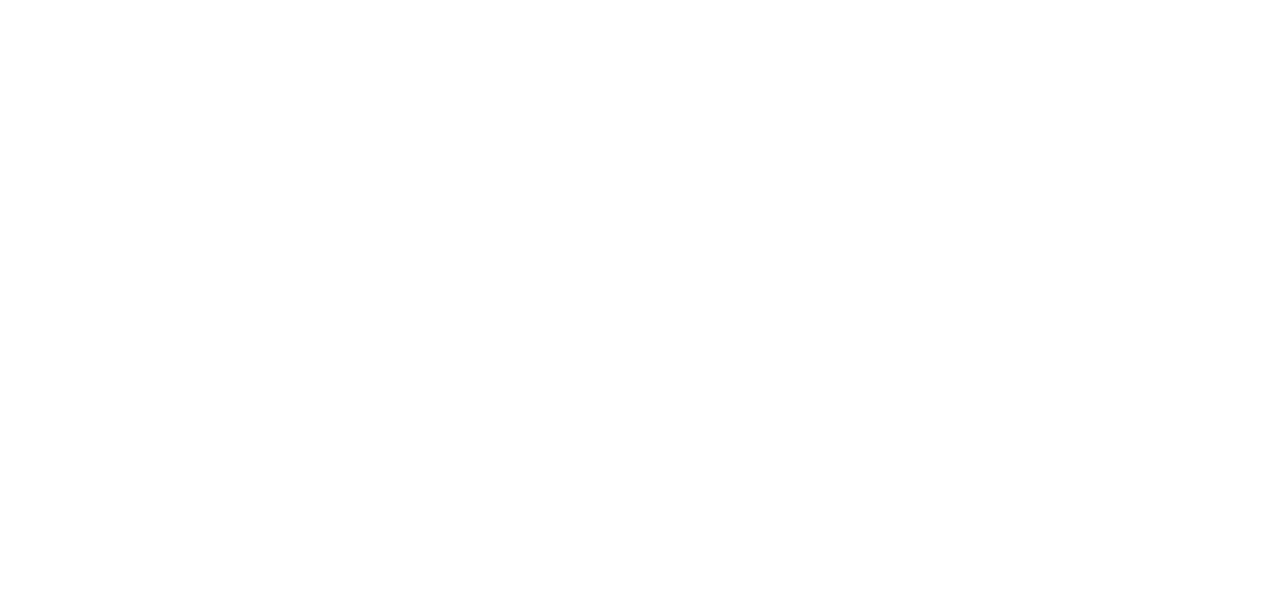 scroll, scrollTop: 0, scrollLeft: 0, axis: both 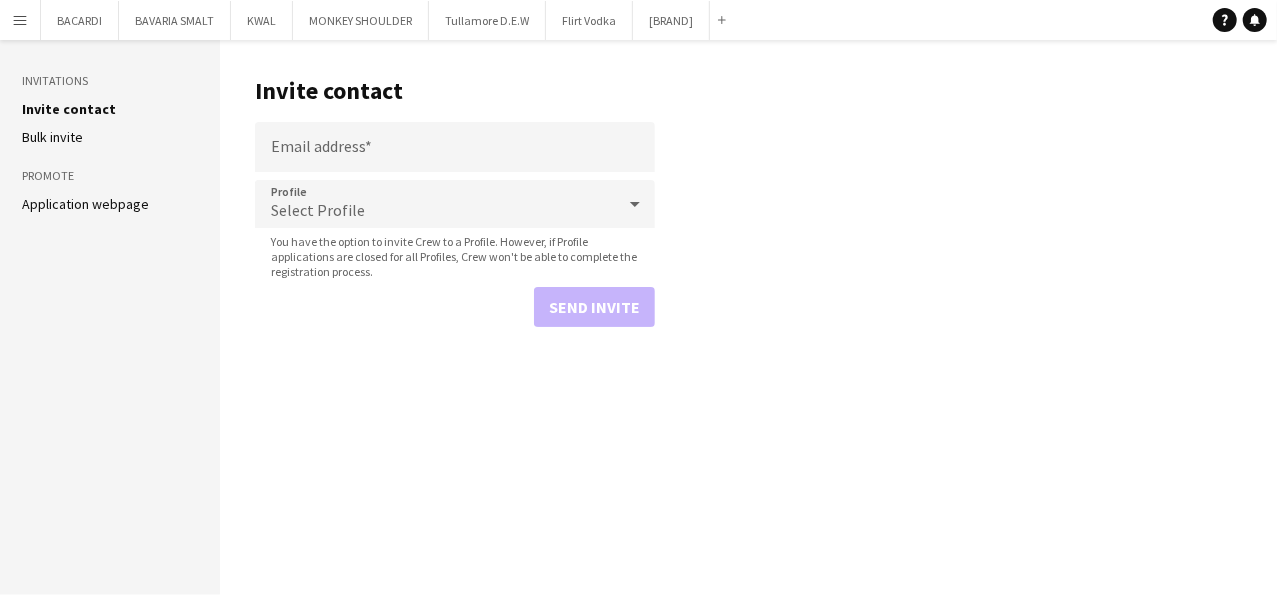 click on "Menu" at bounding box center [20, 20] 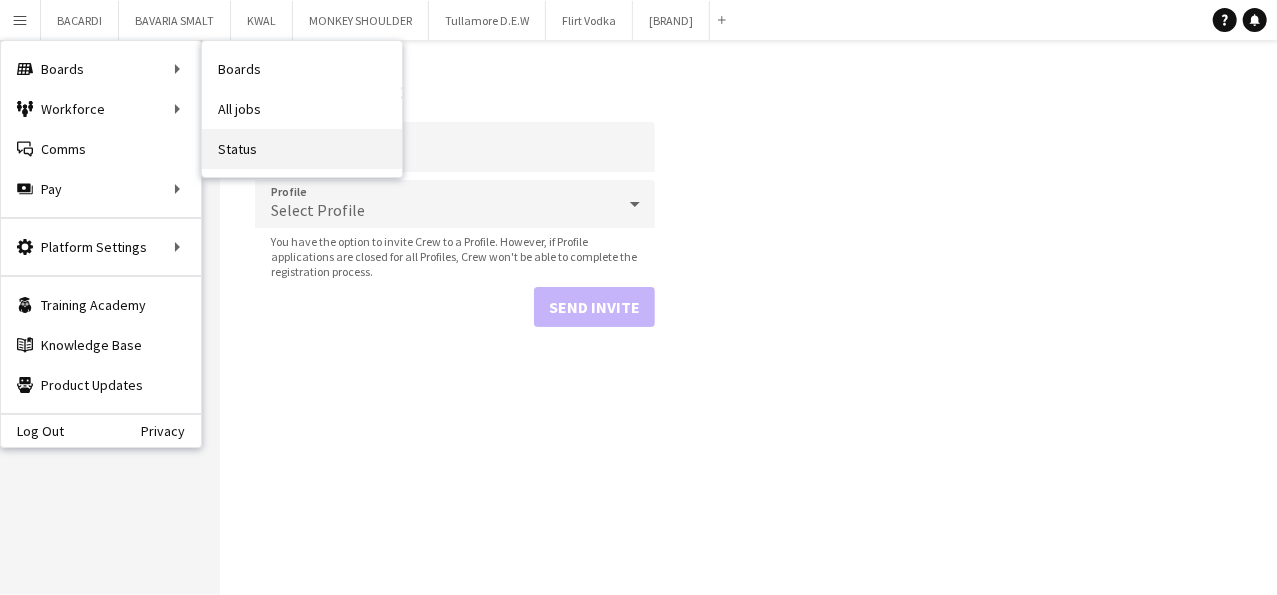 click on "Status" at bounding box center (302, 149) 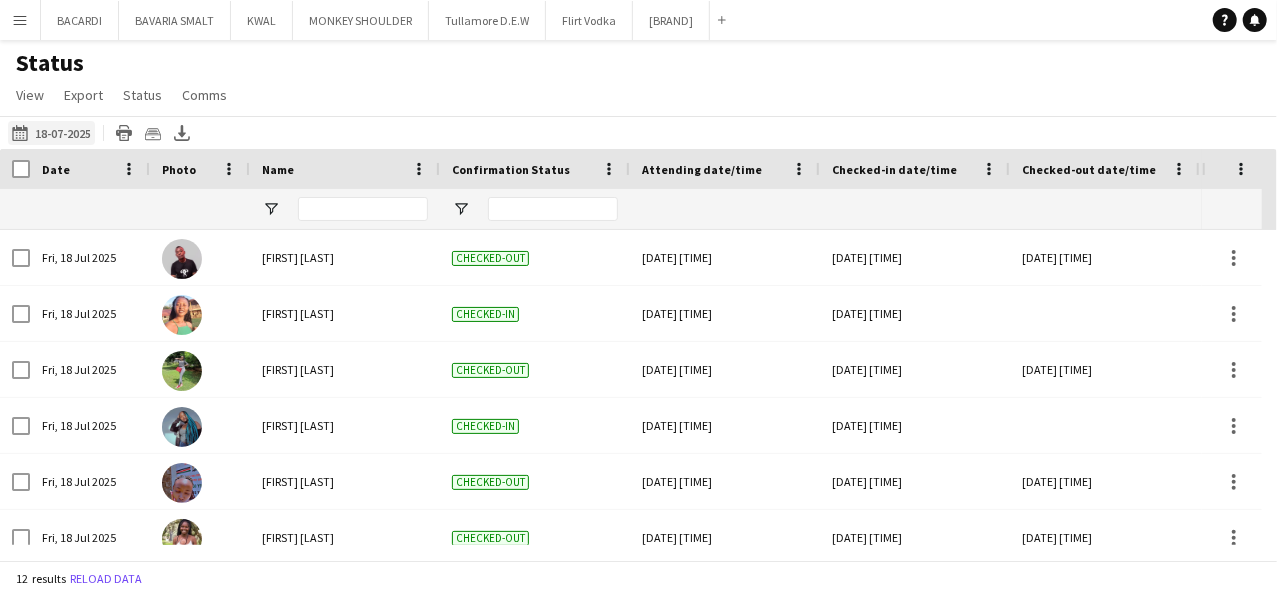 click on "This Week" 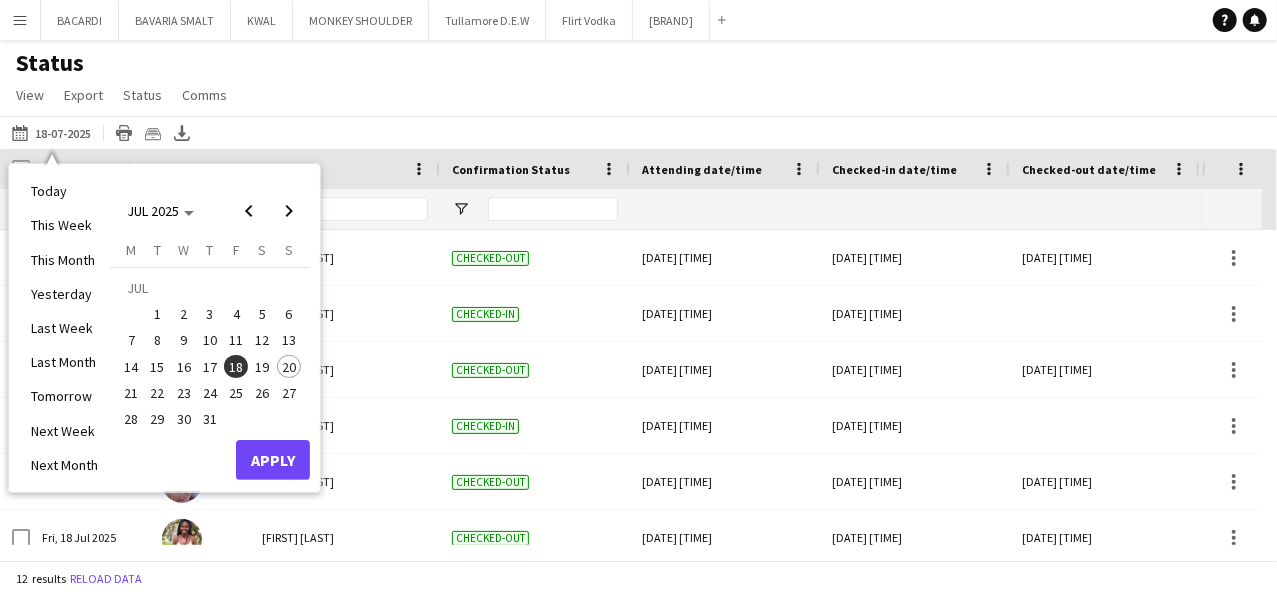 click at bounding box center [725, 209] 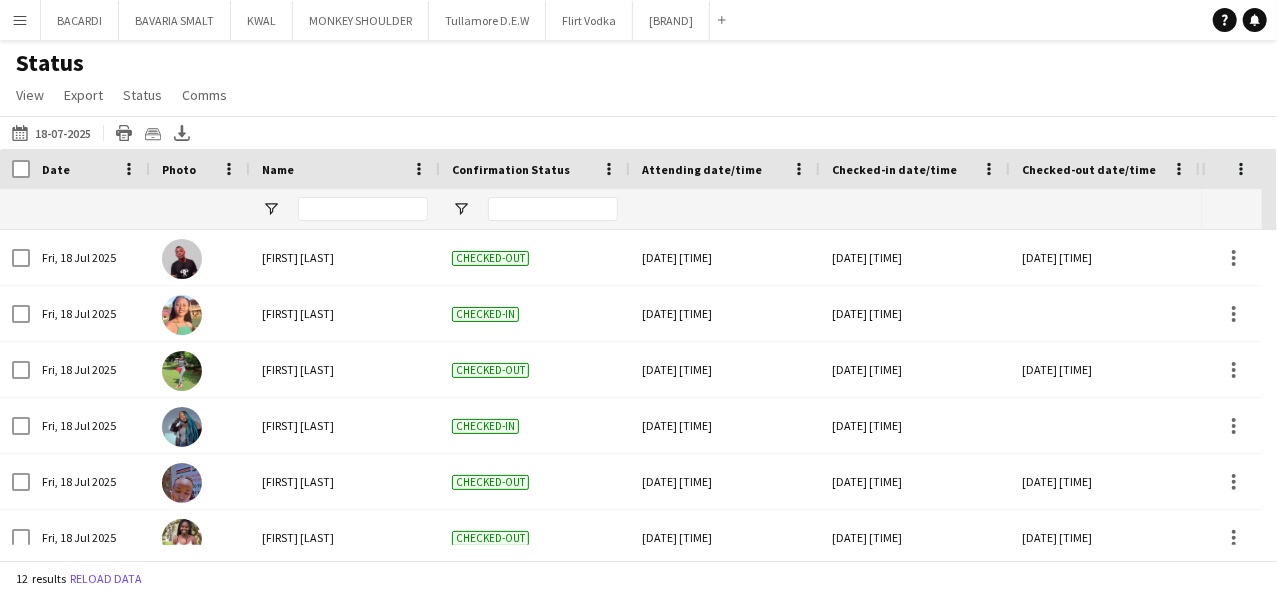 scroll, scrollTop: 49, scrollLeft: 0, axis: vertical 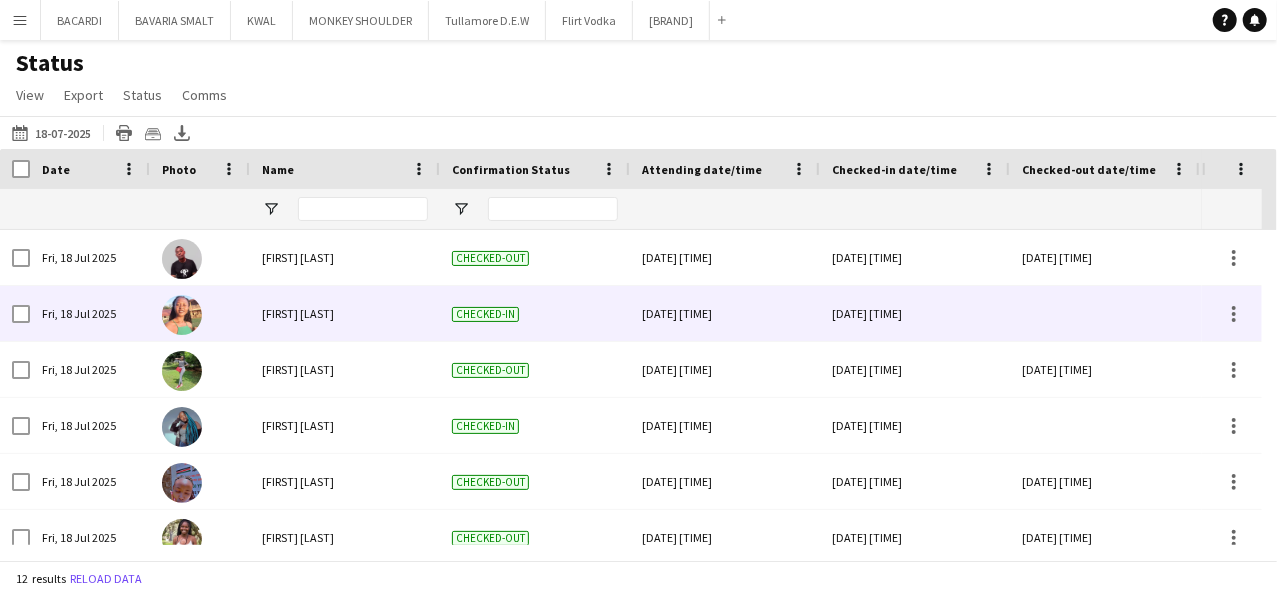 click at bounding box center [1105, 313] 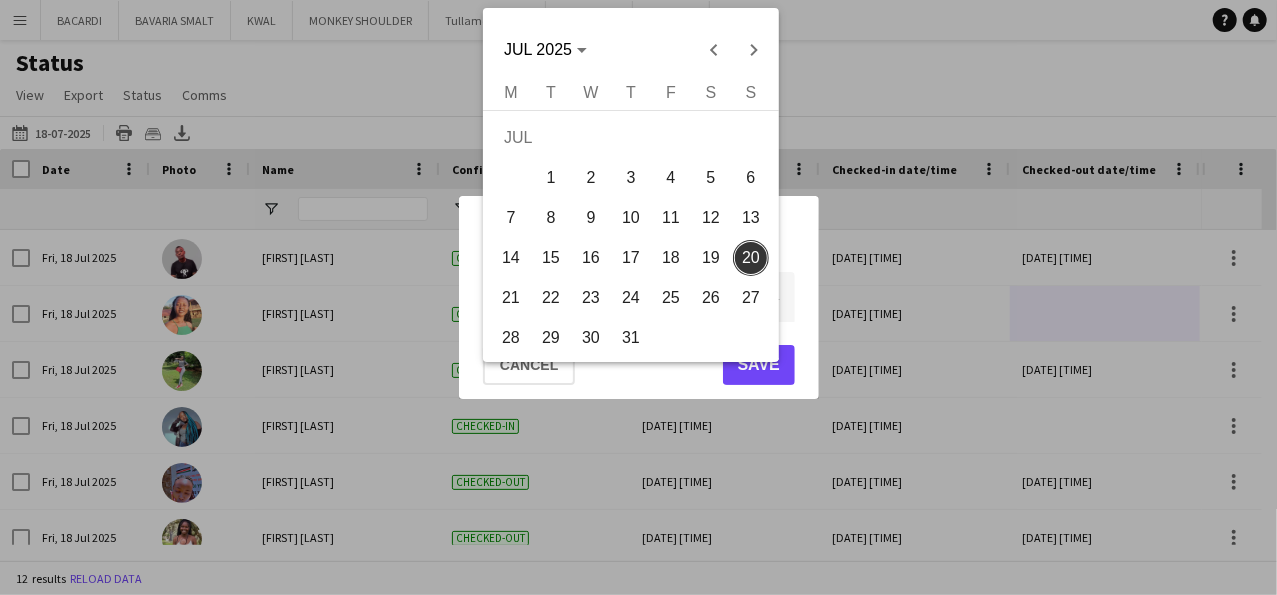 click on "**********" at bounding box center [638, 297] 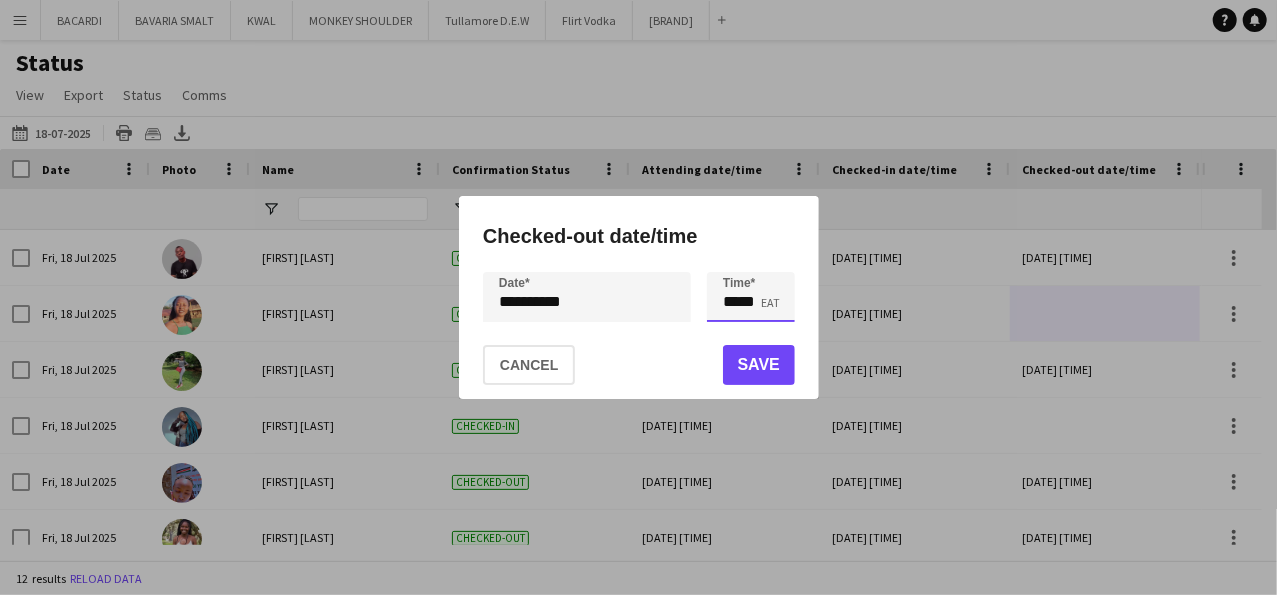 click on "*****" at bounding box center [751, 297] 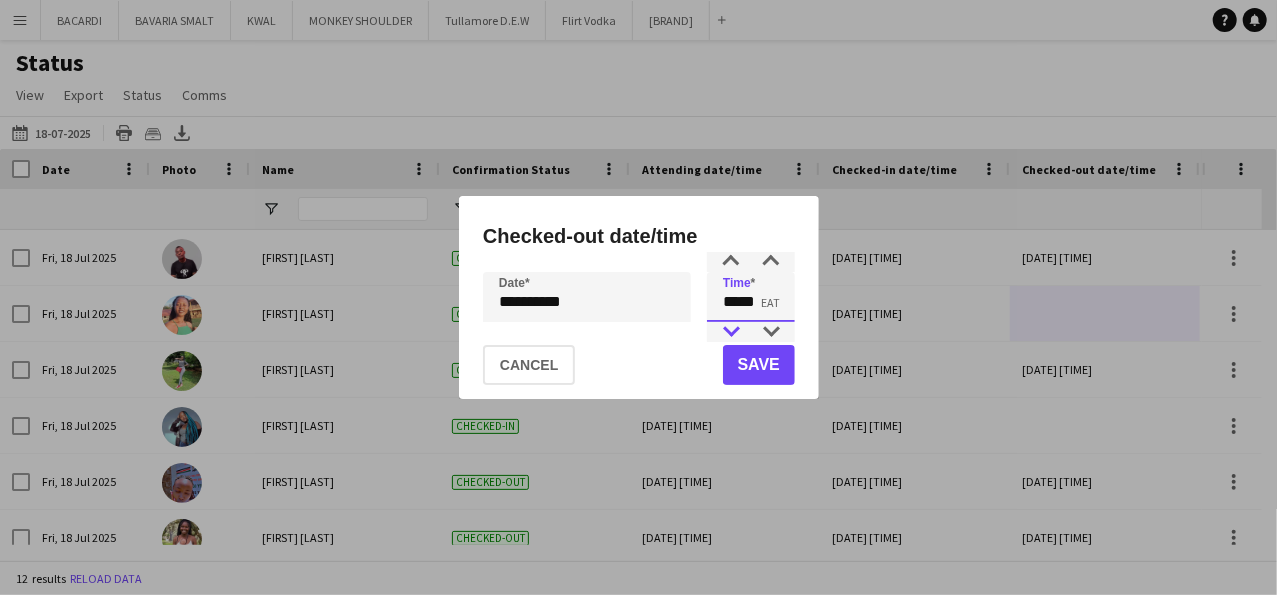 click at bounding box center [731, 332] 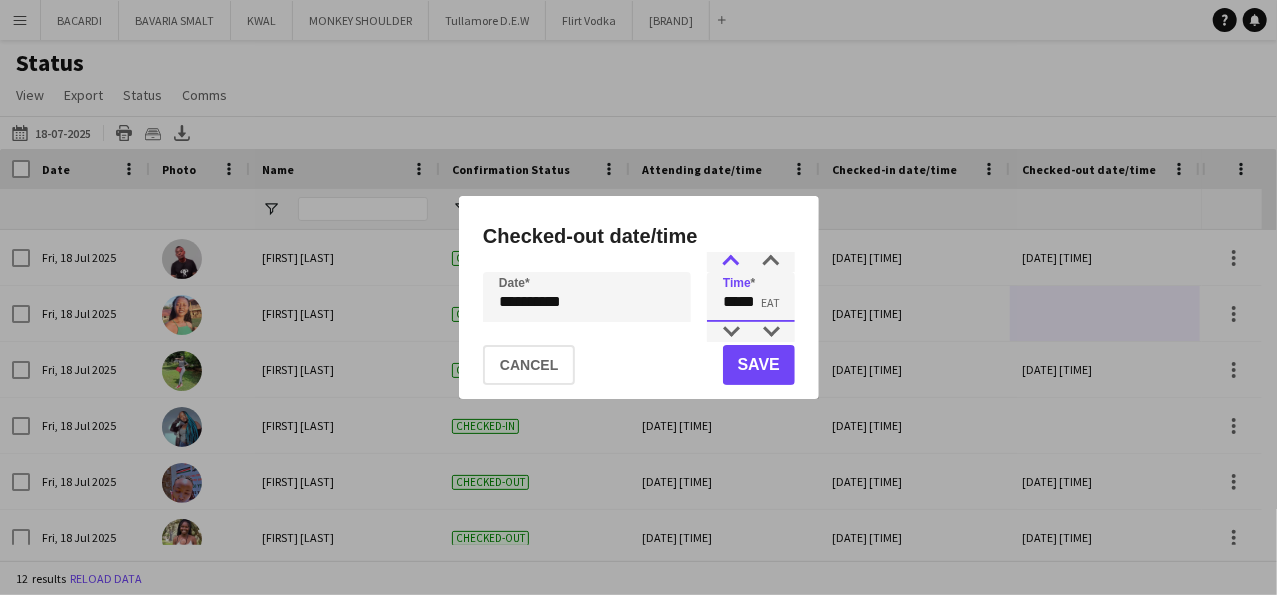 click at bounding box center (731, 262) 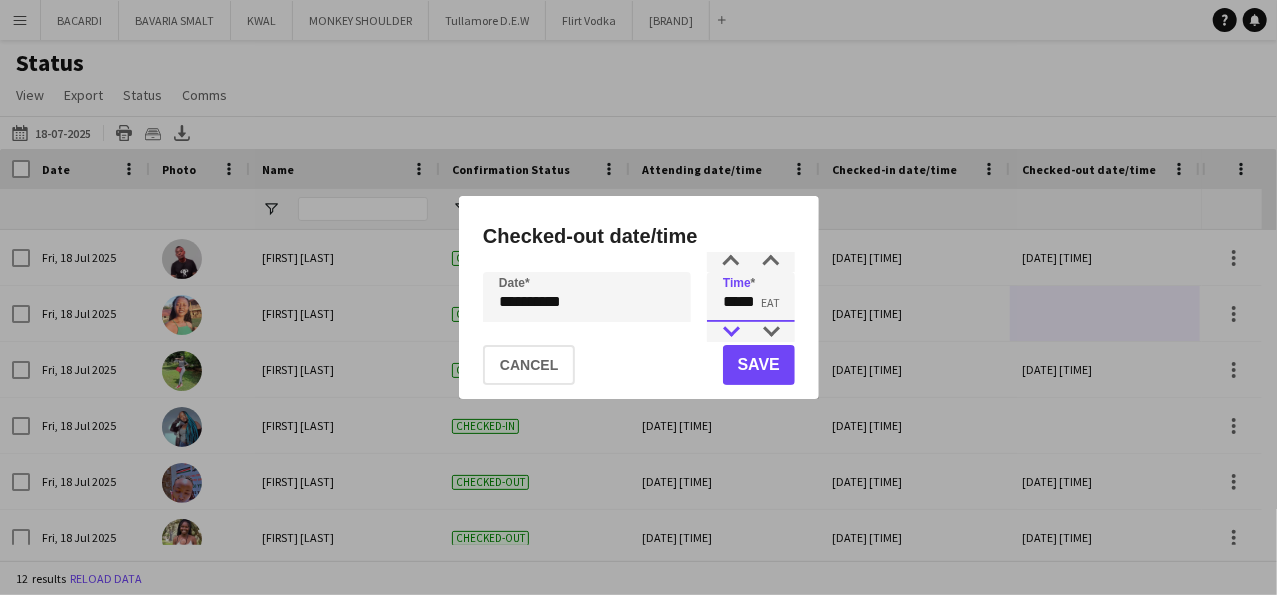 type on "*****" 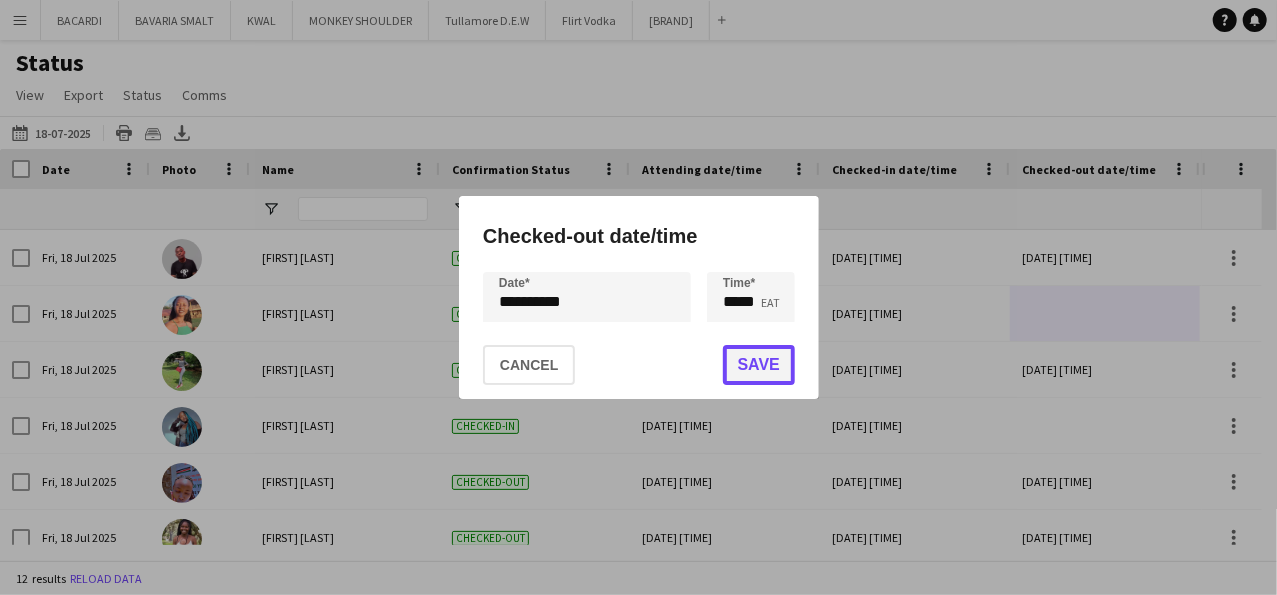 click on "Save" 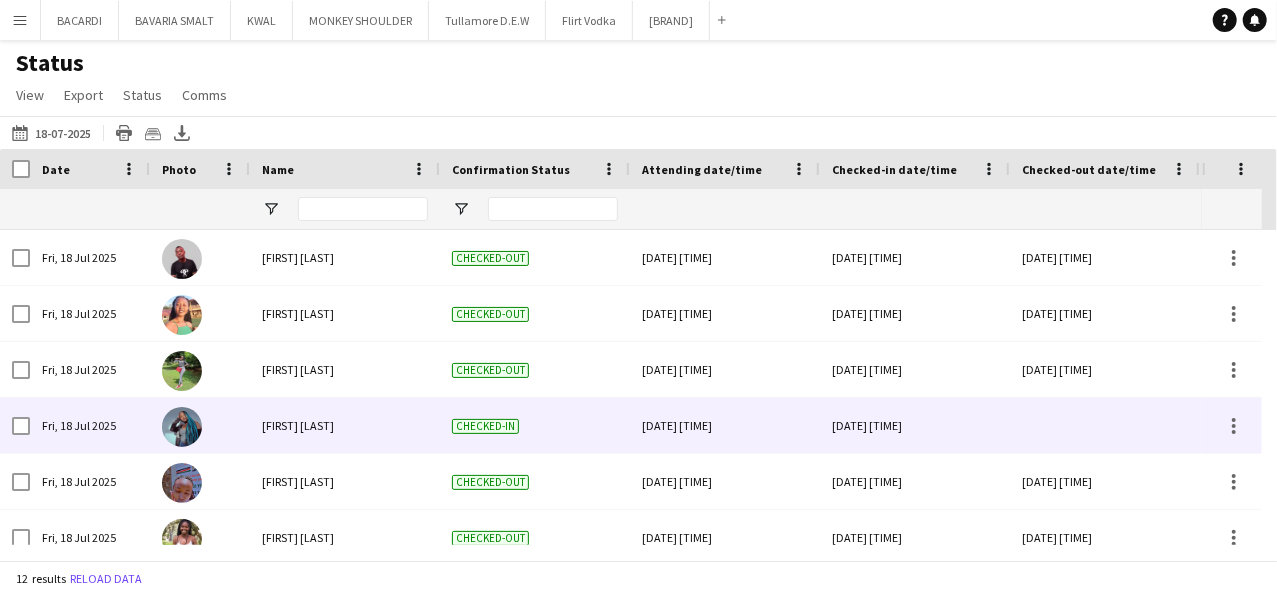 click at bounding box center (1105, 425) 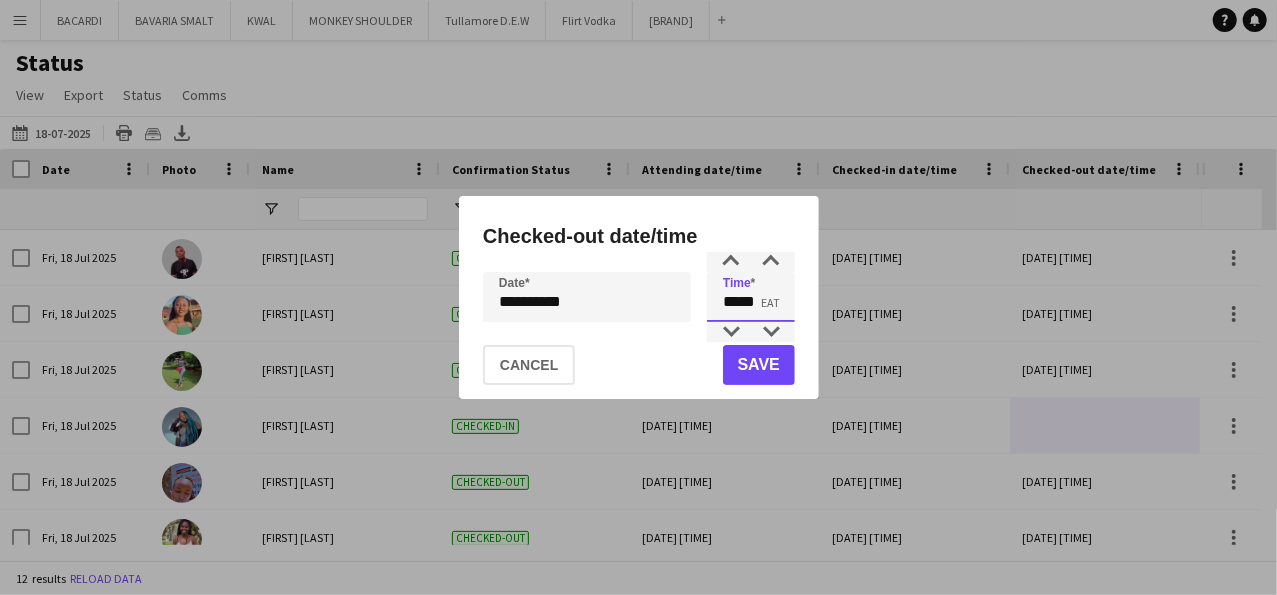 click on "*****" at bounding box center (751, 297) 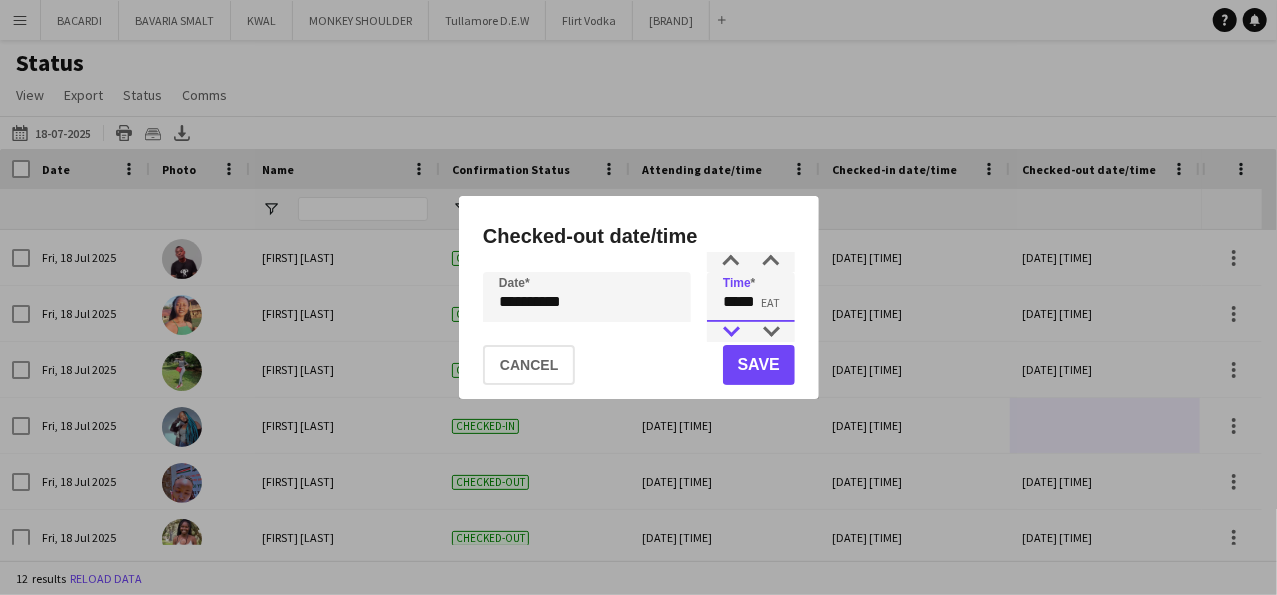 click at bounding box center (731, 332) 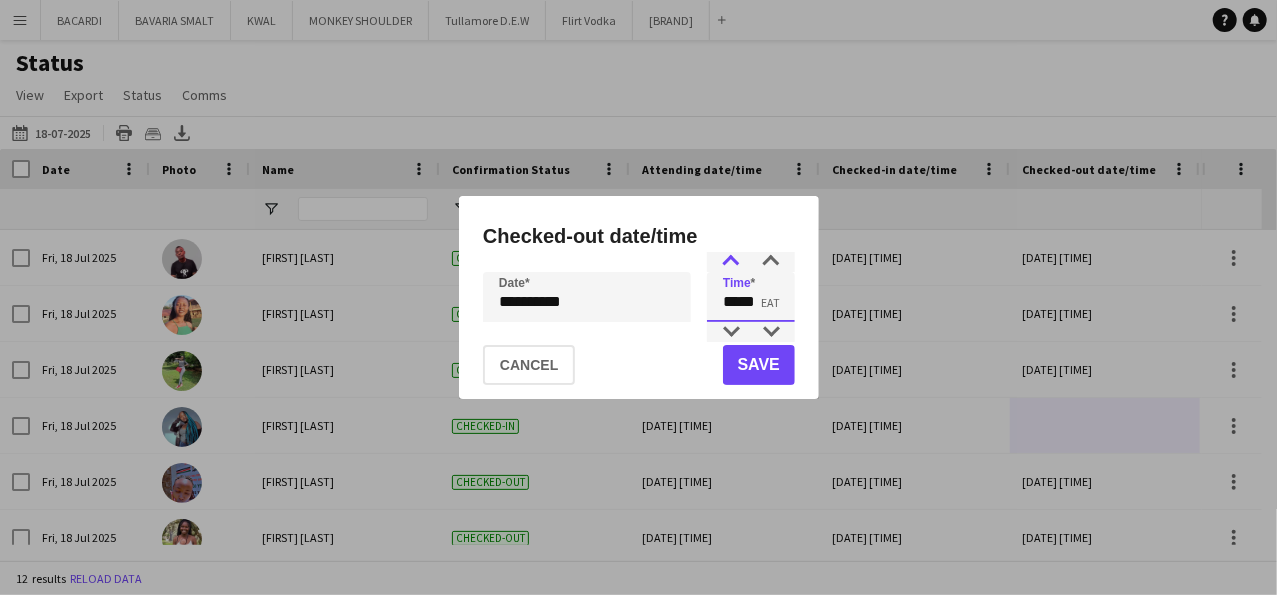 click at bounding box center (731, 262) 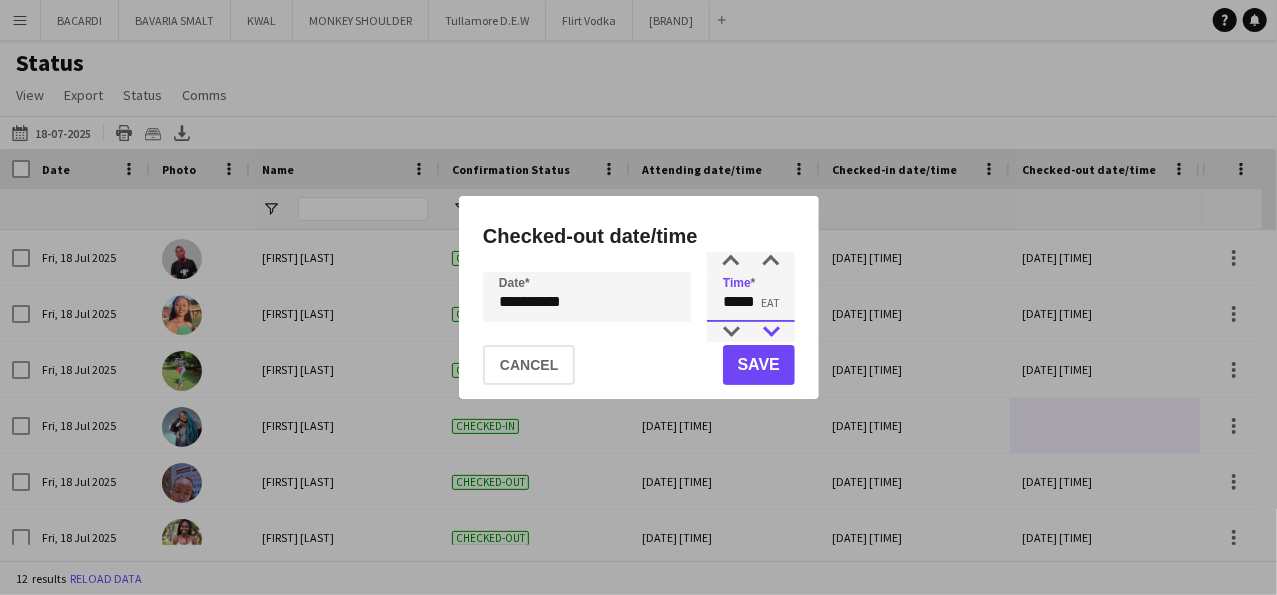 click at bounding box center (771, 332) 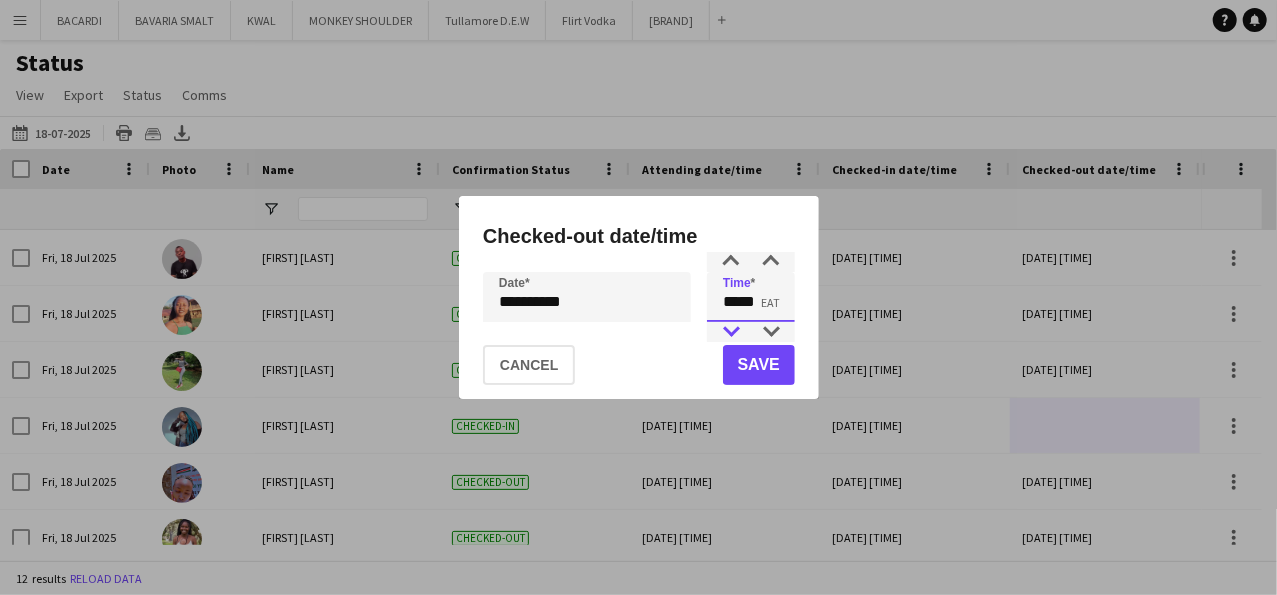type on "*****" 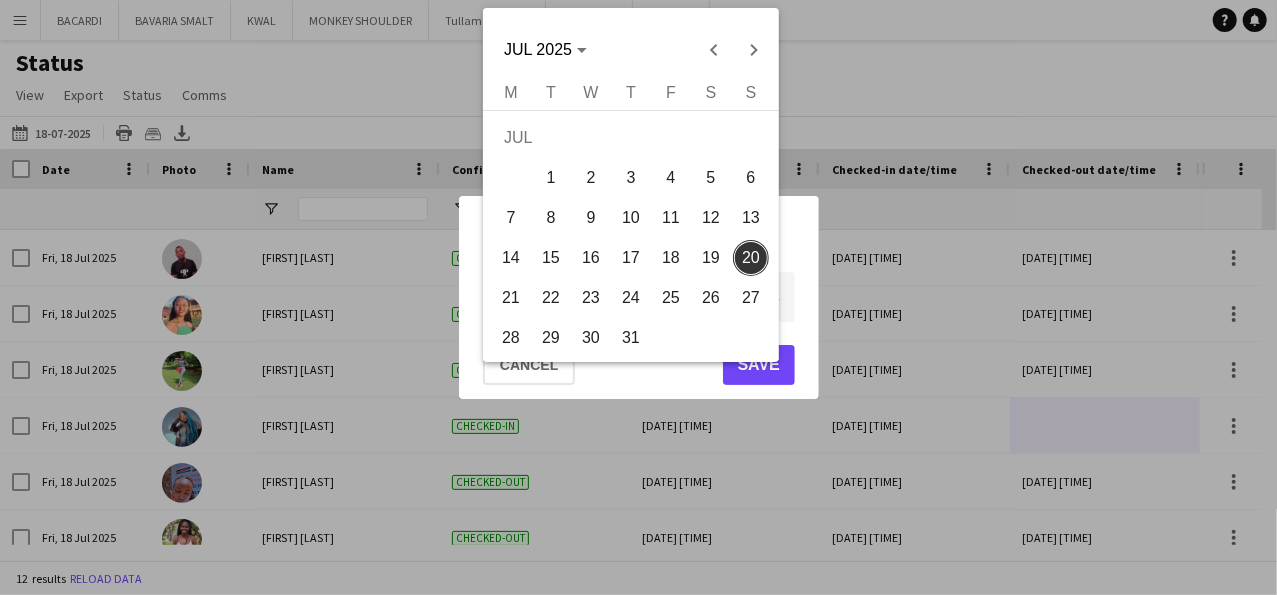 click on "**********" at bounding box center [638, 297] 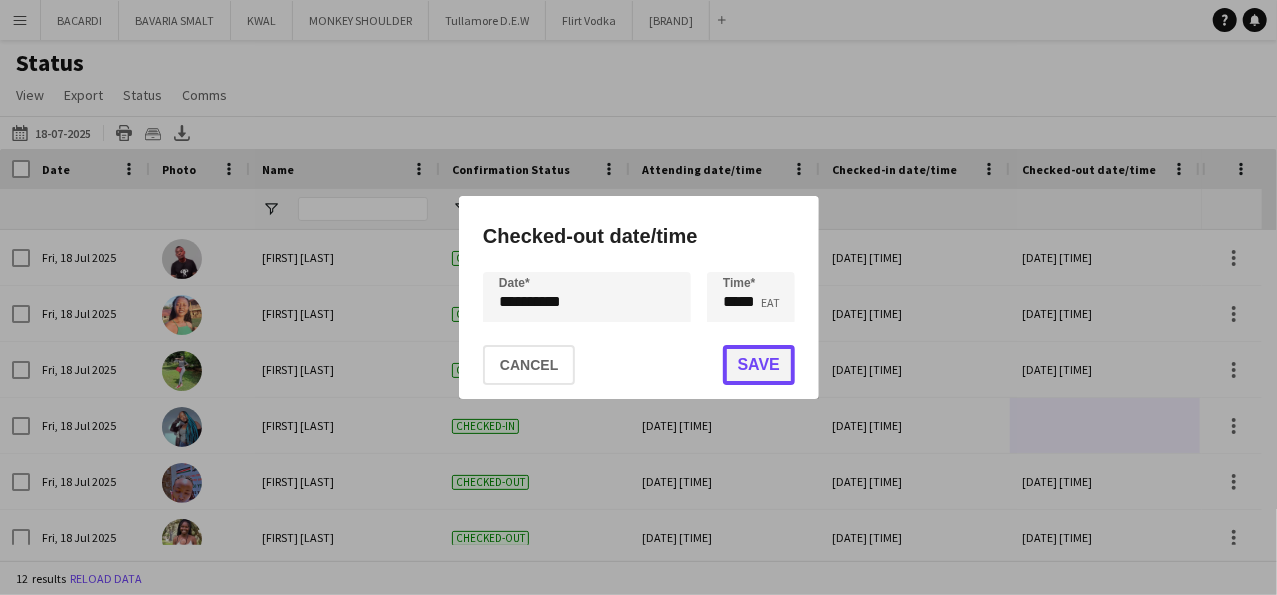 click on "Save" 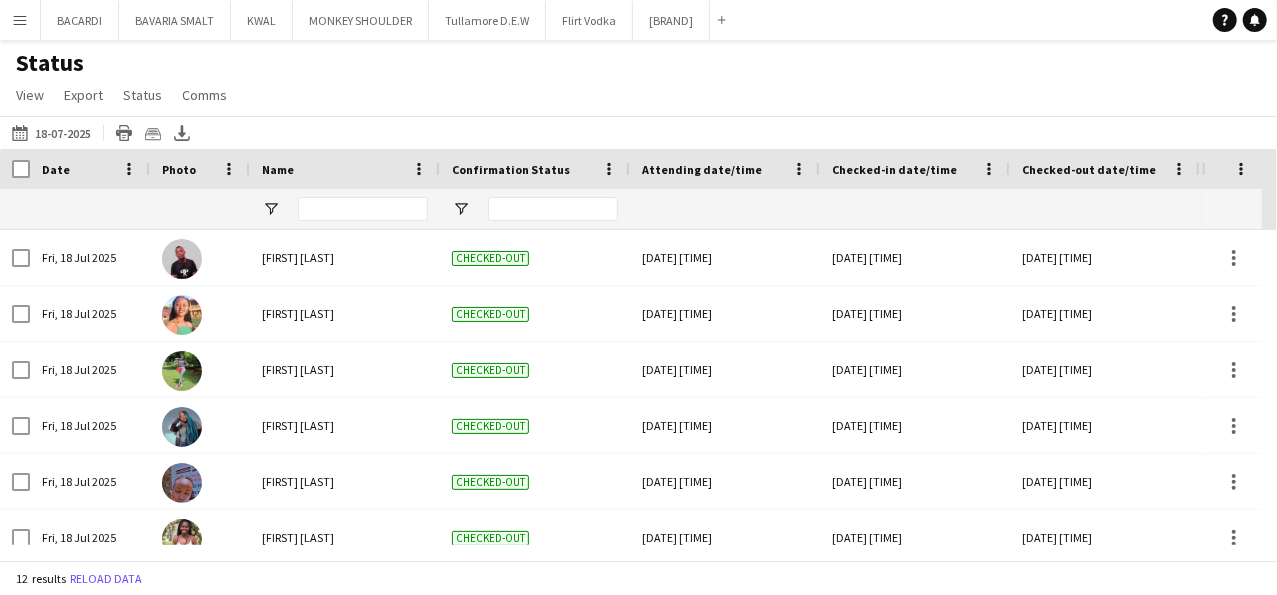 scroll, scrollTop: 121, scrollLeft: 0, axis: vertical 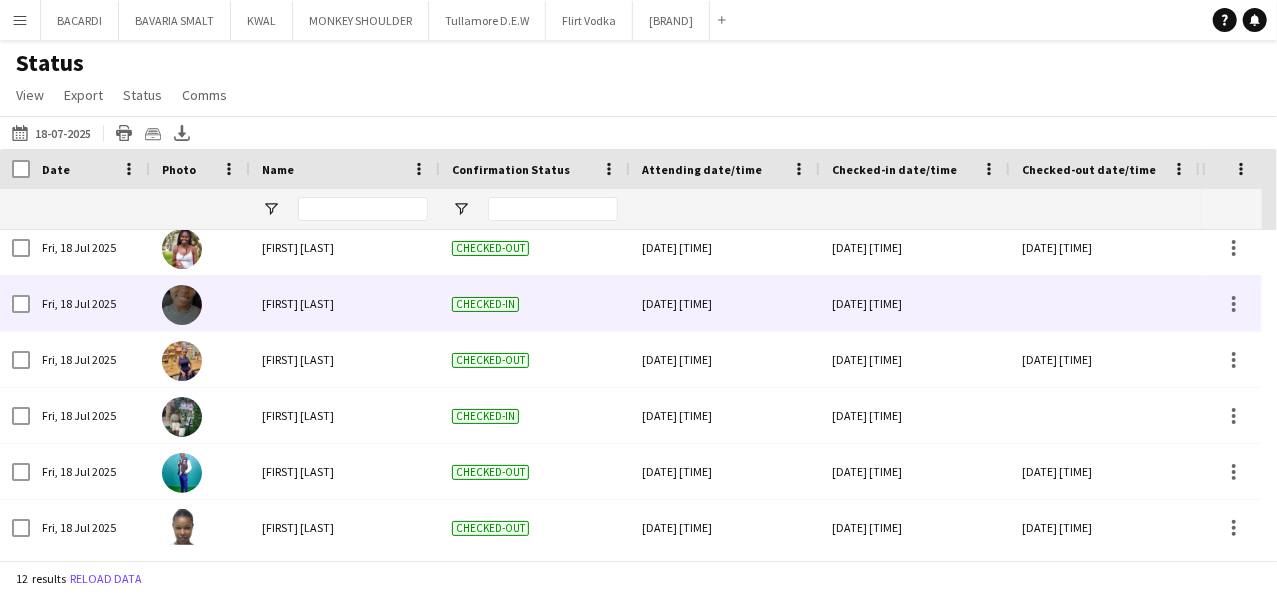 click at bounding box center [1105, 303] 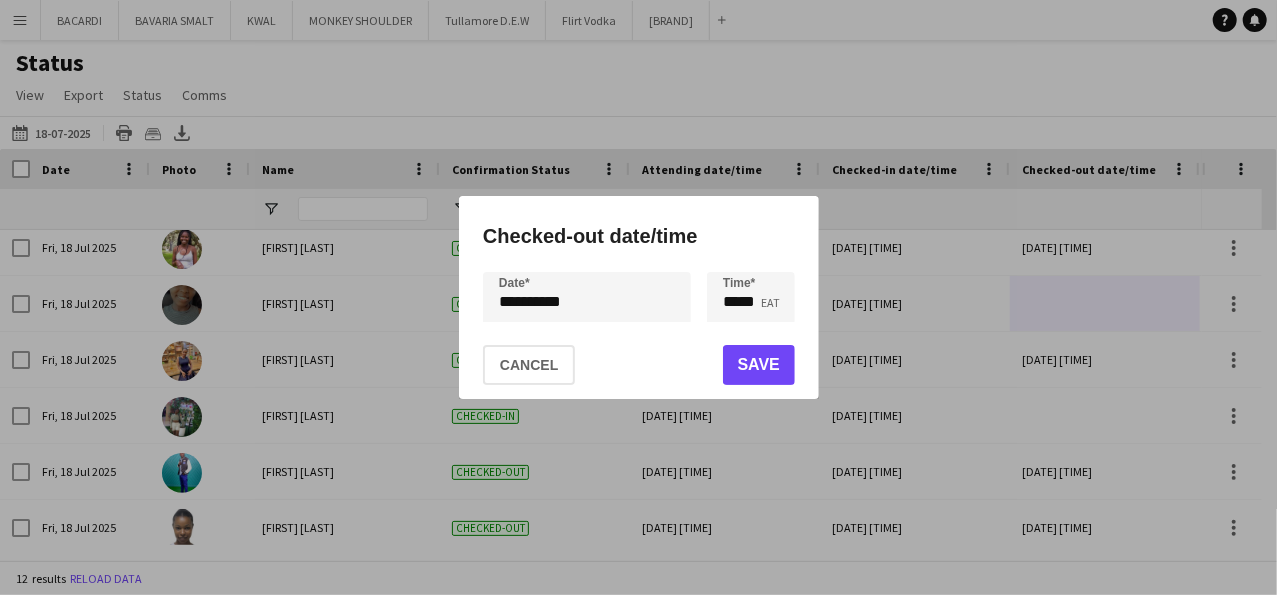 click on "**********" at bounding box center (638, 297) 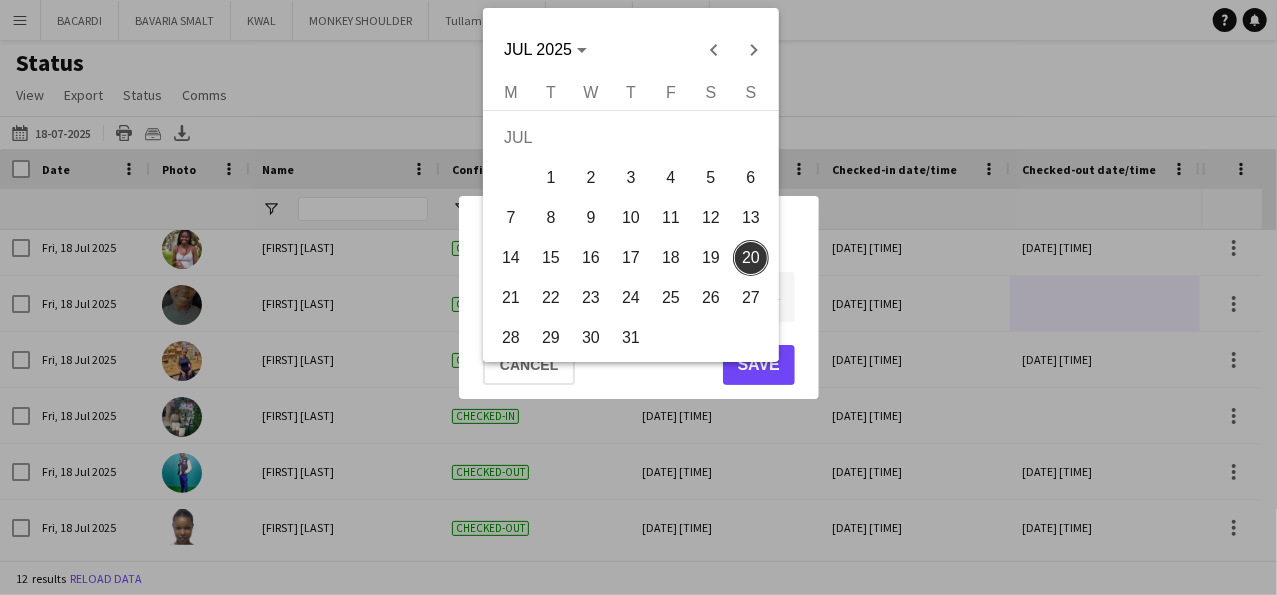 click on "18" at bounding box center [671, 258] 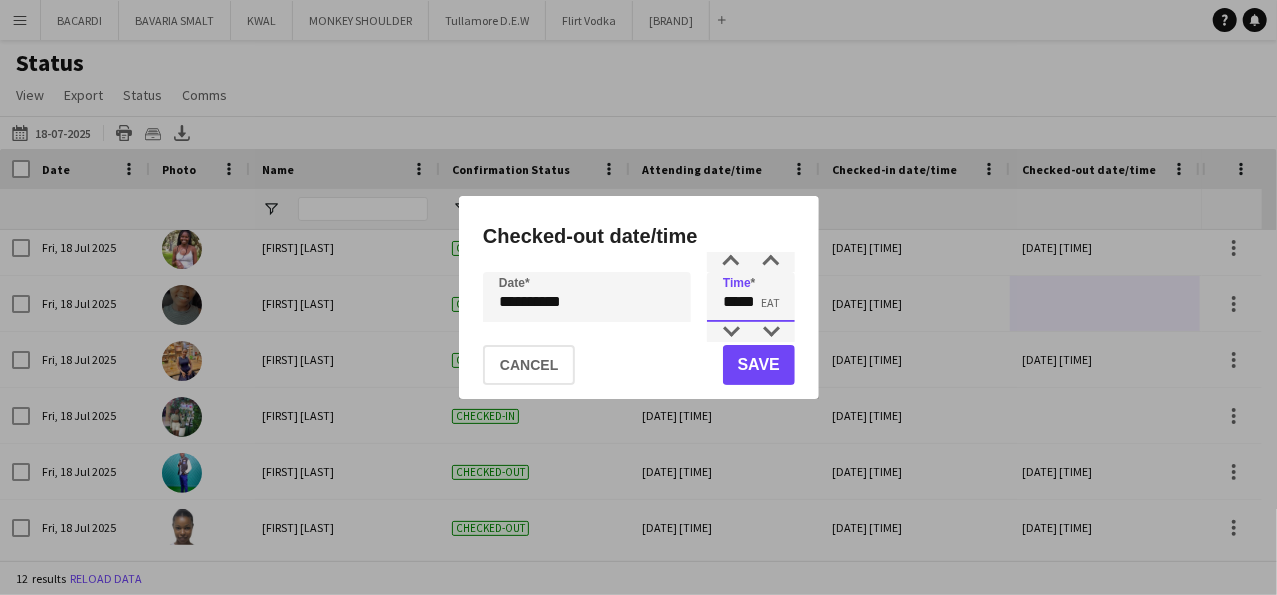 click on "*****" at bounding box center [751, 297] 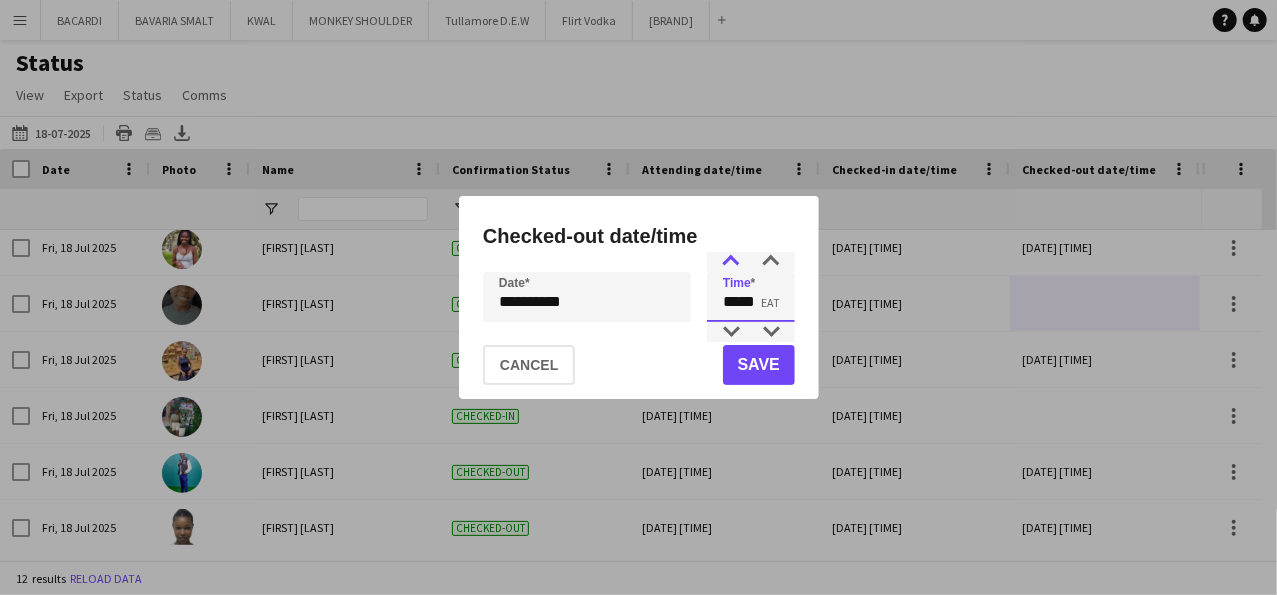 click at bounding box center [731, 262] 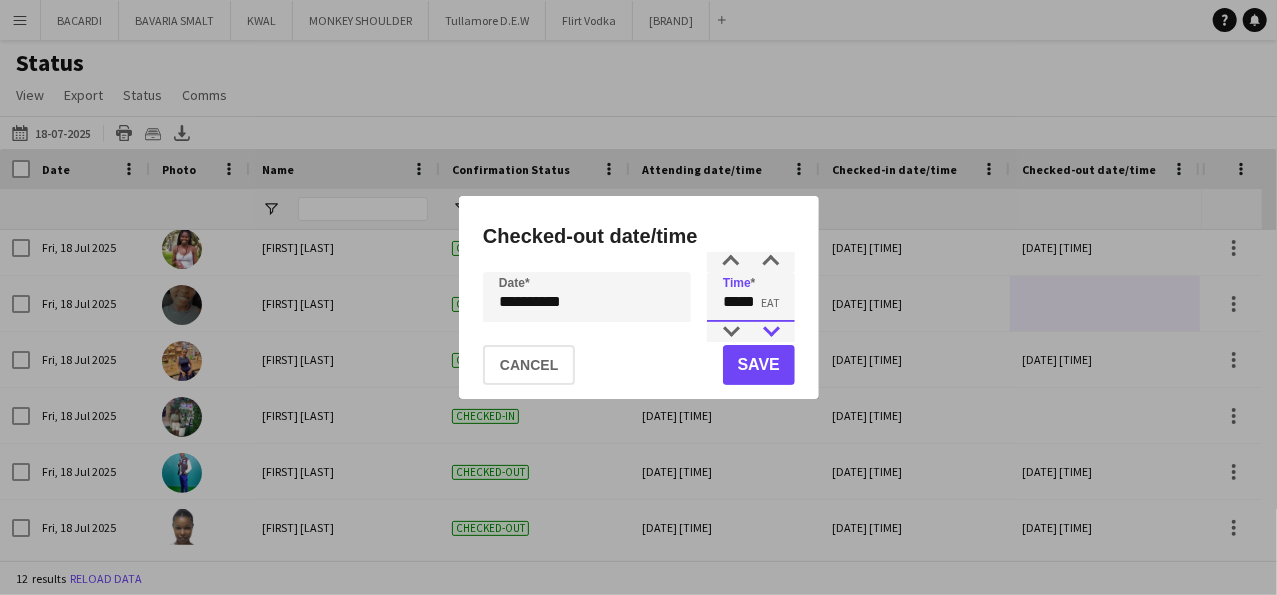 click at bounding box center (771, 332) 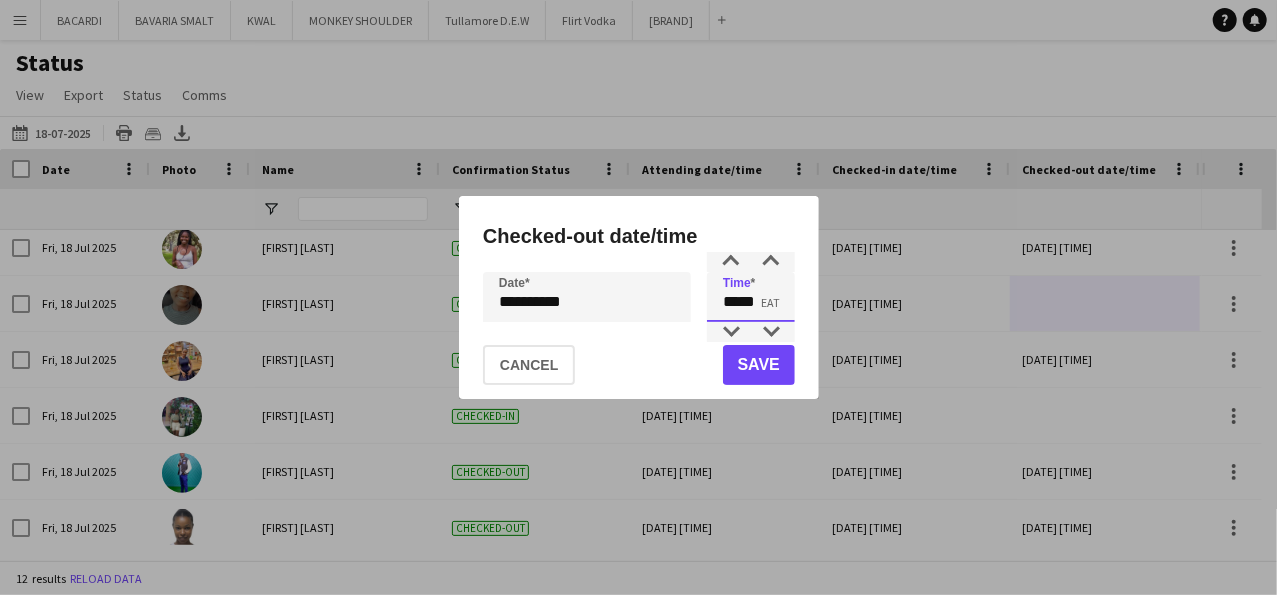 type on "*****" 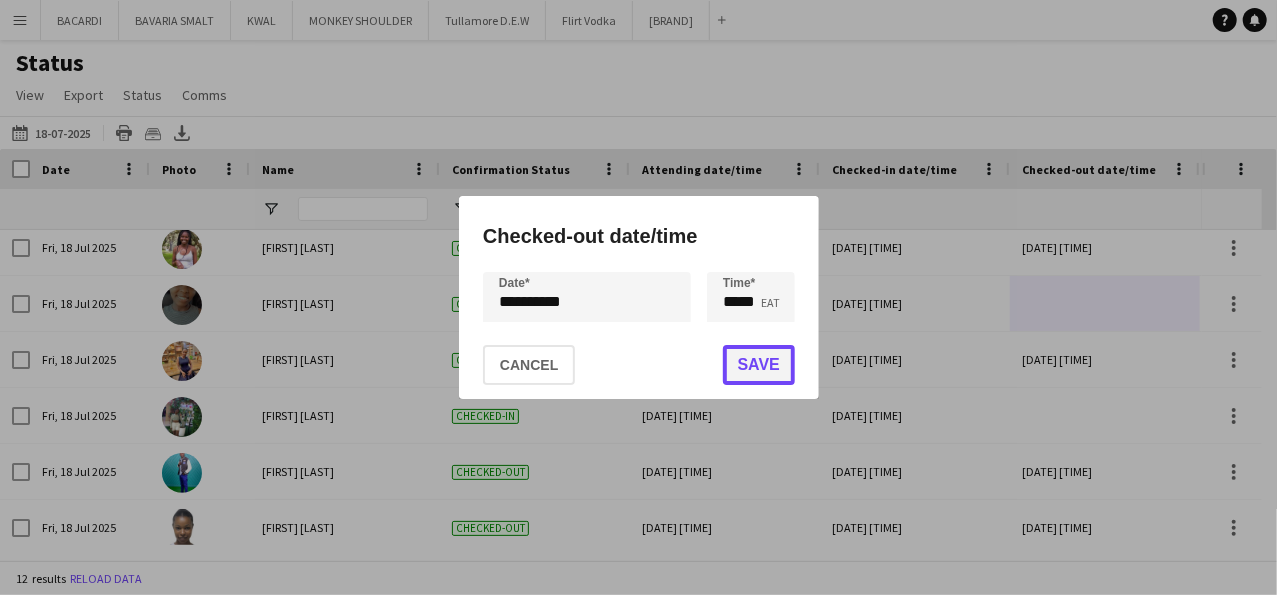 click on "Save" 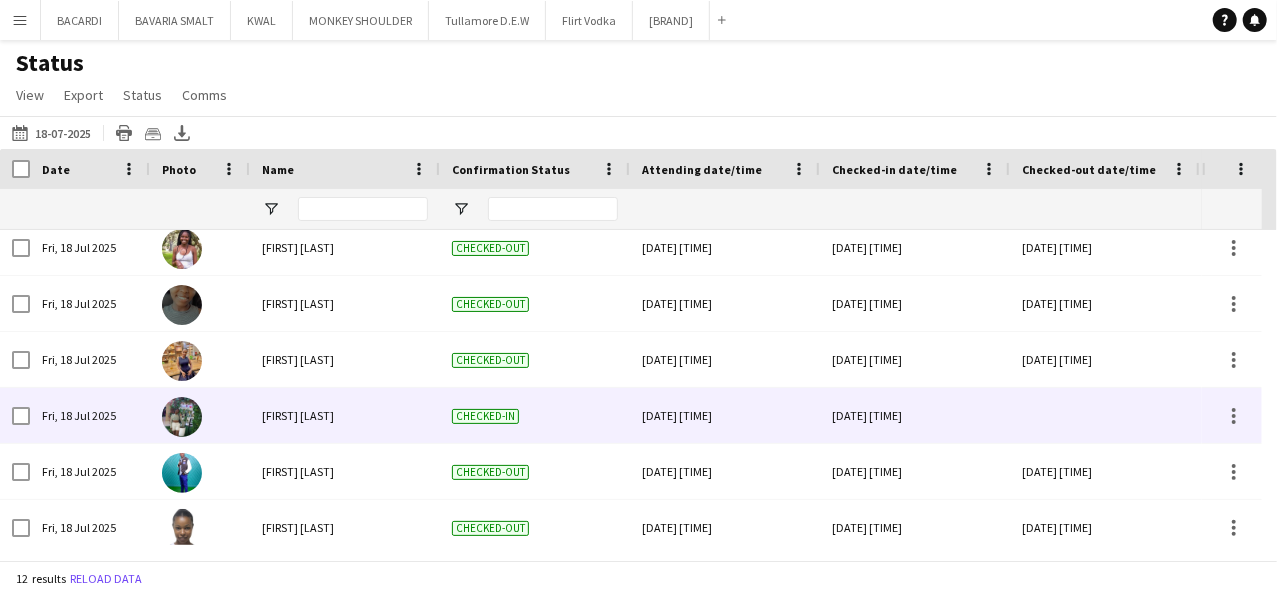 click at bounding box center [1105, 415] 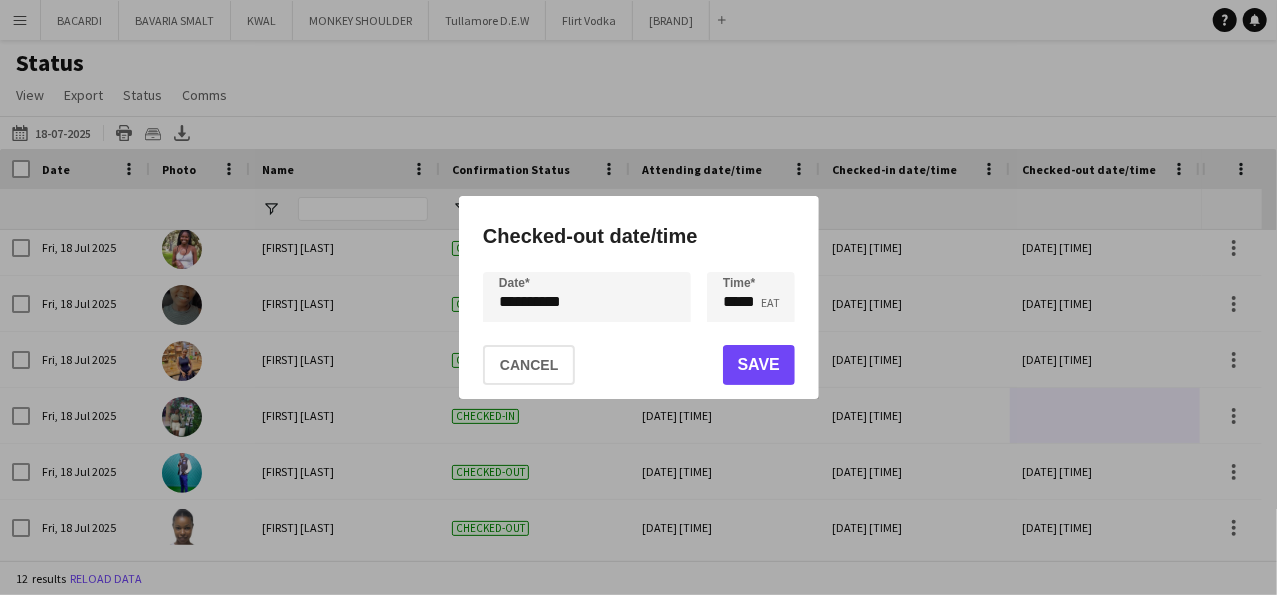 click on "**********" at bounding box center (638, 297) 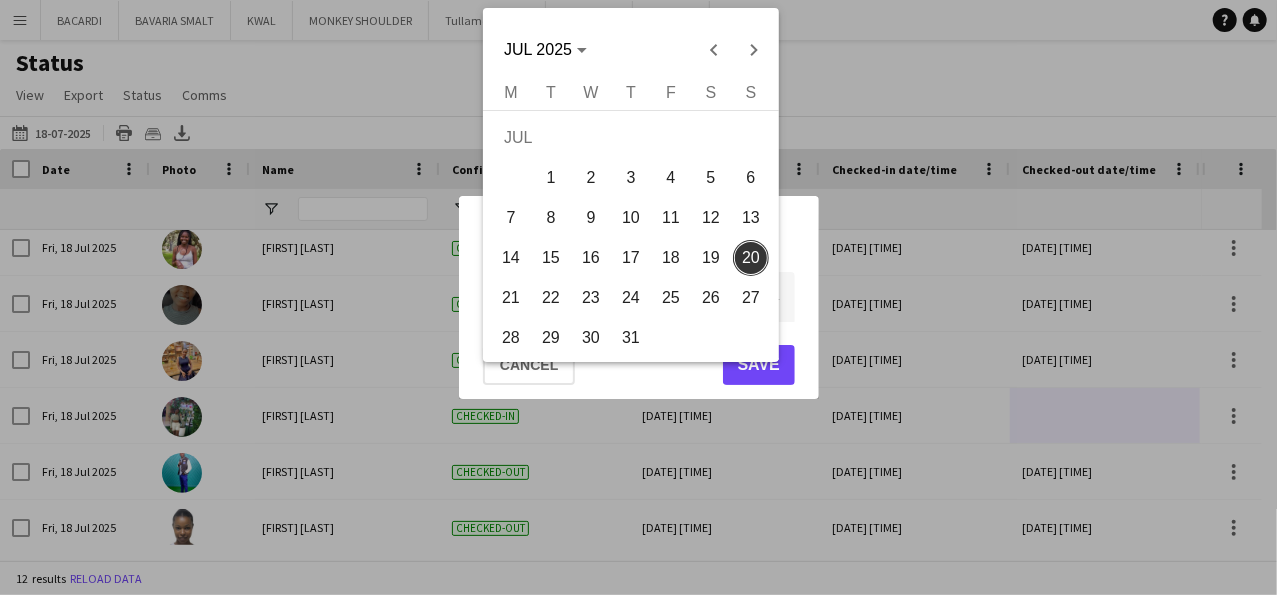 click on "18" at bounding box center (671, 258) 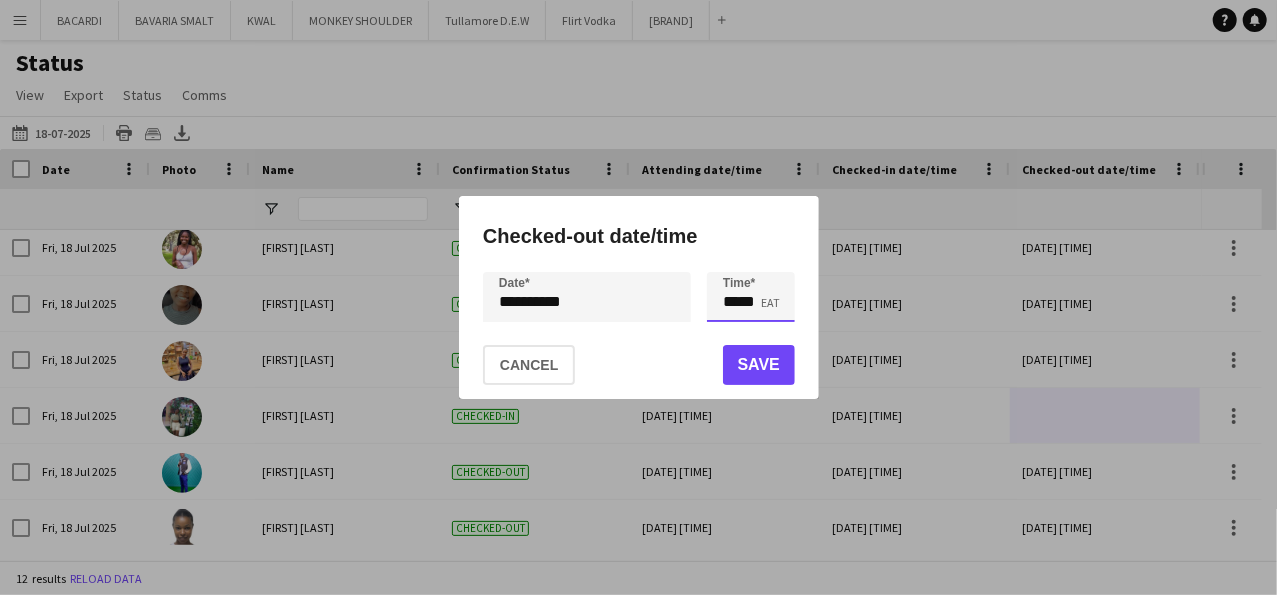 click on "*****" at bounding box center [751, 297] 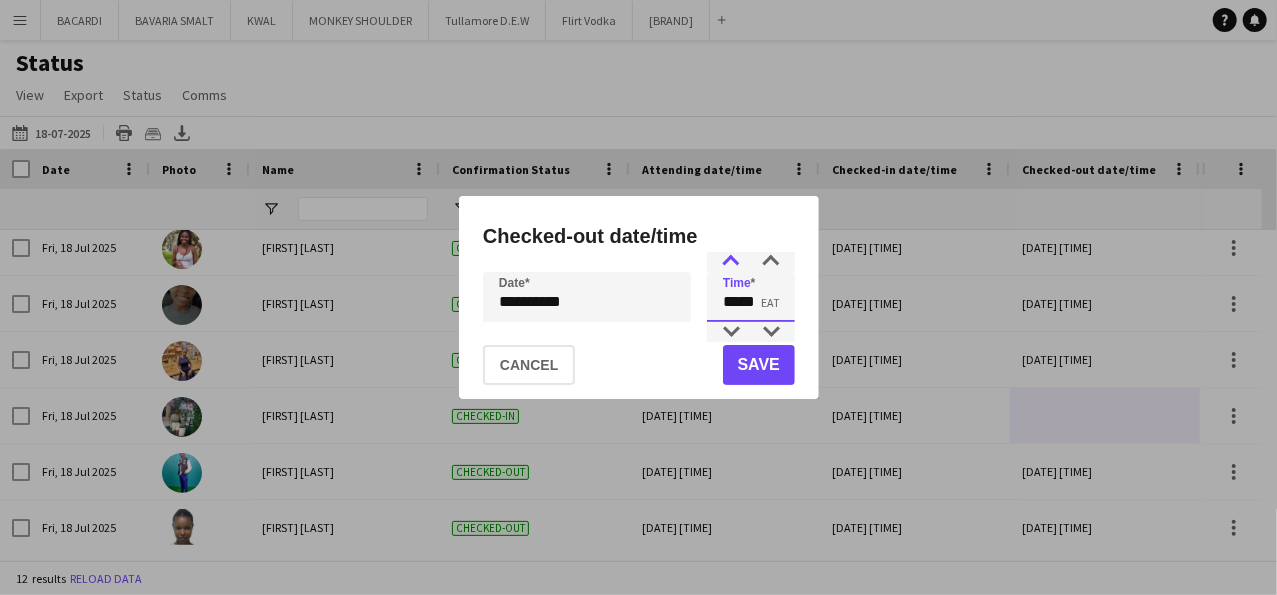 click at bounding box center [731, 262] 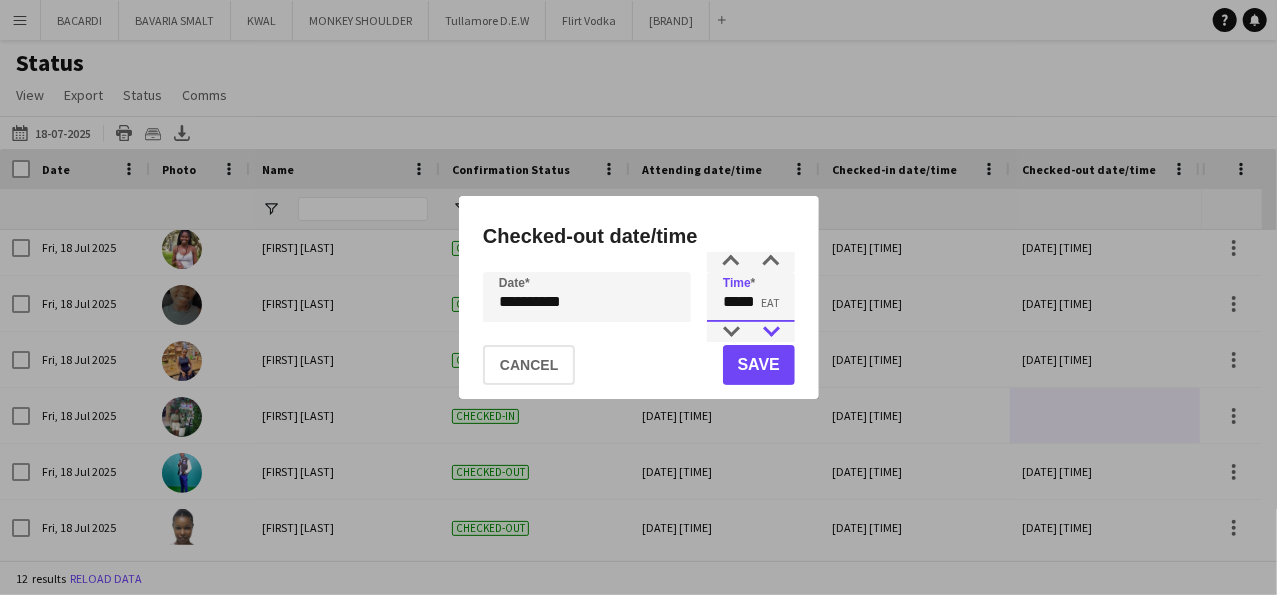 click at bounding box center [771, 332] 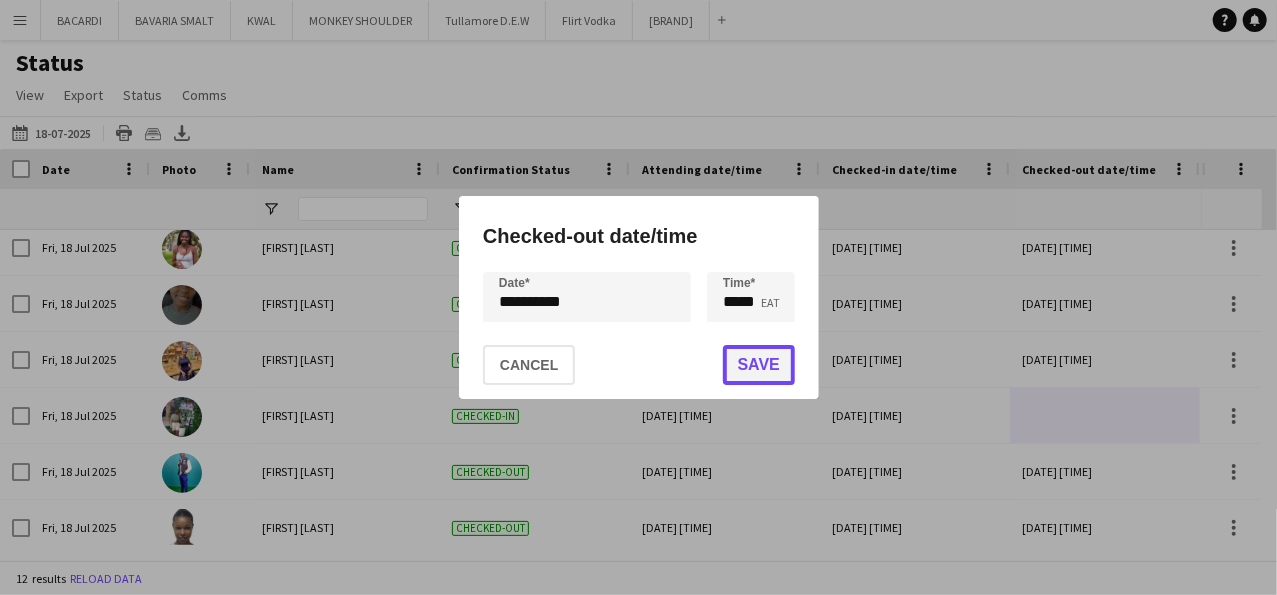 click on "Save" 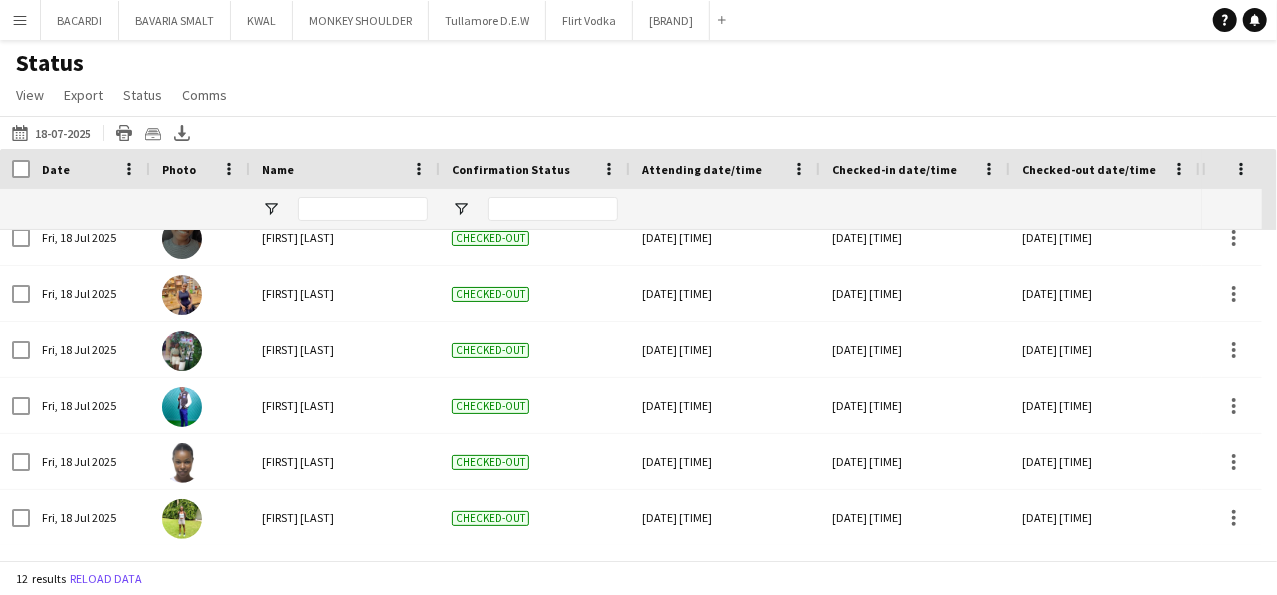 scroll, scrollTop: 228, scrollLeft: 0, axis: vertical 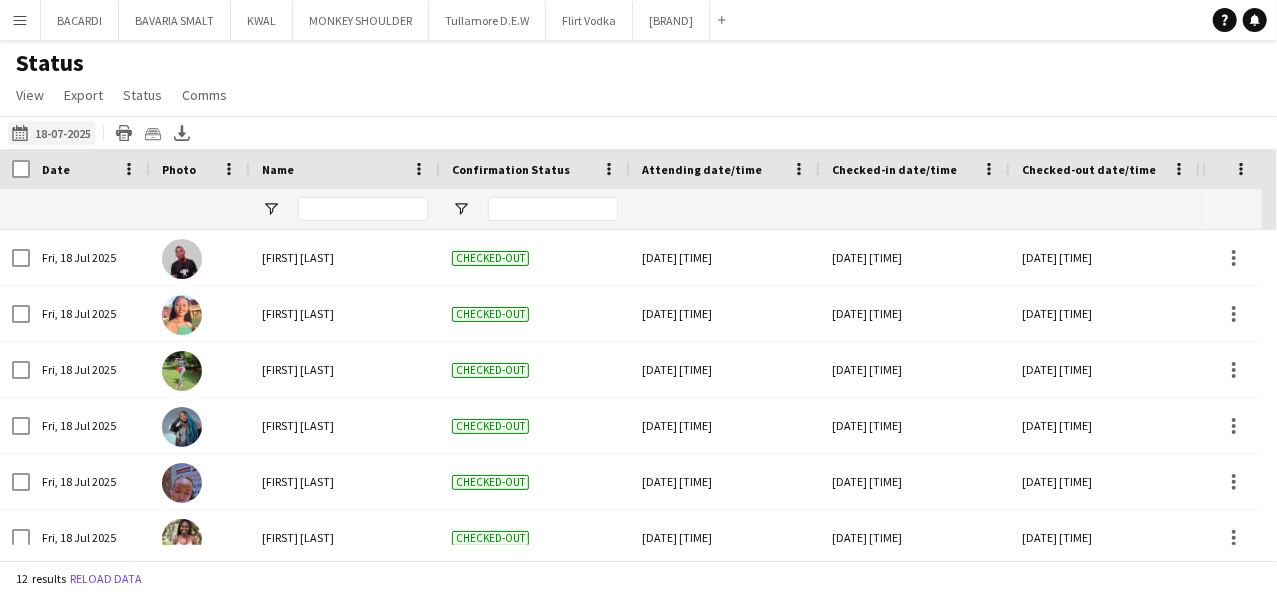 click on "This Week" 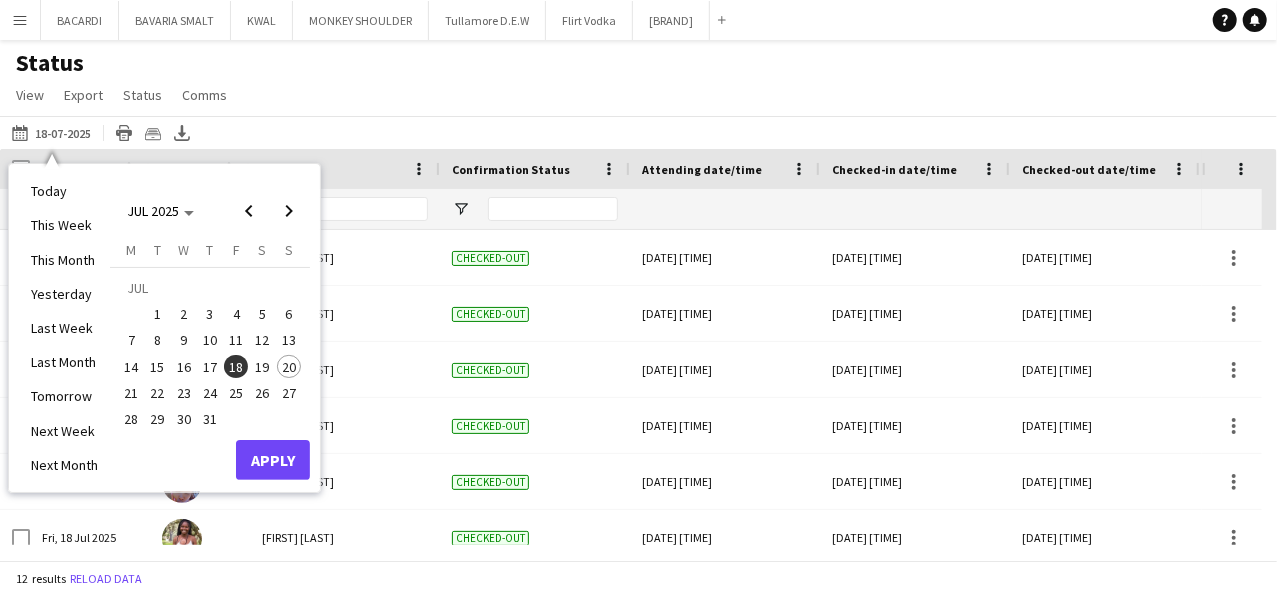 click on "19" at bounding box center (263, 367) 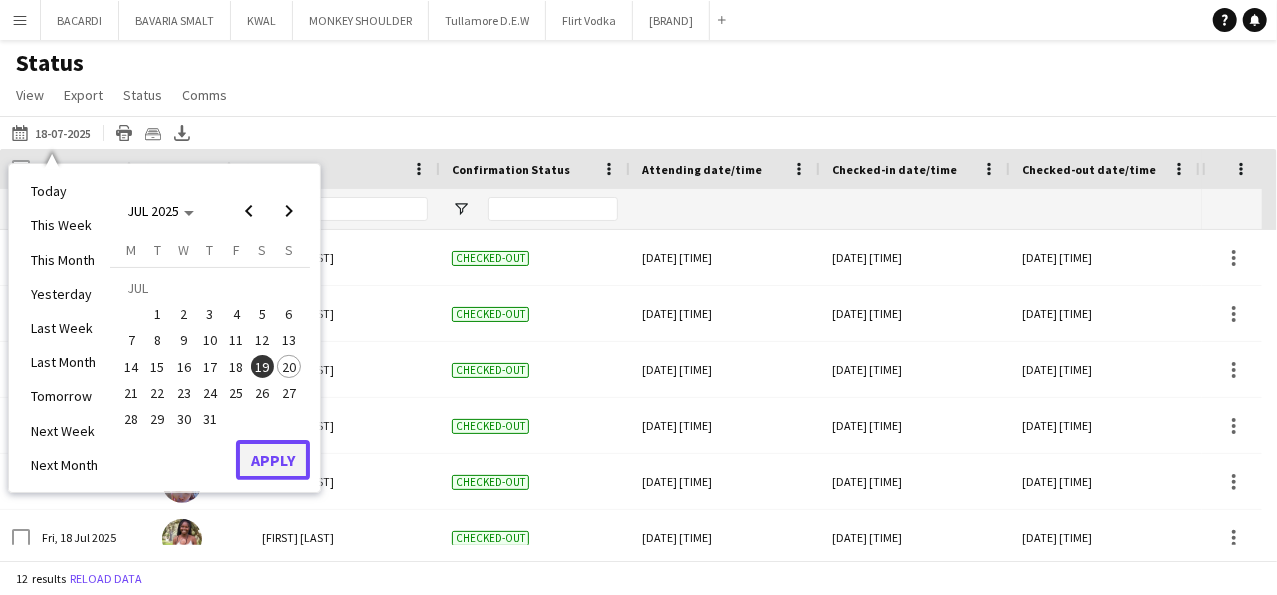 click on "Apply" at bounding box center [273, 460] 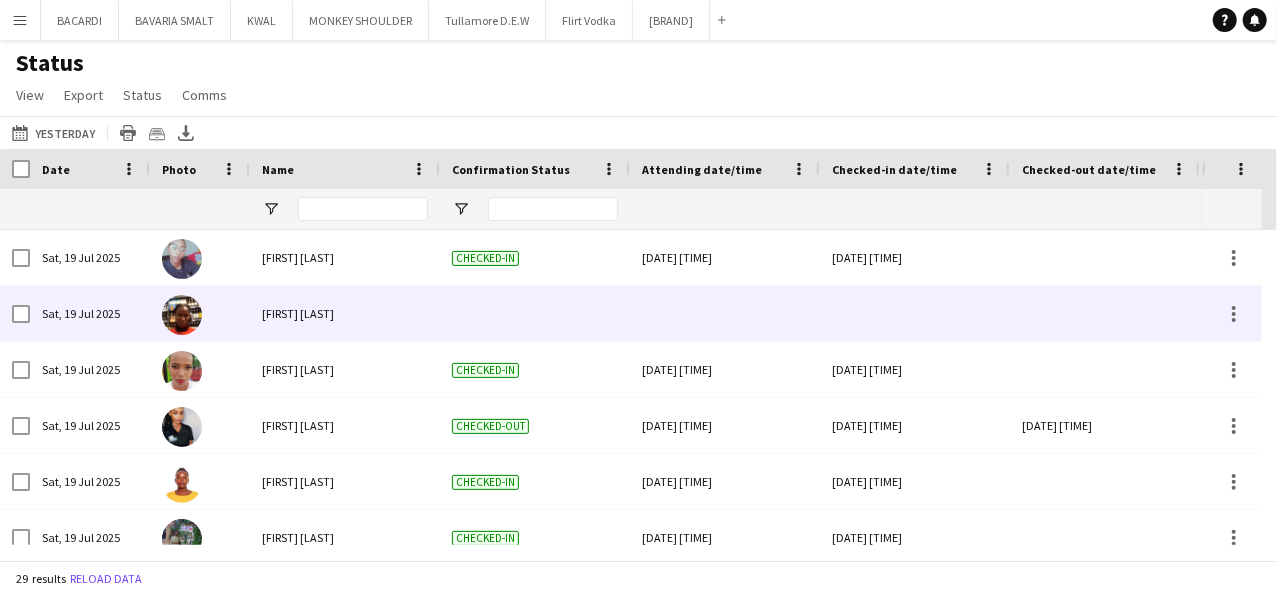 click at bounding box center [725, 313] 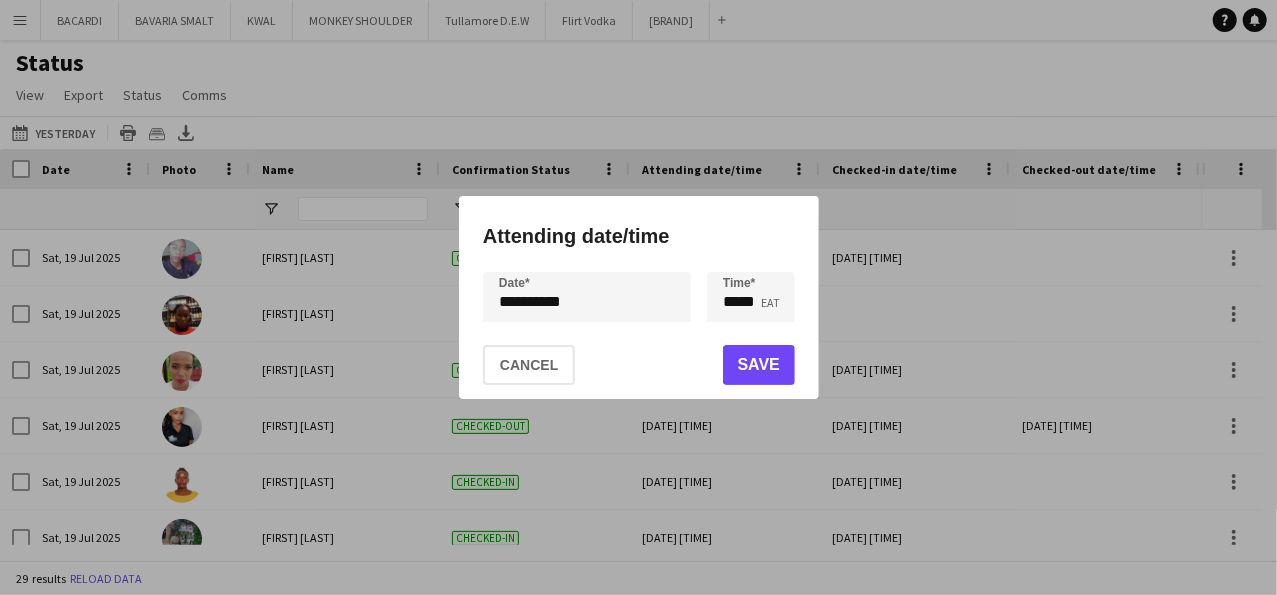 click on "**********" at bounding box center (638, 297) 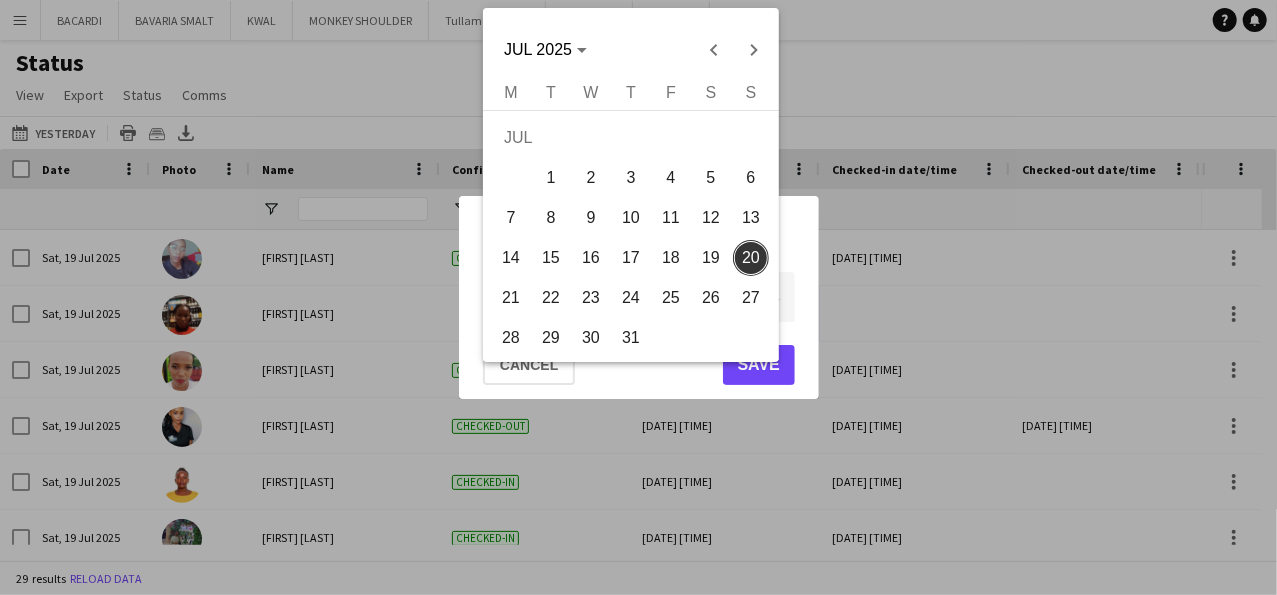 click on "19" at bounding box center [711, 258] 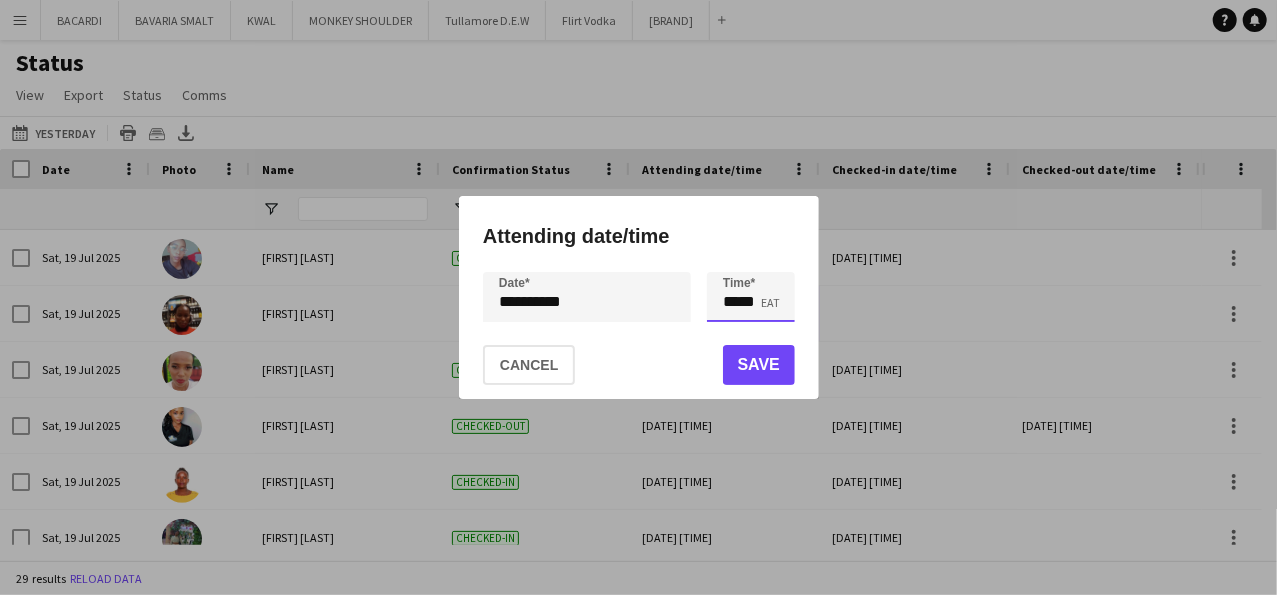 click on "*****" at bounding box center (751, 297) 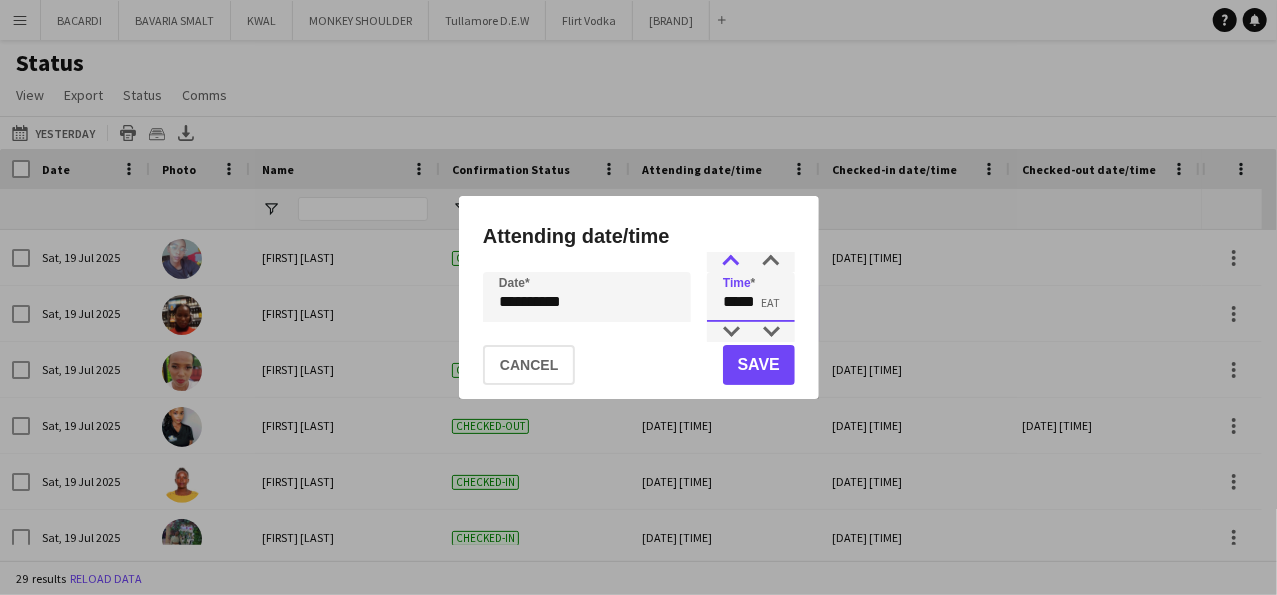 click at bounding box center (731, 262) 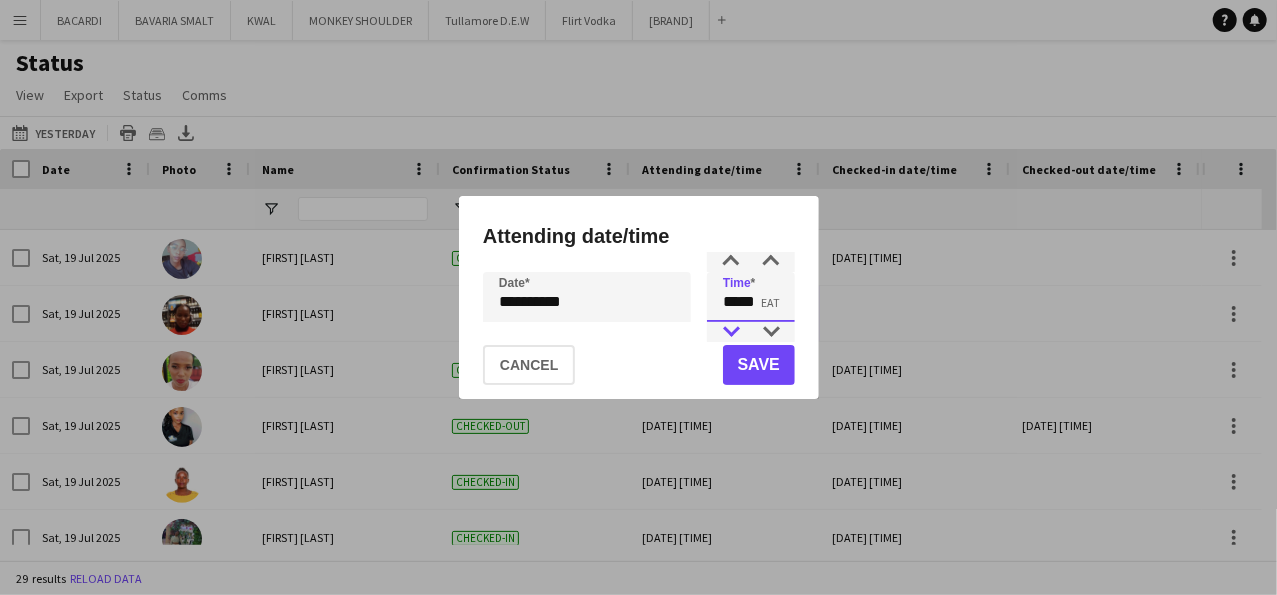 click at bounding box center [731, 332] 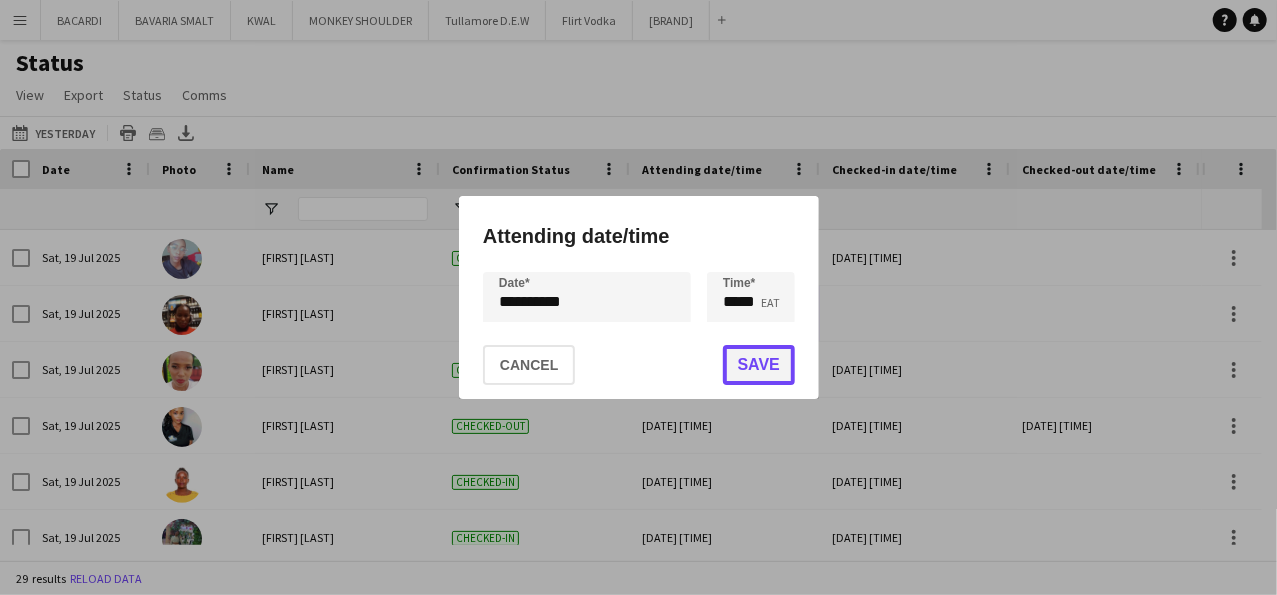 click on "Save" 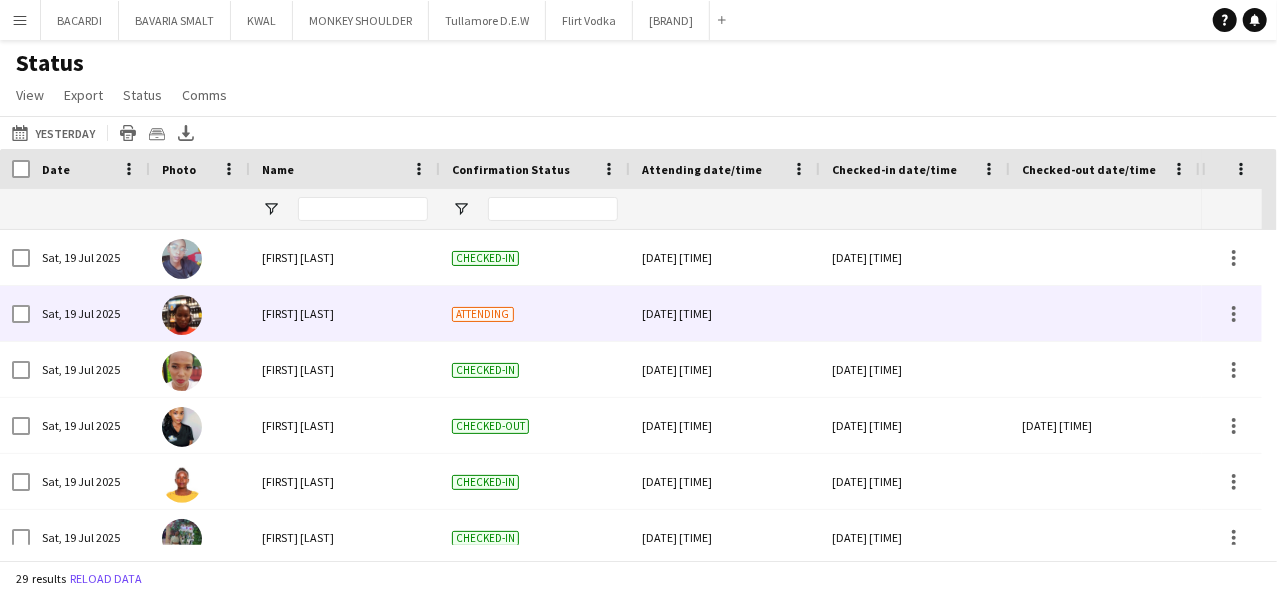 click at bounding box center (915, 313) 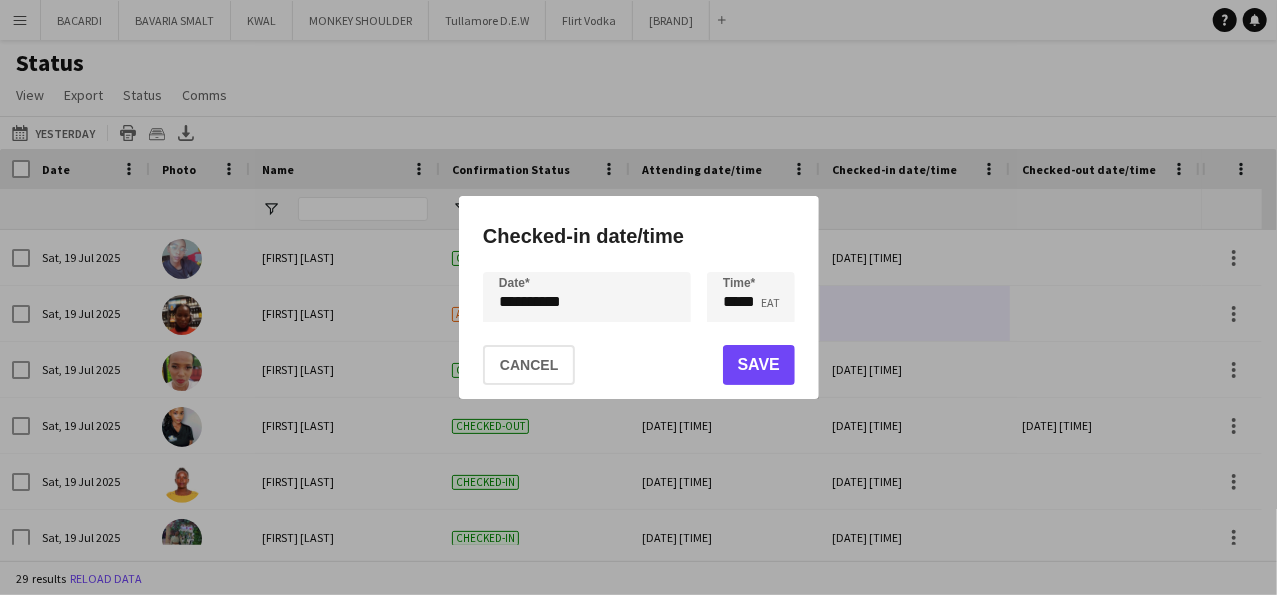 click on "**********" at bounding box center (638, 297) 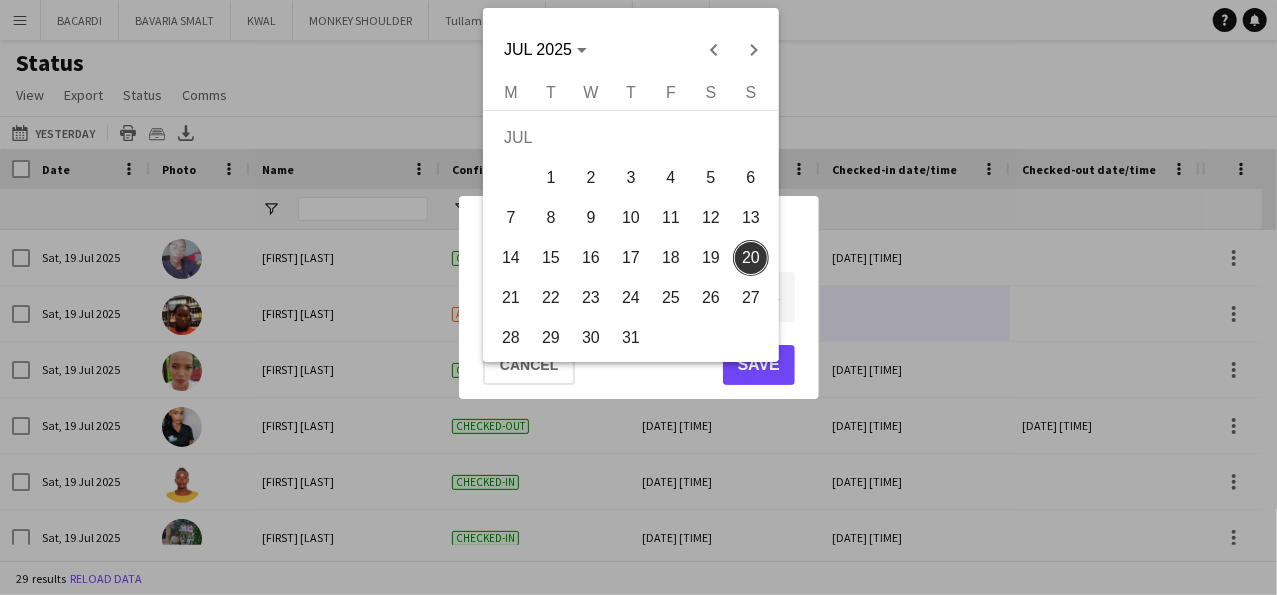 click on "19" at bounding box center (711, 258) 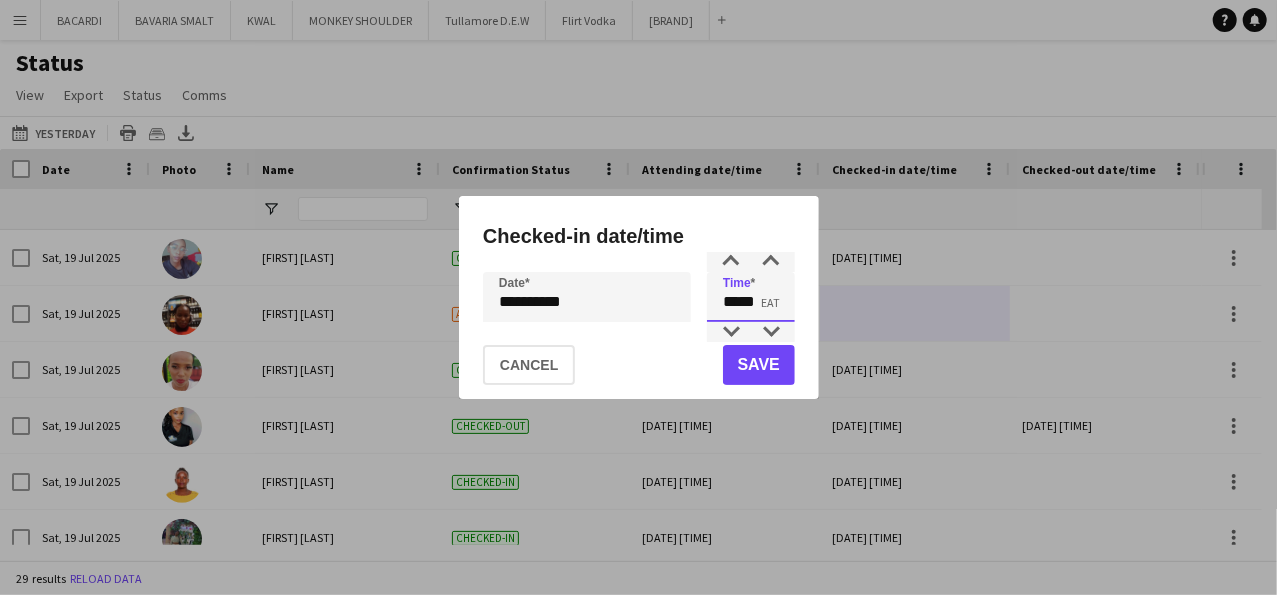 click on "*****" at bounding box center [751, 297] 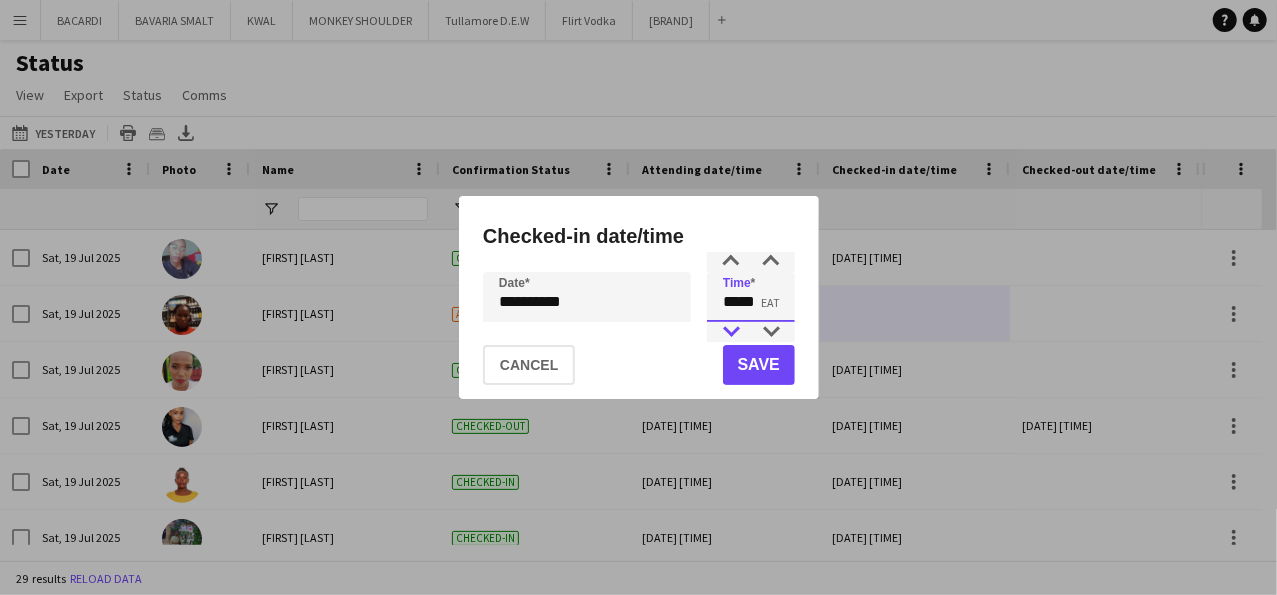 click at bounding box center [731, 332] 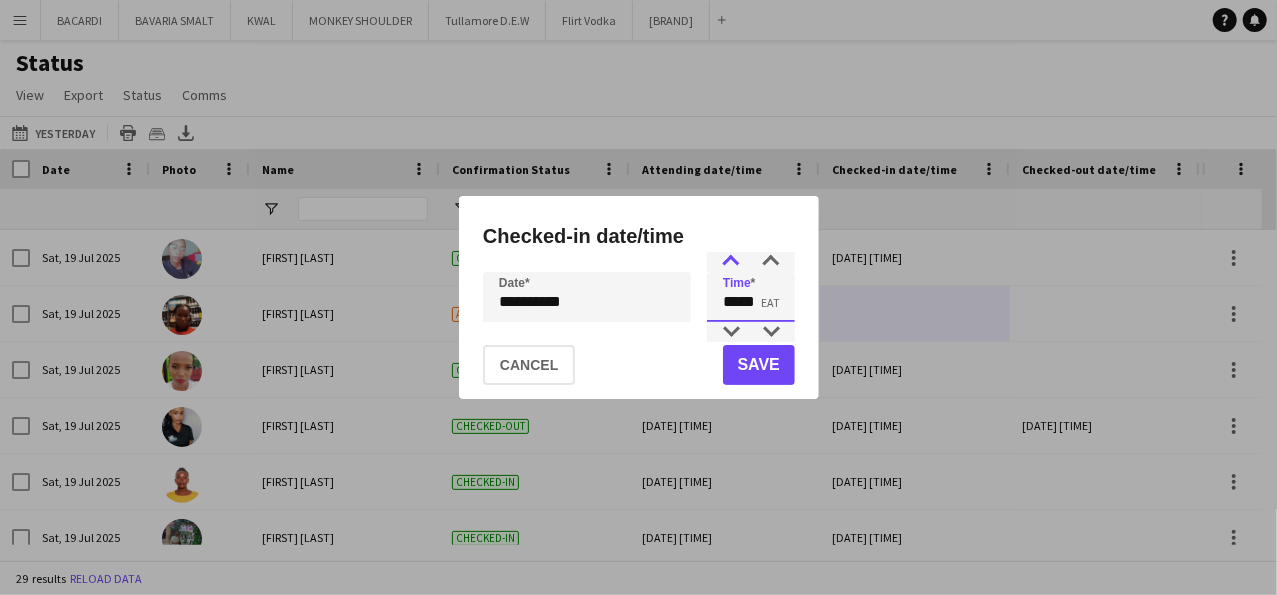 click at bounding box center [731, 262] 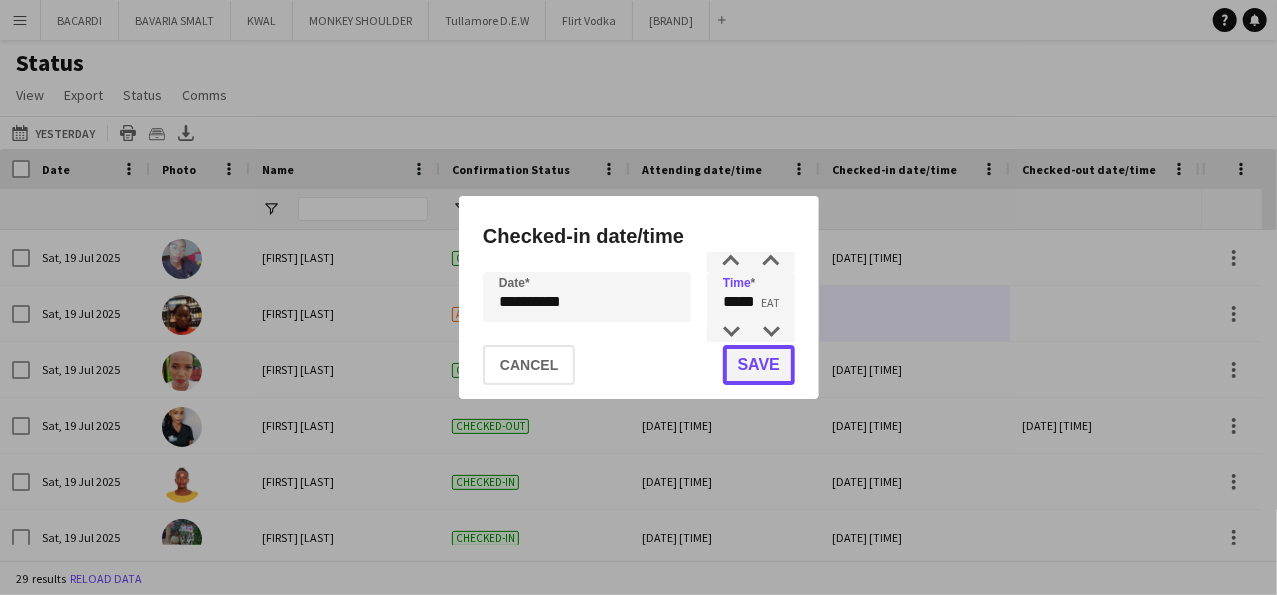click on "Save" 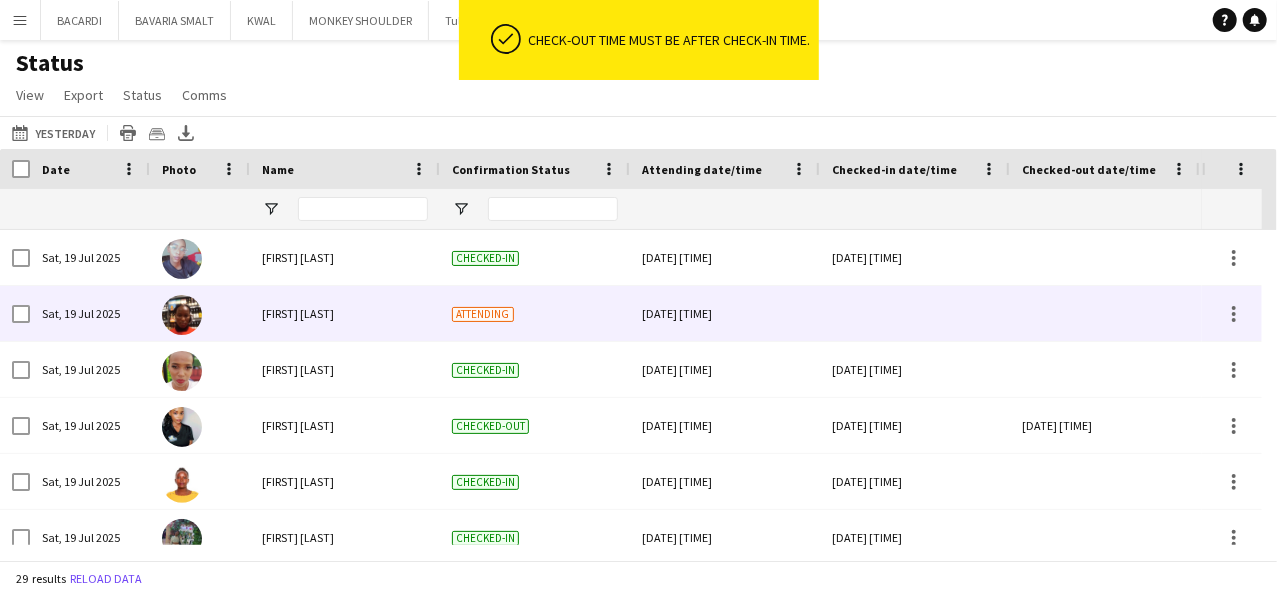 click at bounding box center (915, 313) 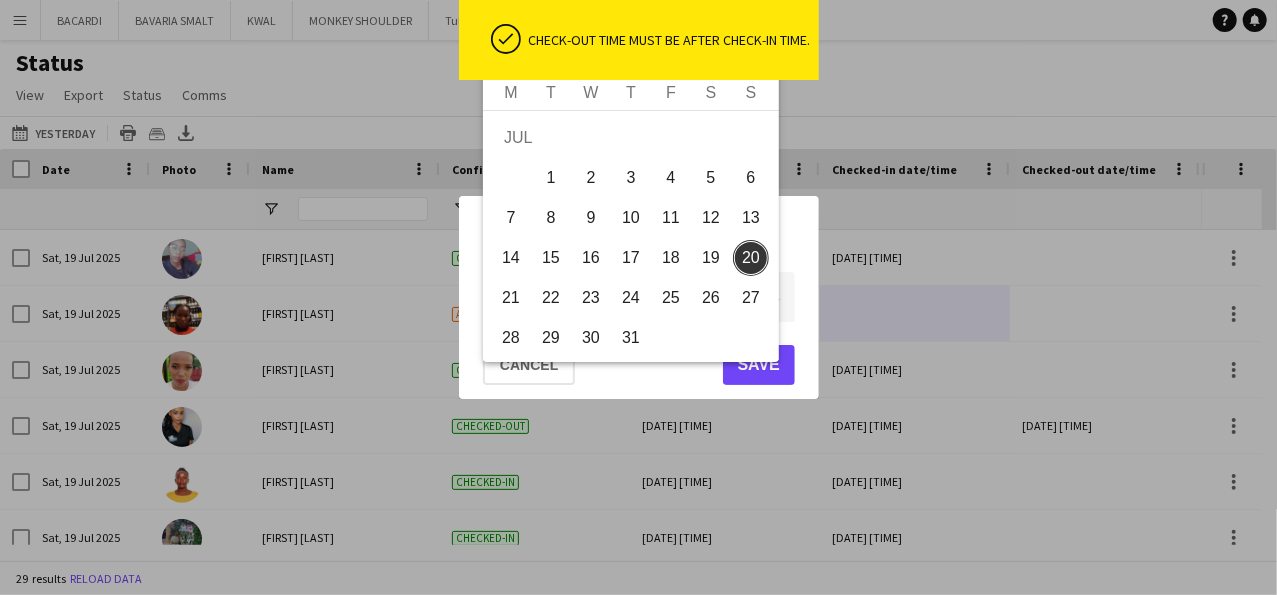 click on "**********" at bounding box center [638, 297] 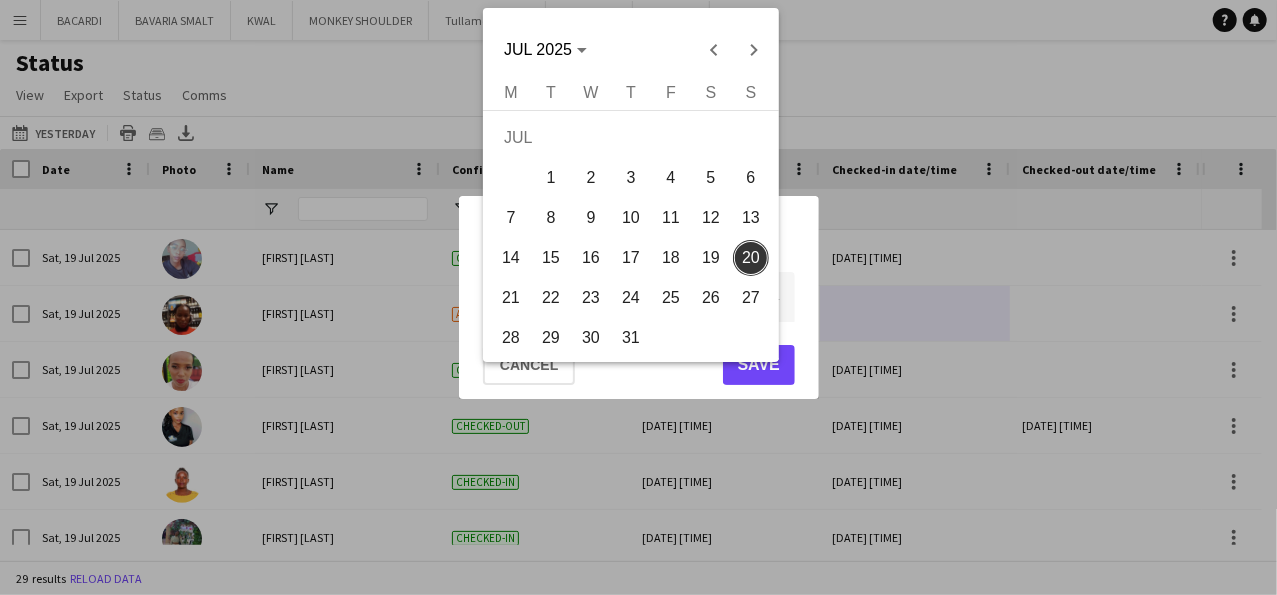 click on "19" at bounding box center [711, 258] 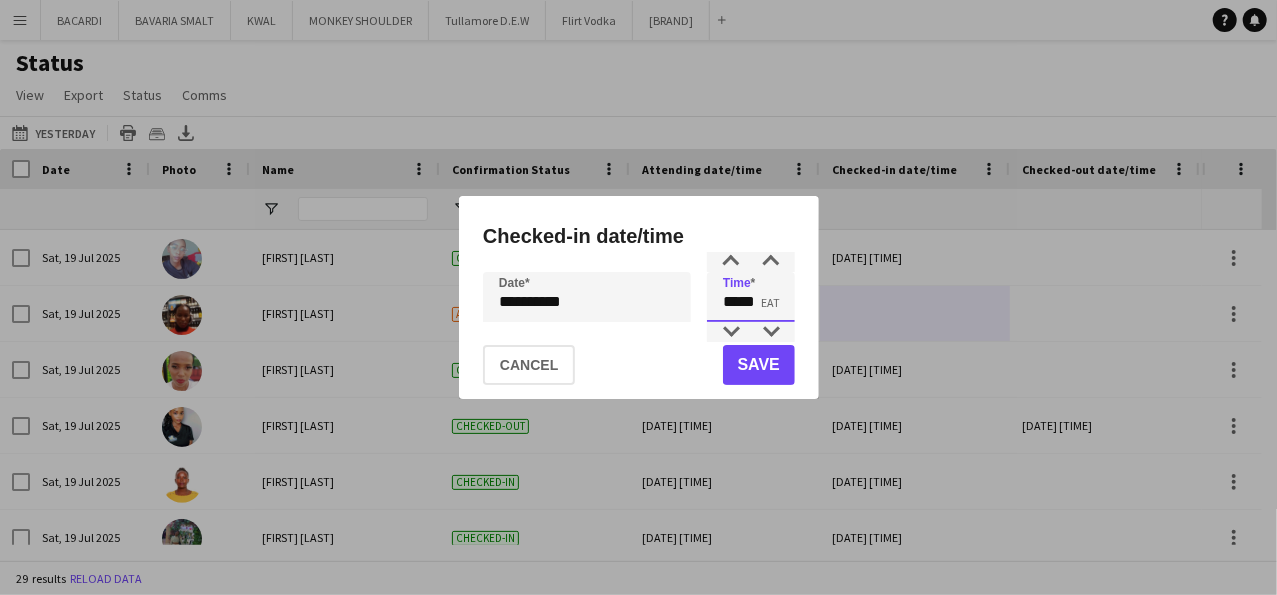 click on "*****" at bounding box center (751, 297) 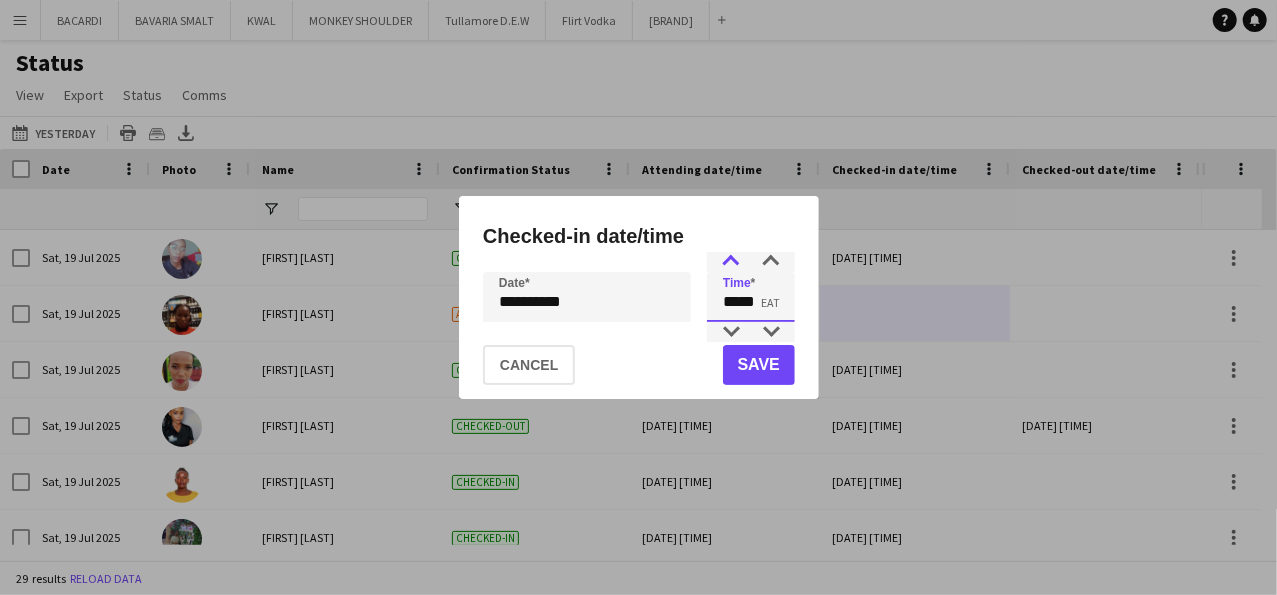 click at bounding box center (731, 262) 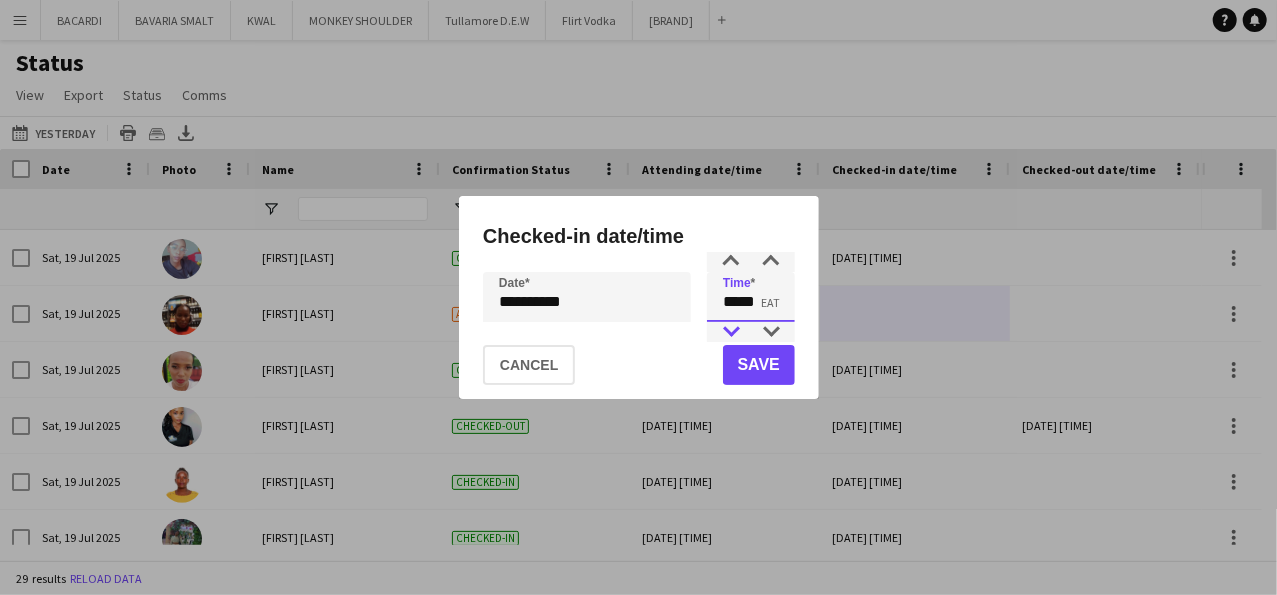 click at bounding box center [731, 332] 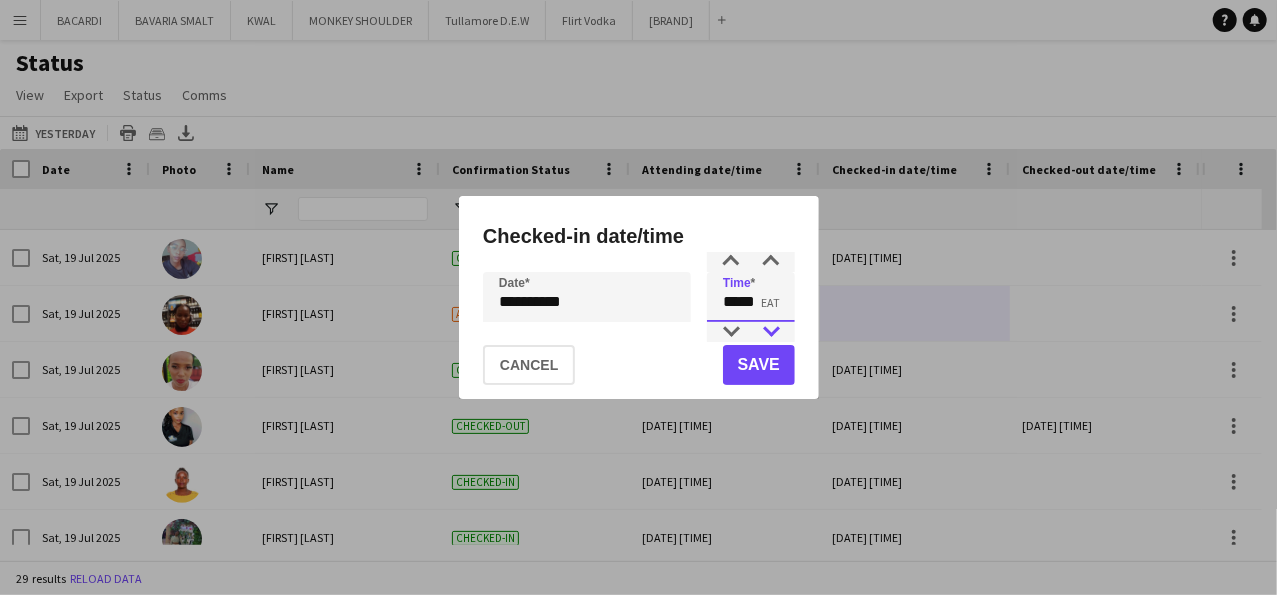 click at bounding box center (771, 332) 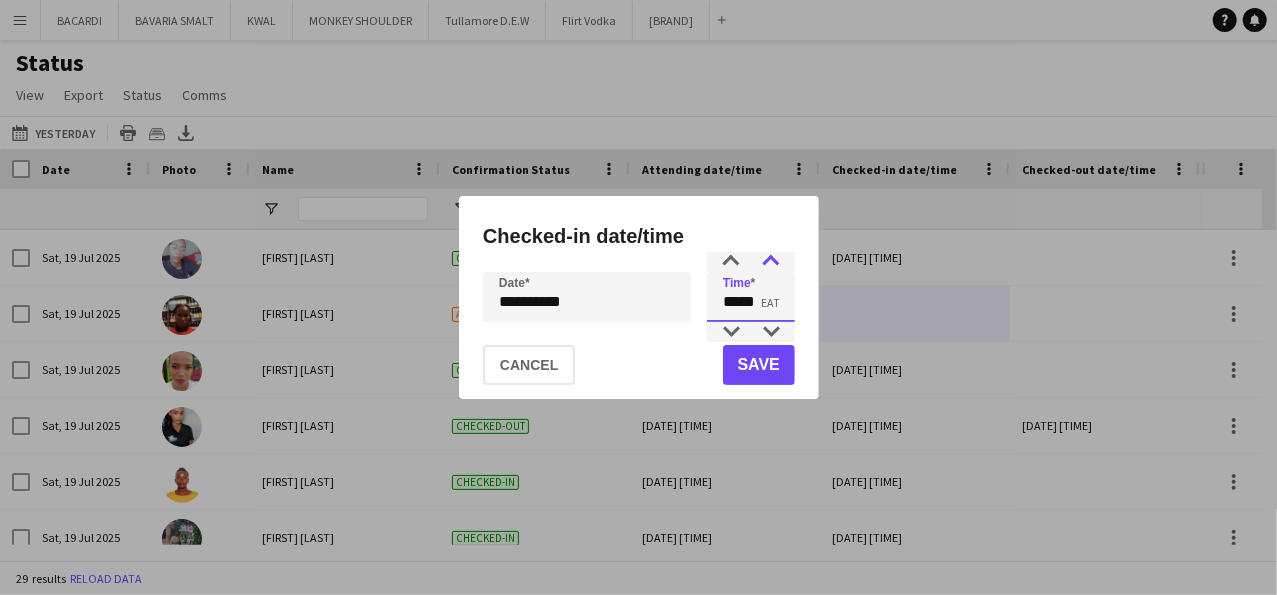 click at bounding box center (771, 262) 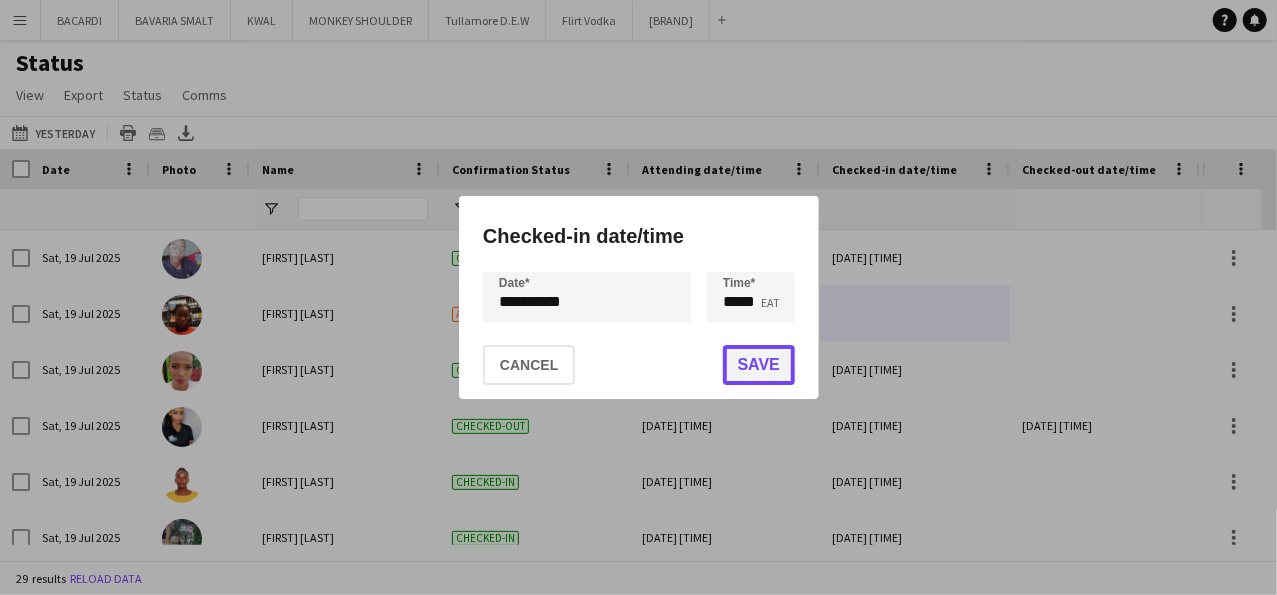 click on "Save" 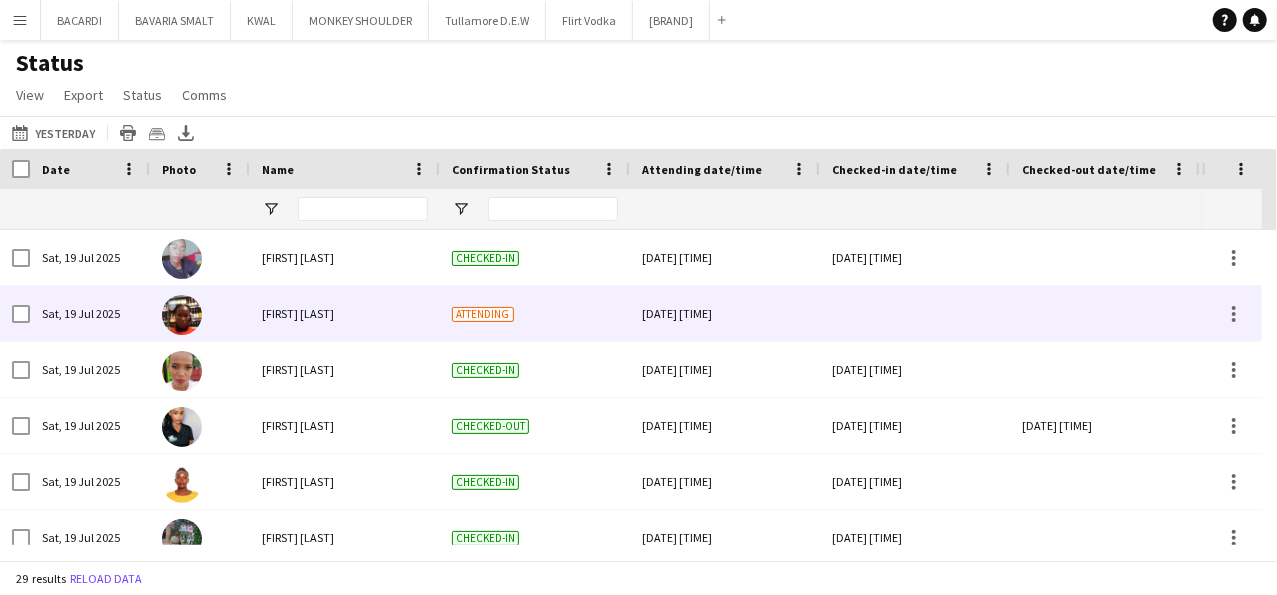 click at bounding box center [915, 313] 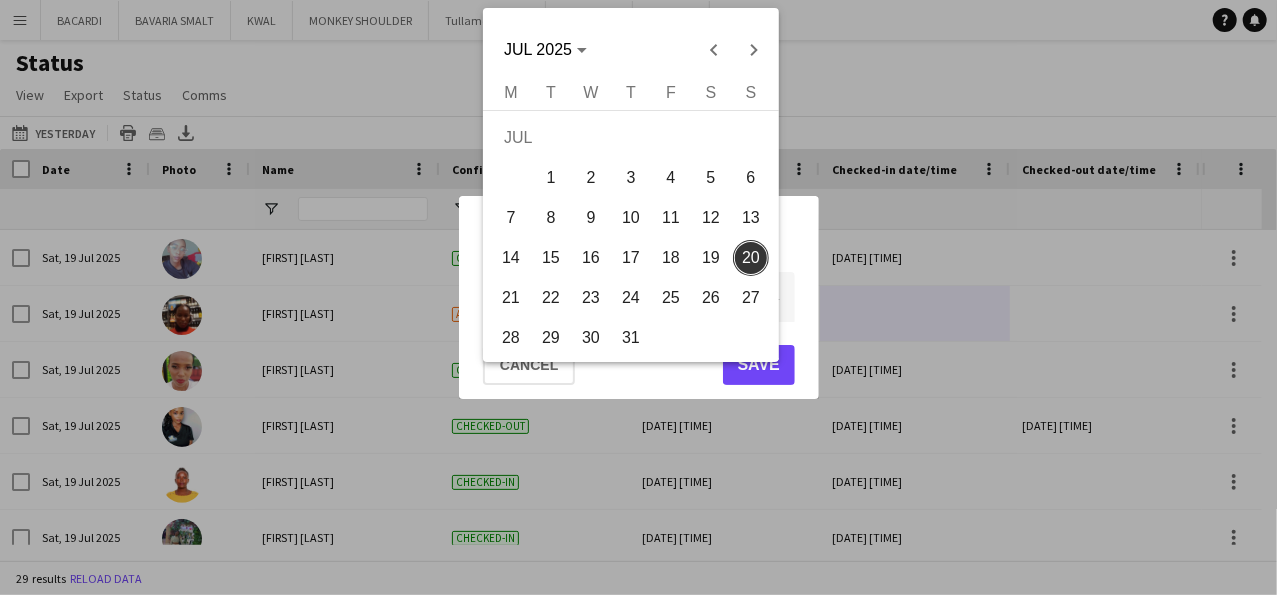 click on "**********" at bounding box center [638, 297] 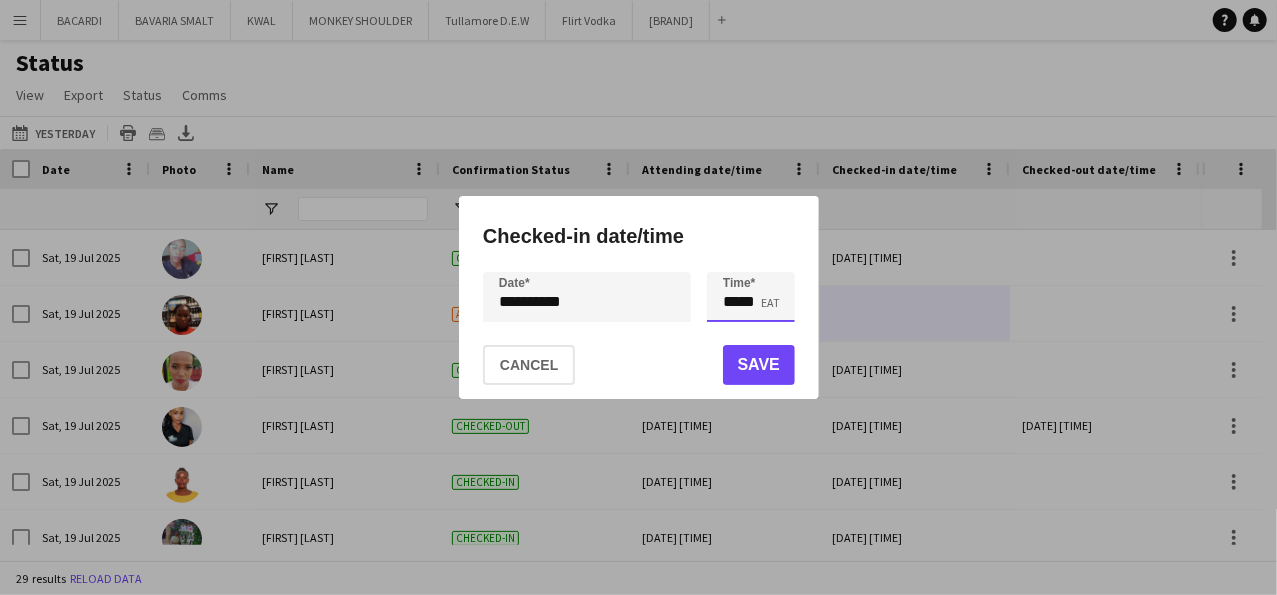 click on "*****" at bounding box center (751, 297) 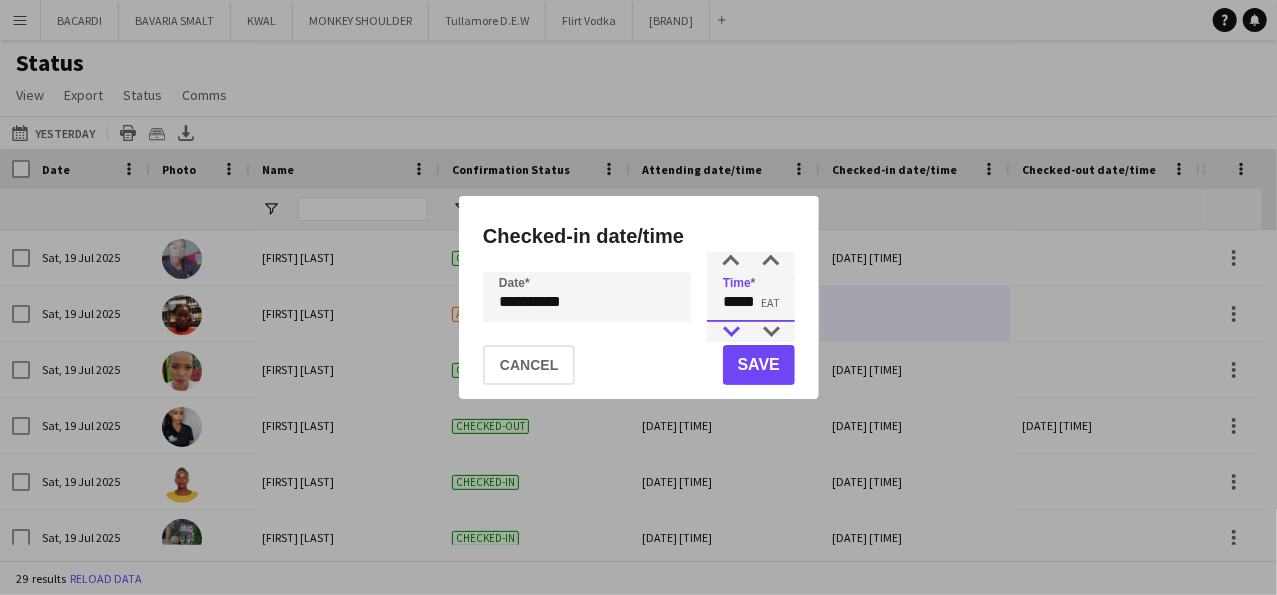 click at bounding box center (731, 332) 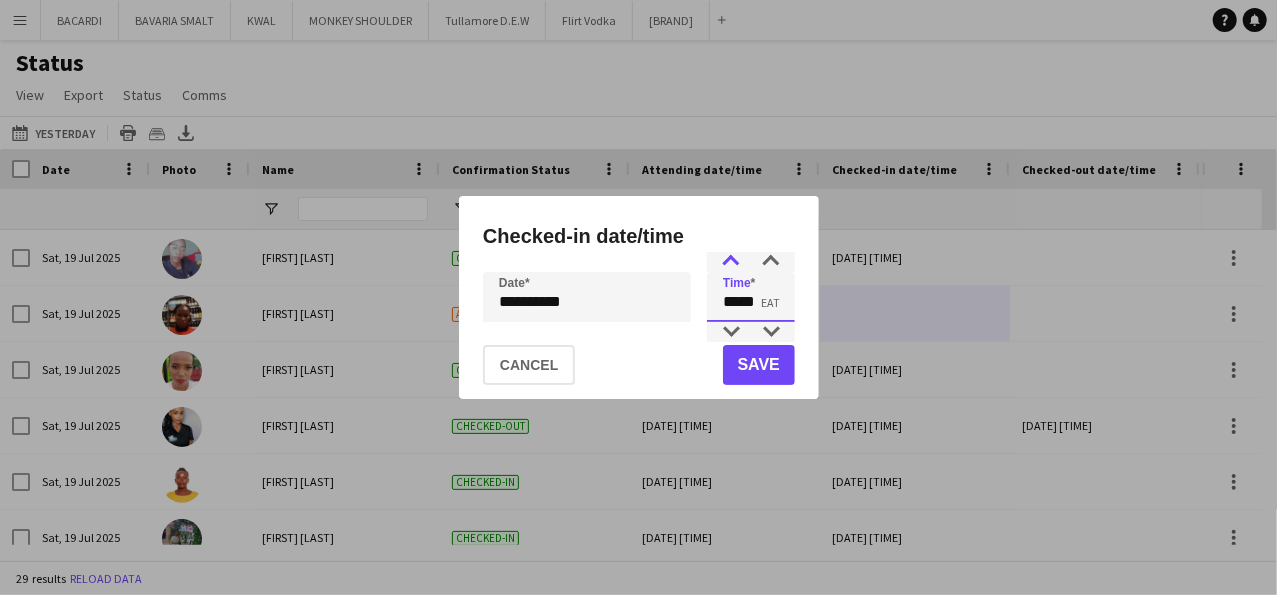 click at bounding box center (731, 262) 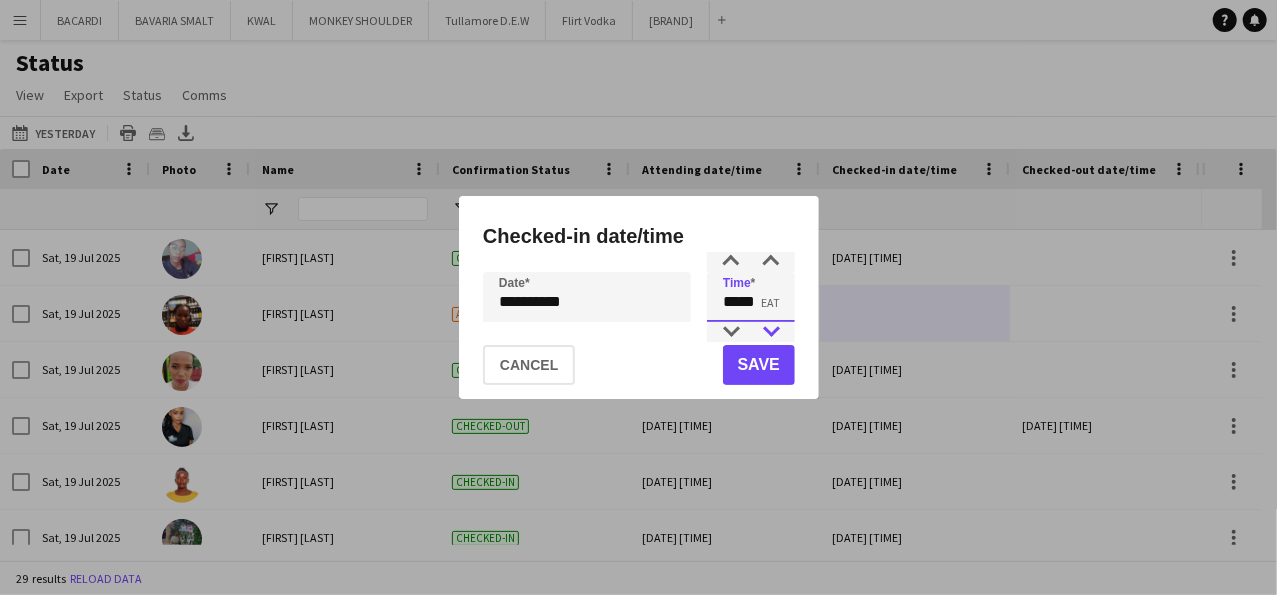 click at bounding box center [771, 332] 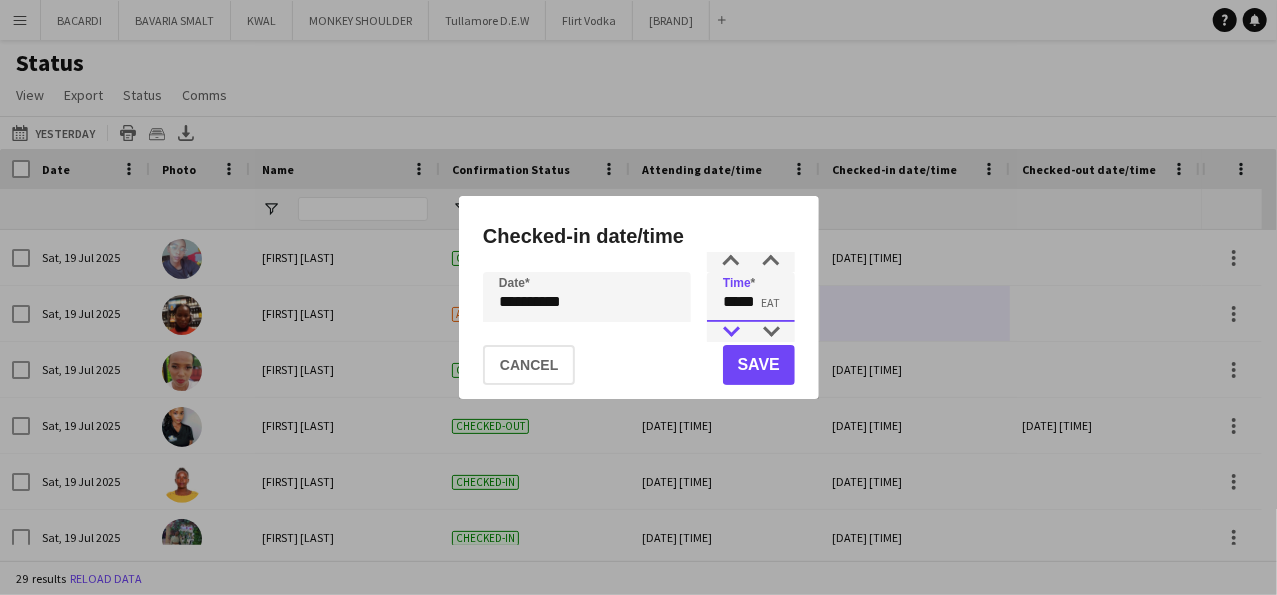 click at bounding box center [731, 332] 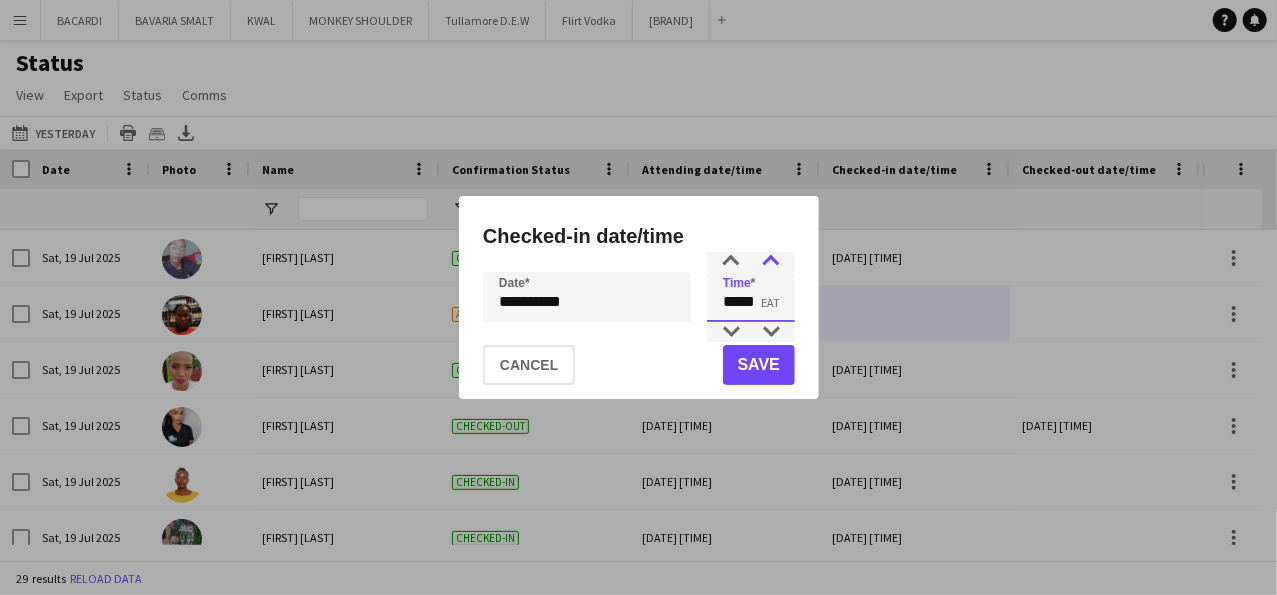 click at bounding box center (771, 262) 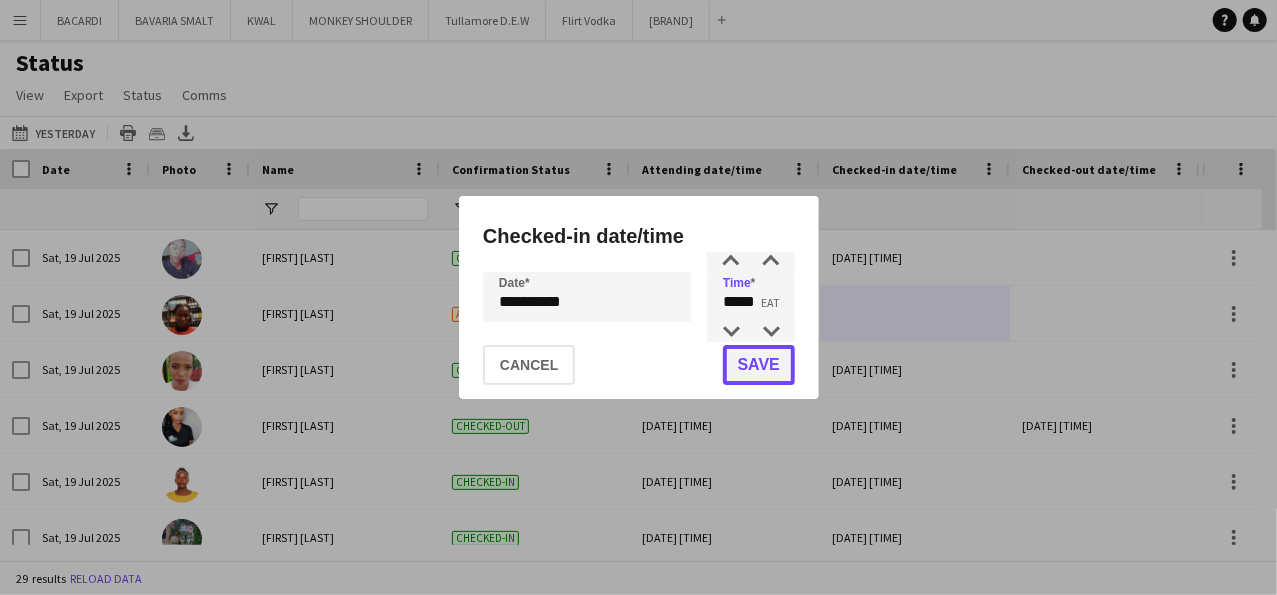 click on "Save" 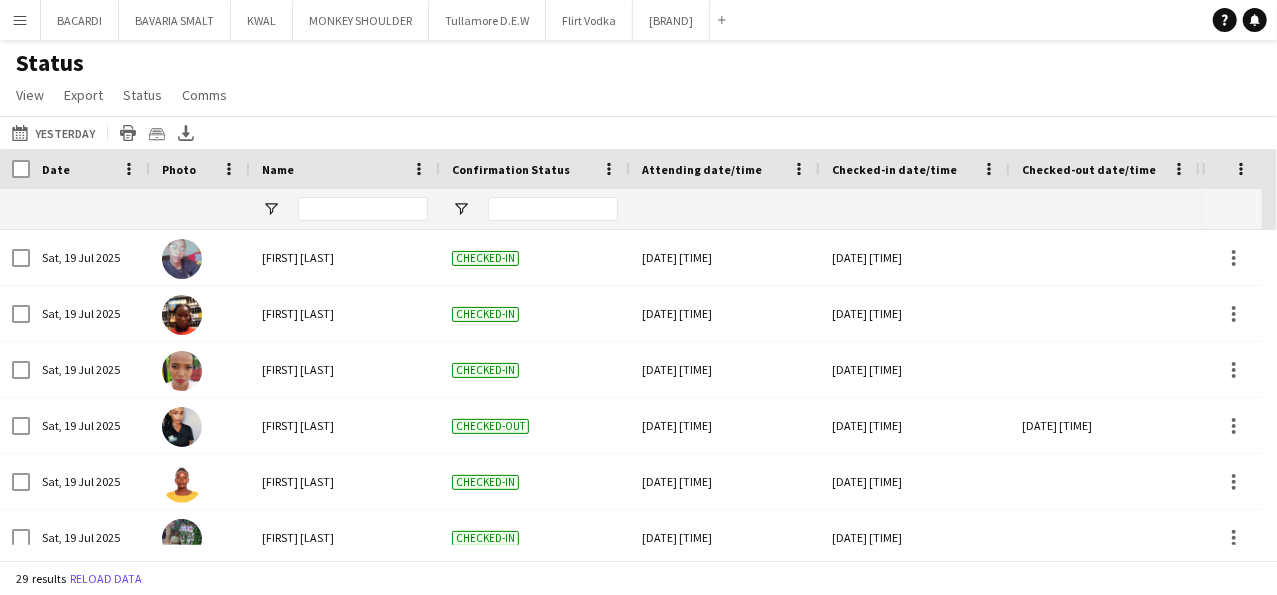scroll, scrollTop: 195, scrollLeft: 0, axis: vertical 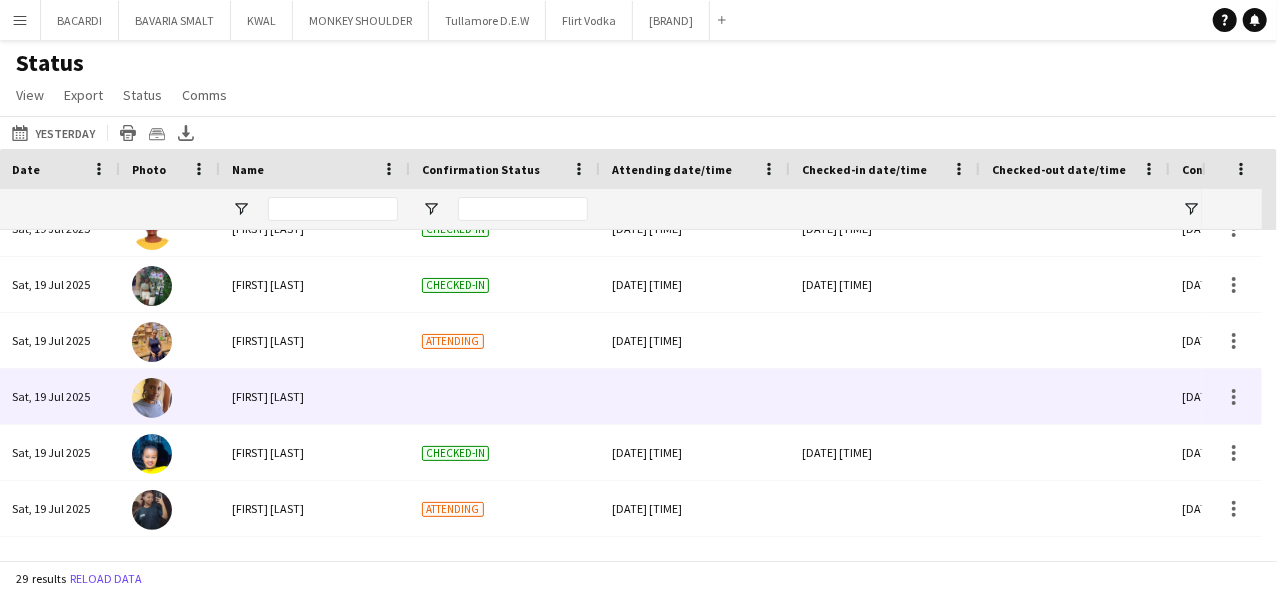 click at bounding box center [505, 396] 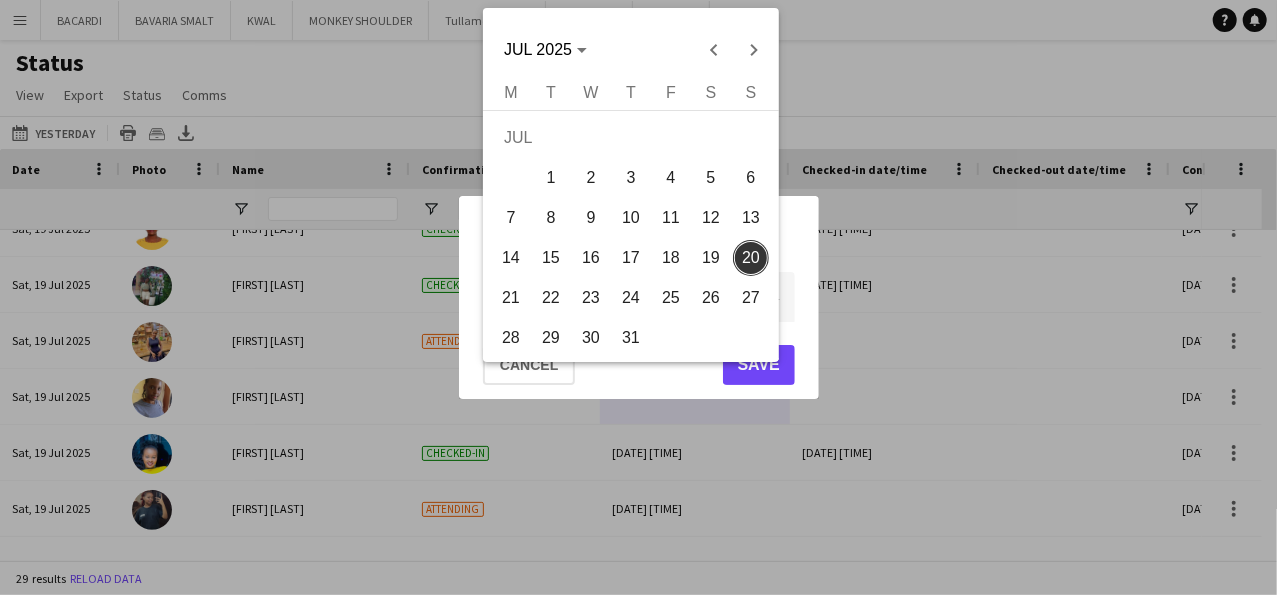 drag, startPoint x: 536, startPoint y: 300, endPoint x: 560, endPoint y: 298, distance: 24.083189 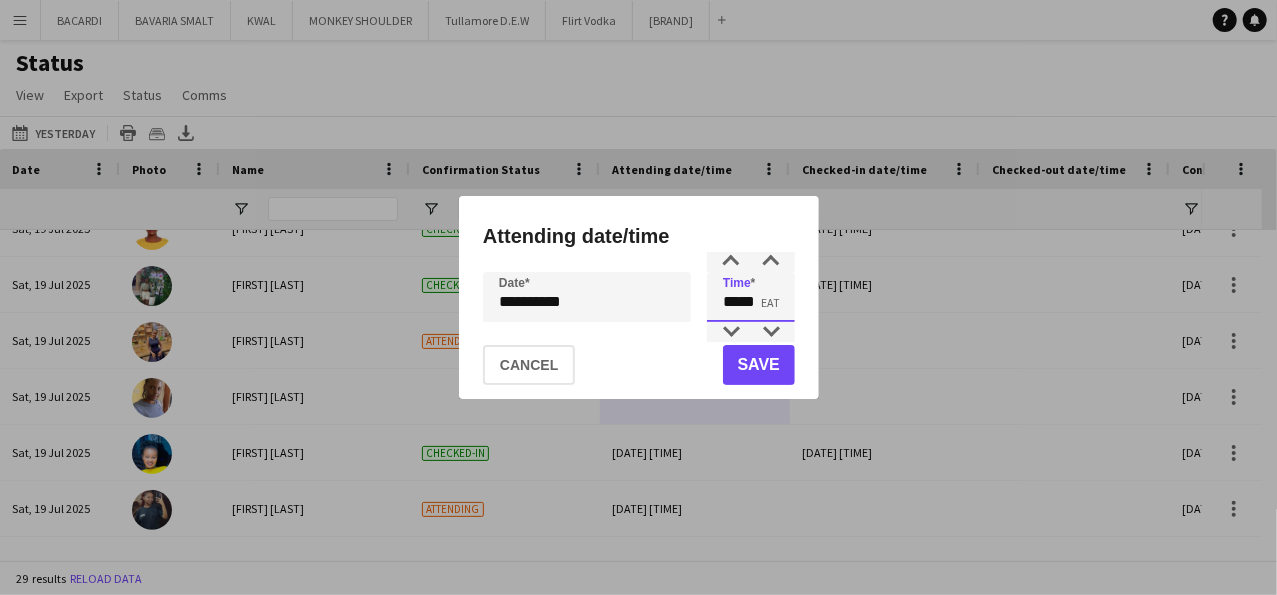 click on "*****" at bounding box center [751, 297] 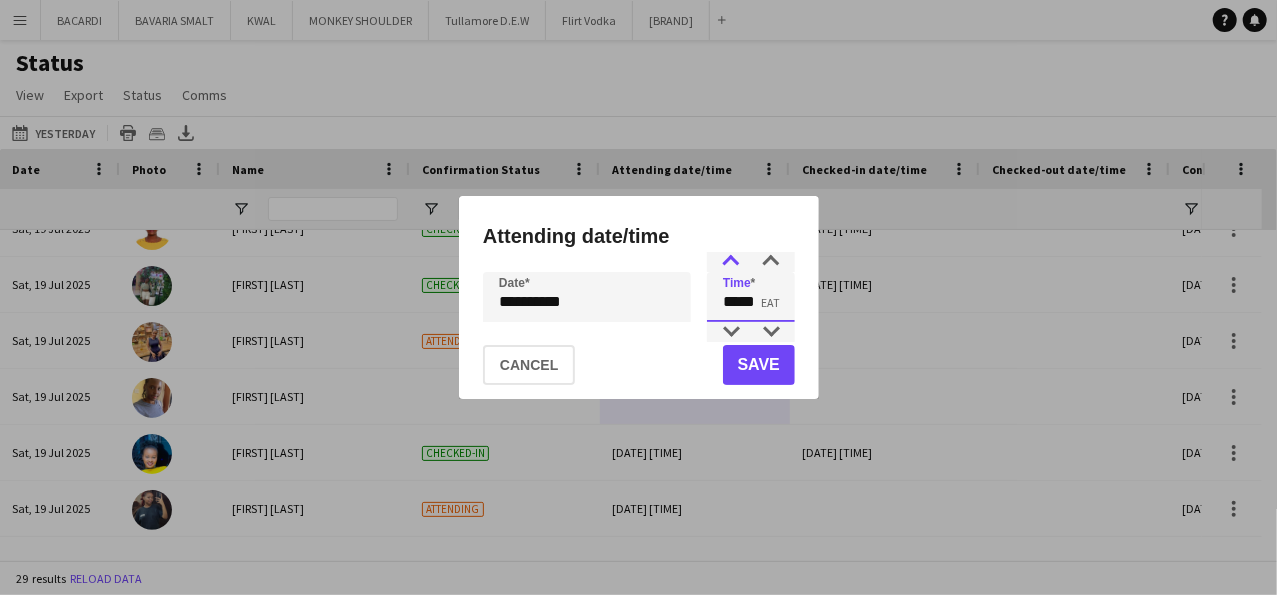 click at bounding box center [731, 262] 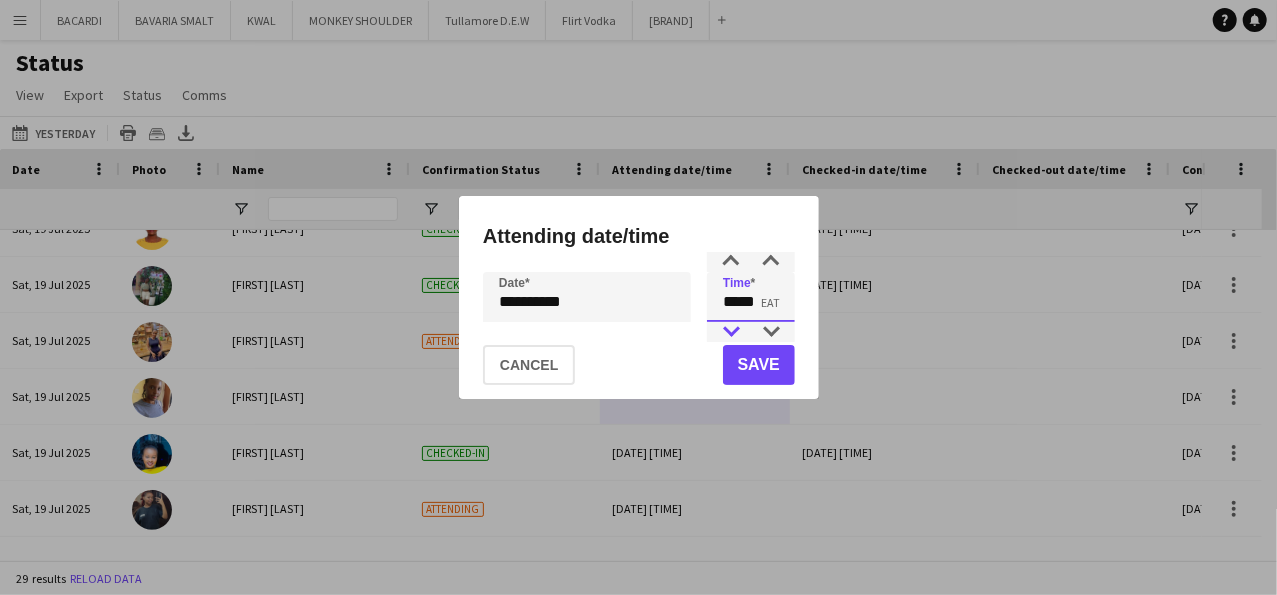 click at bounding box center (731, 332) 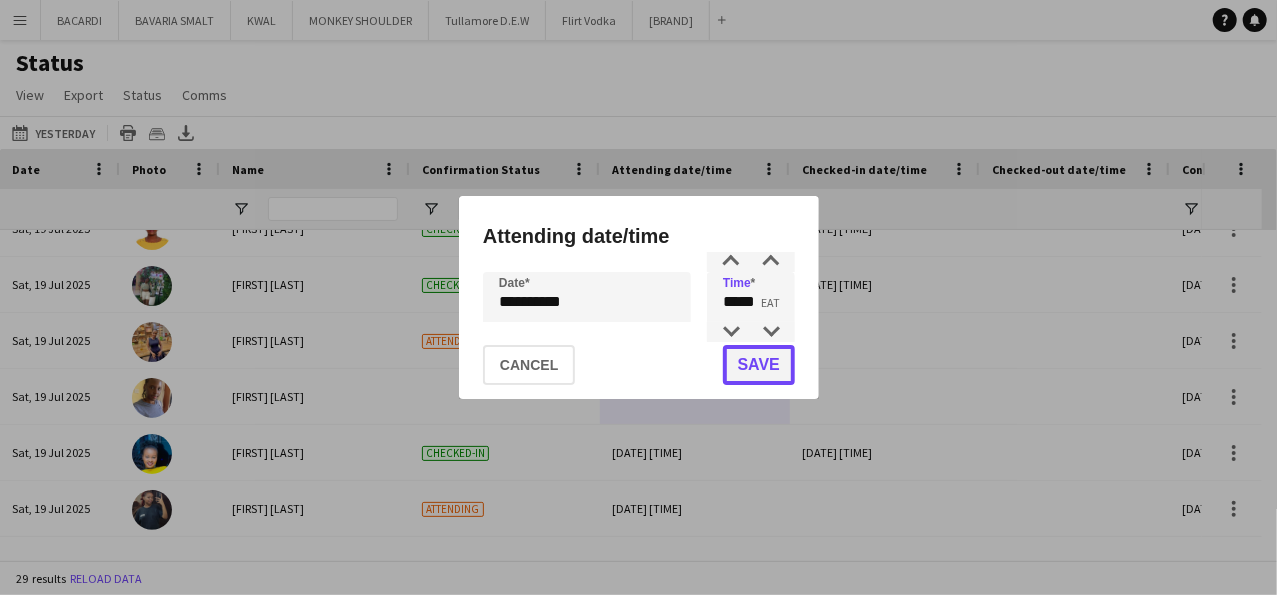 click on "Save" 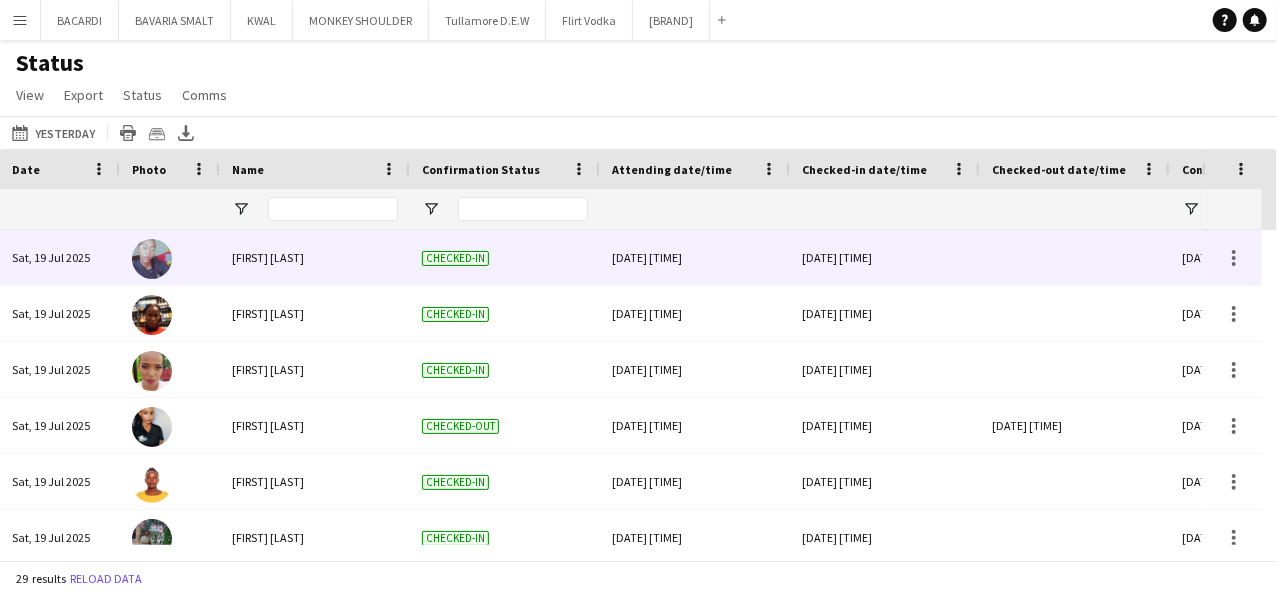 click at bounding box center [1075, 257] 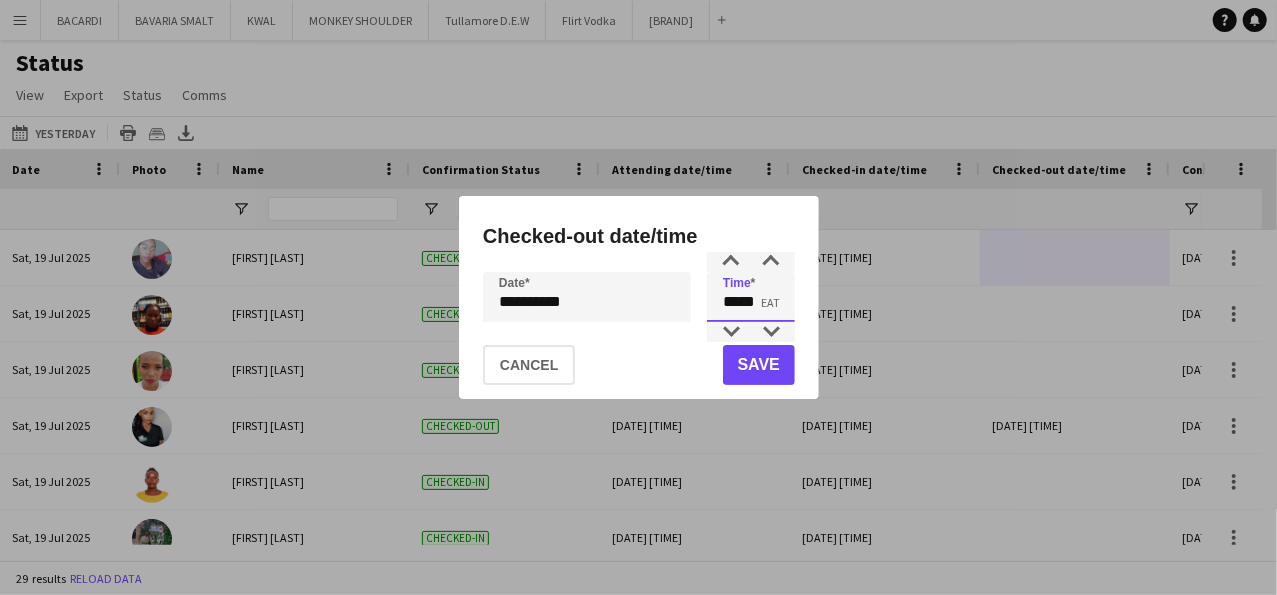 click on "*****" at bounding box center [751, 297] 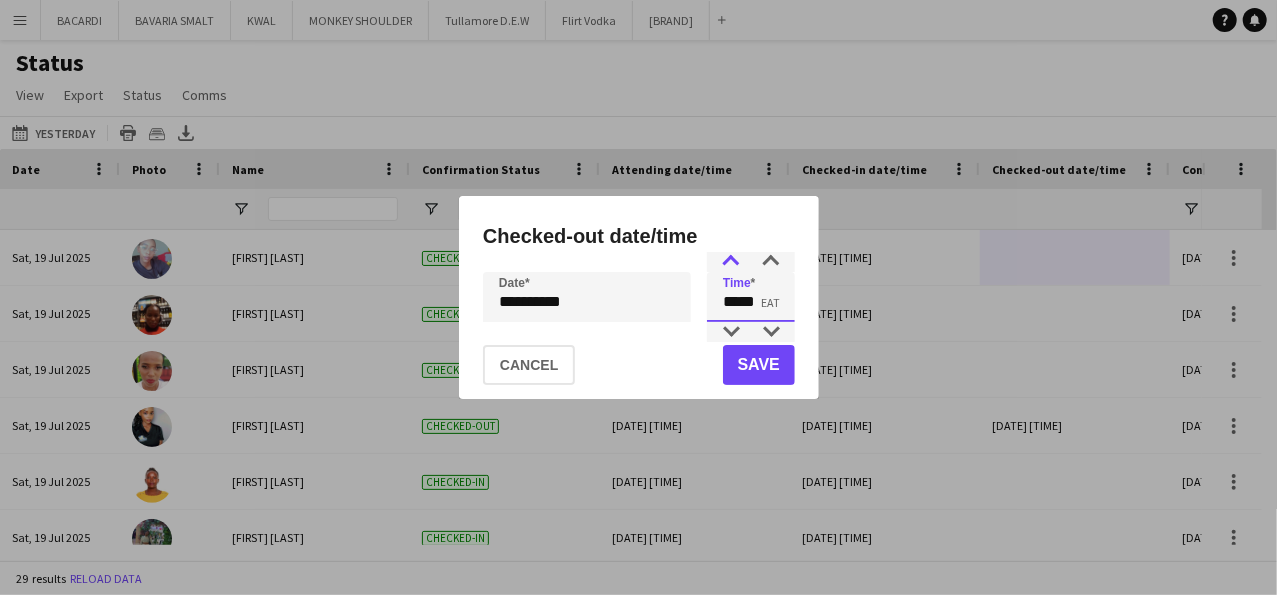 click at bounding box center (731, 262) 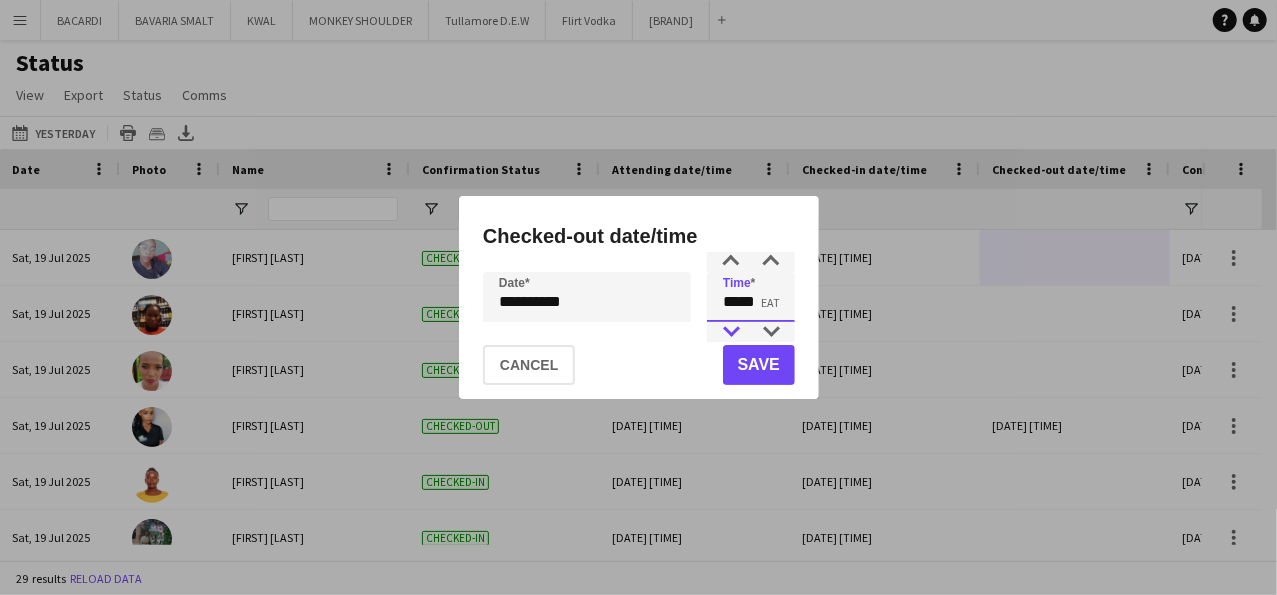 type on "*****" 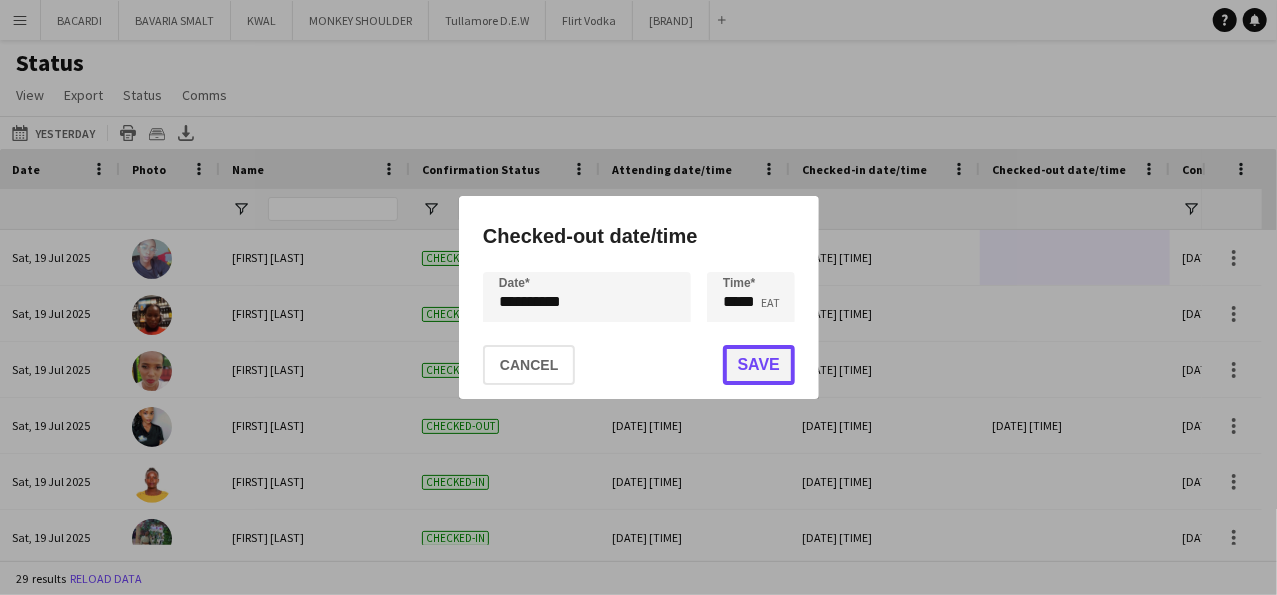 click on "Save" 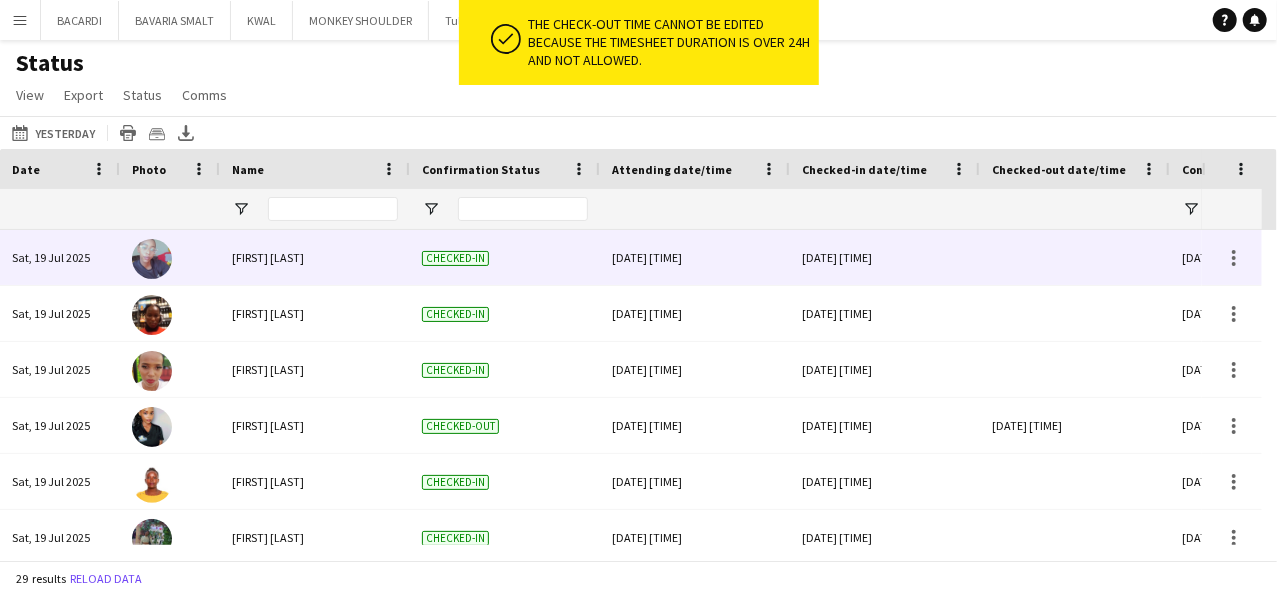 click at bounding box center (1075, 257) 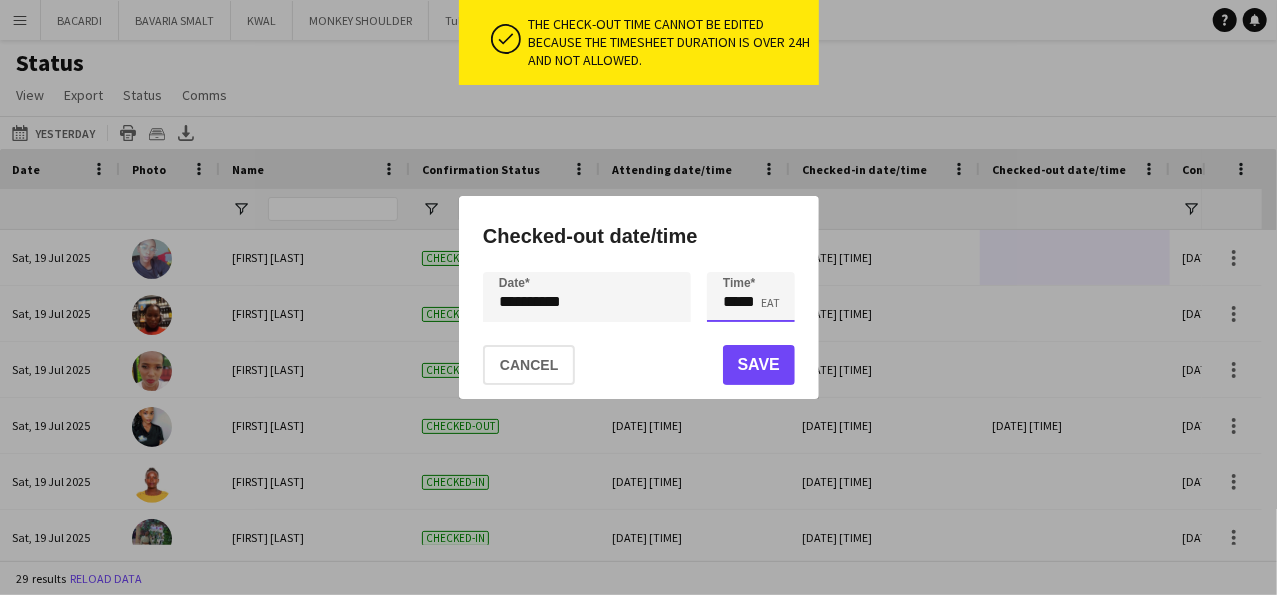 click on "*****" at bounding box center [751, 297] 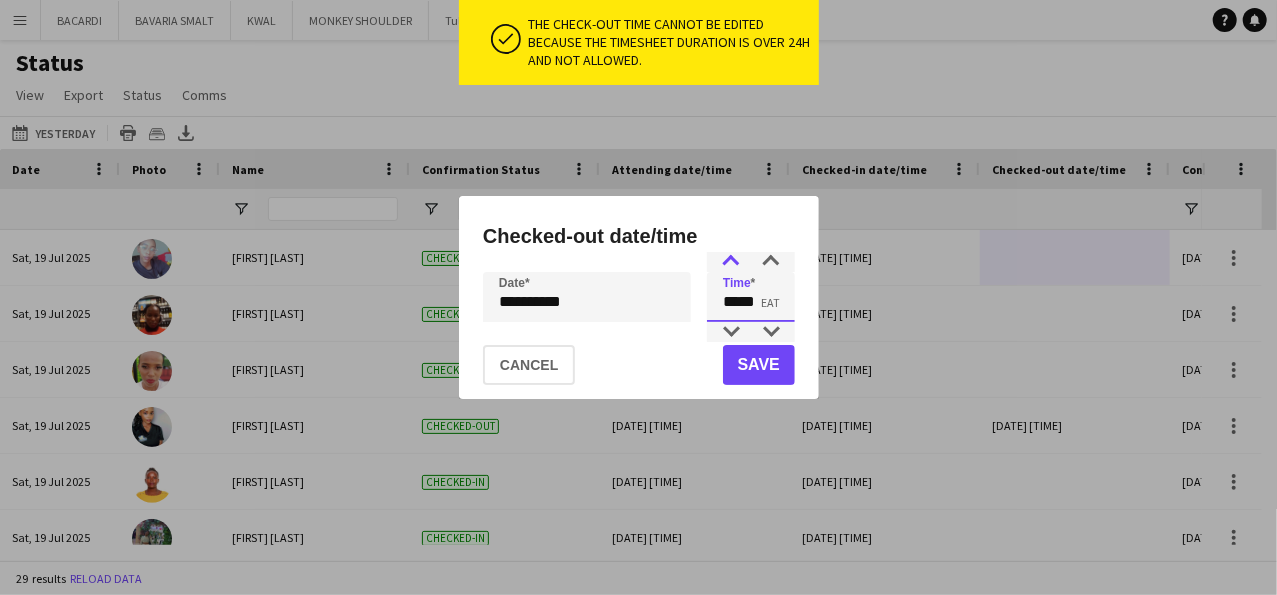 click at bounding box center (731, 262) 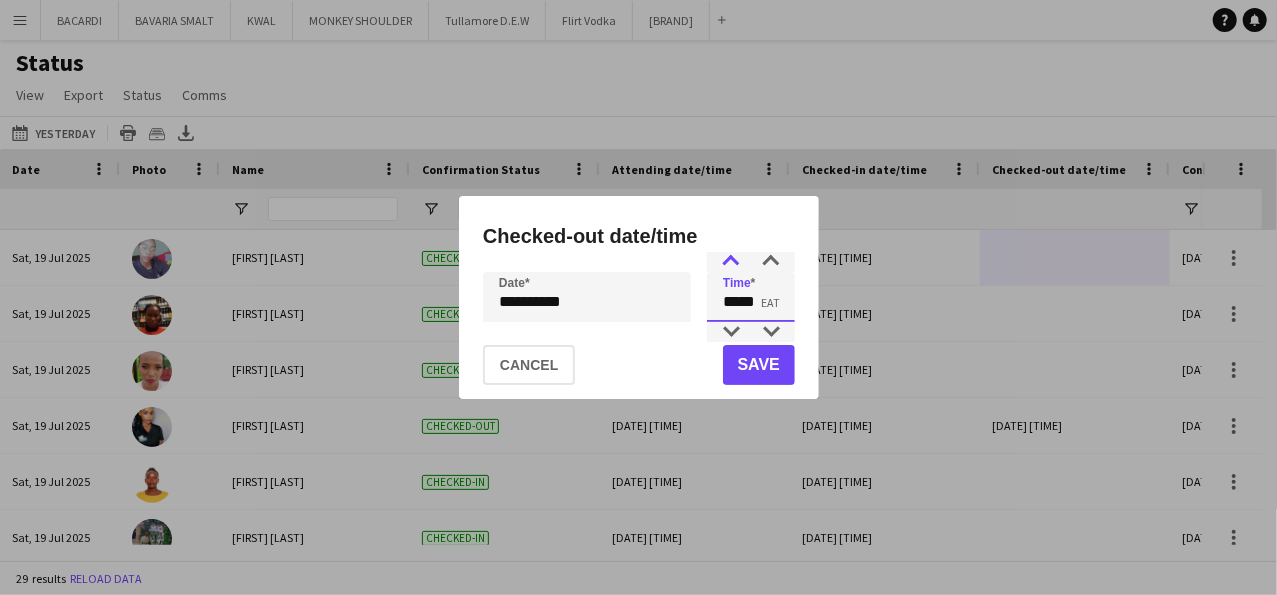 type on "*****" 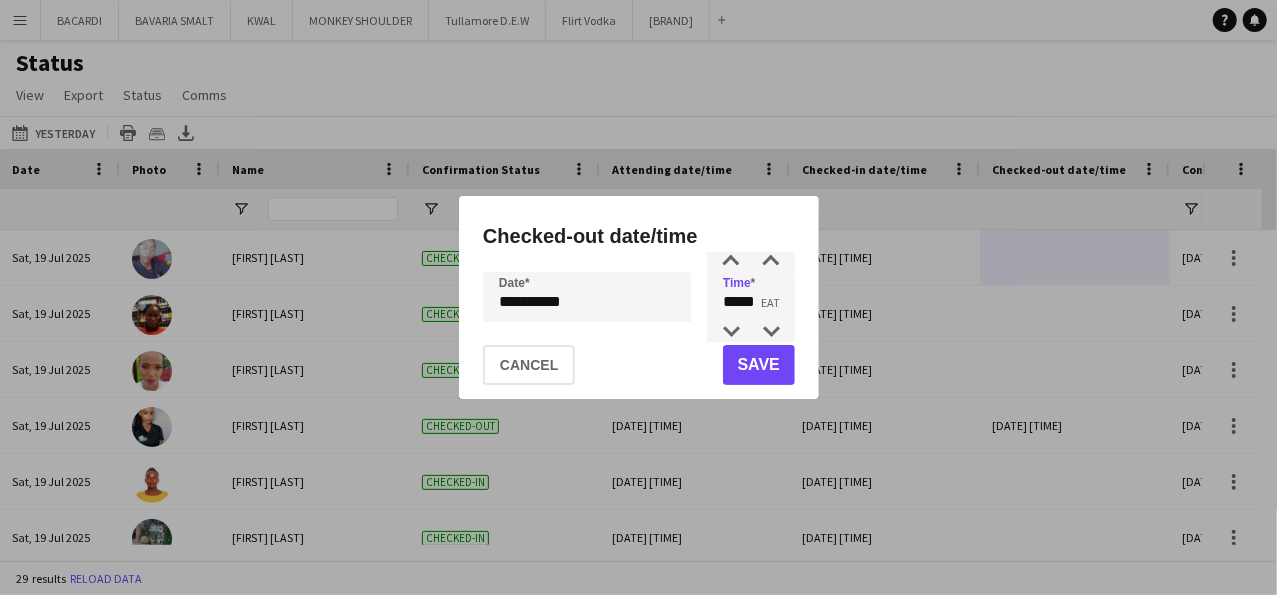 click on "**********" at bounding box center [638, 297] 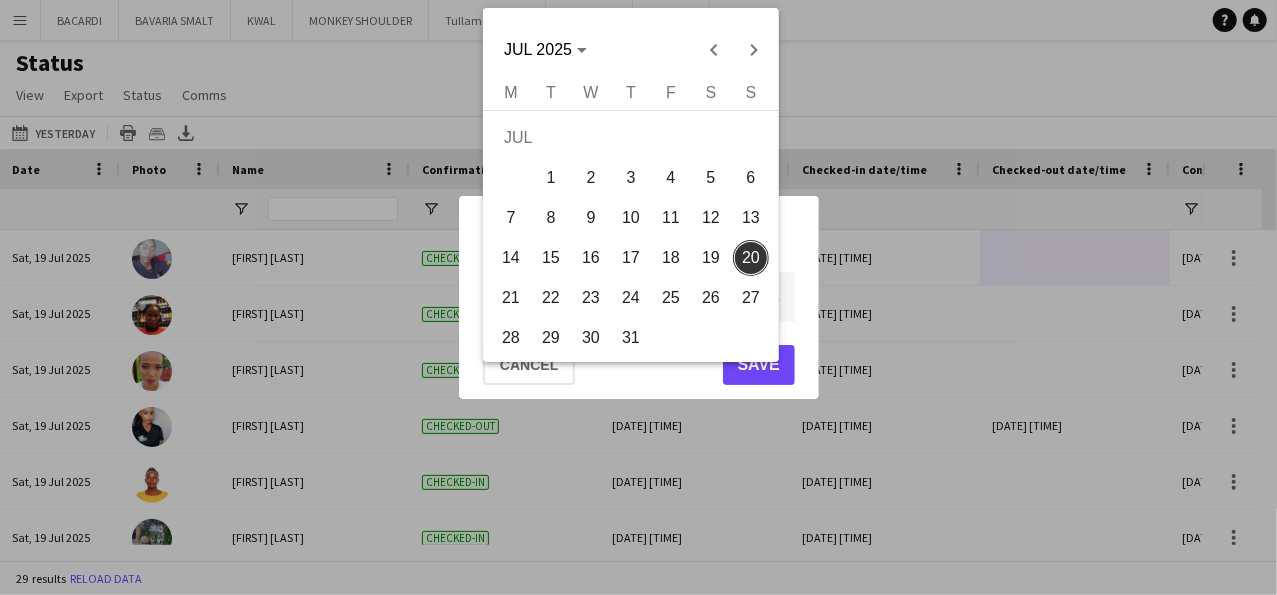 click on "19" at bounding box center (711, 258) 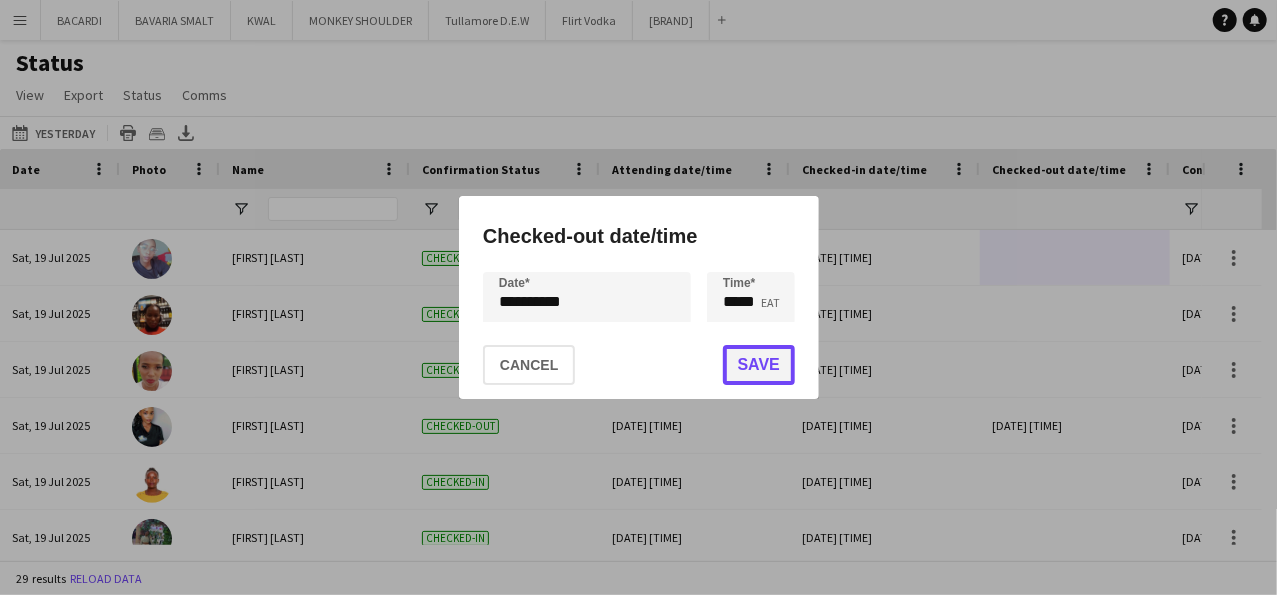 click on "Save" 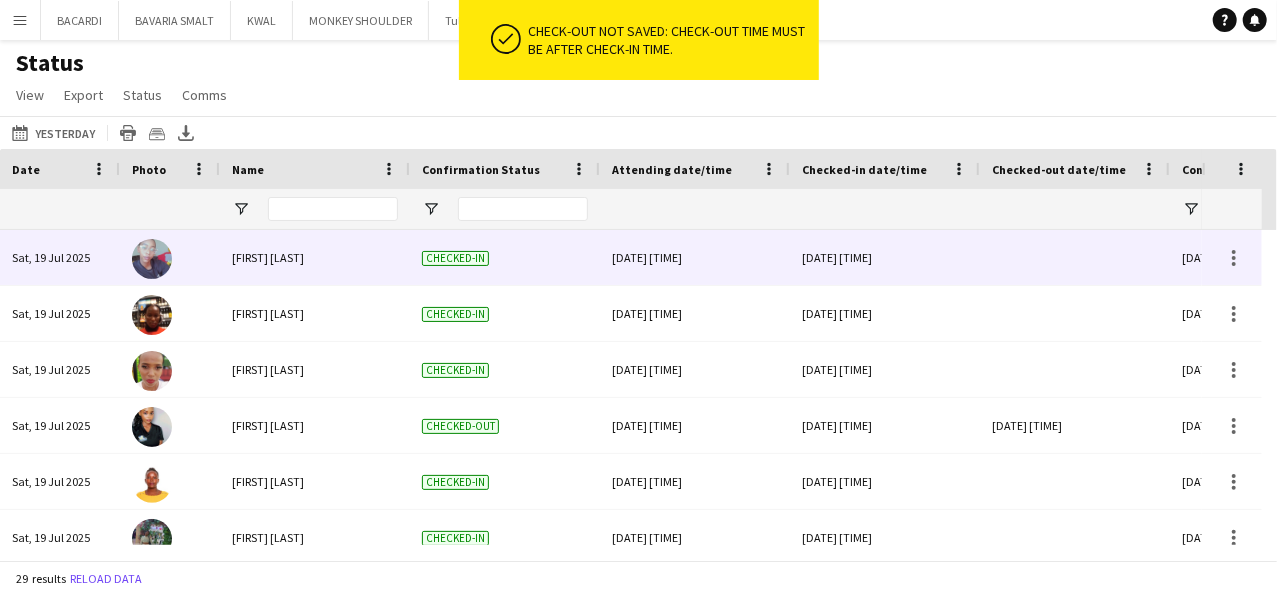 click at bounding box center (1075, 257) 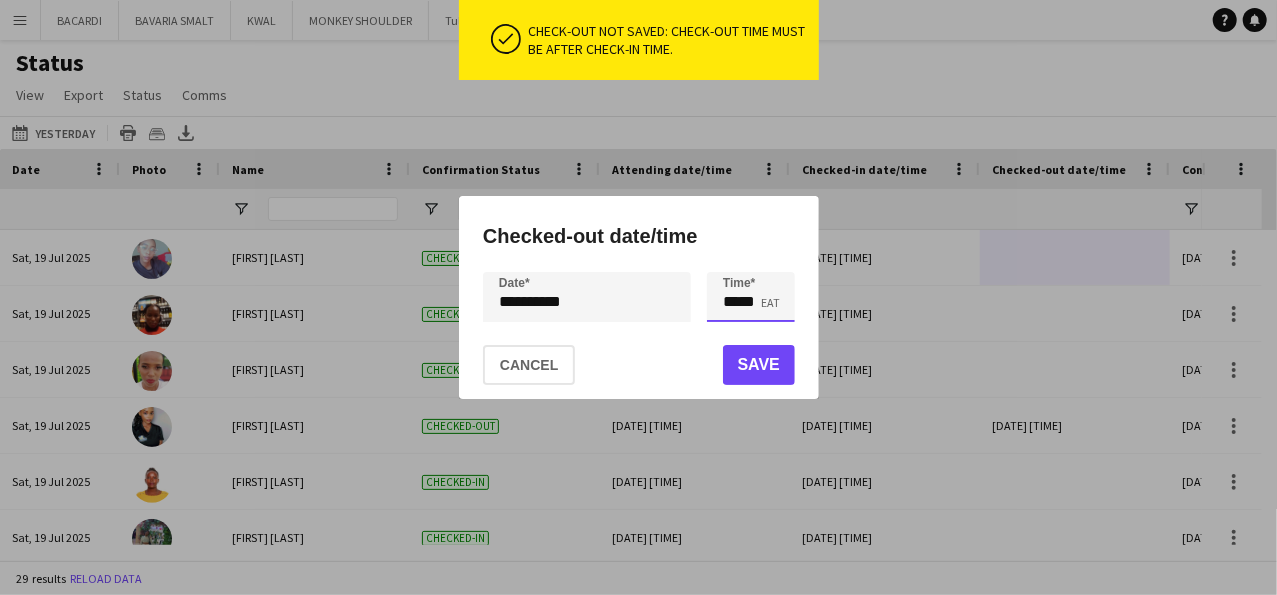 click on "*****" at bounding box center [751, 297] 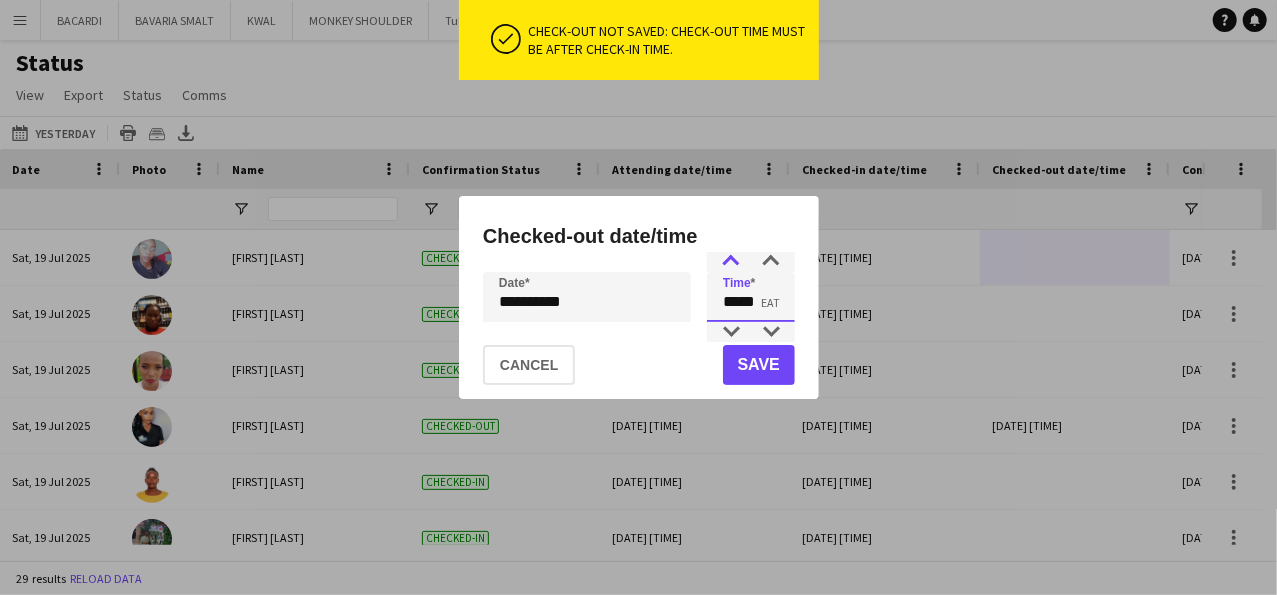 click at bounding box center [731, 262] 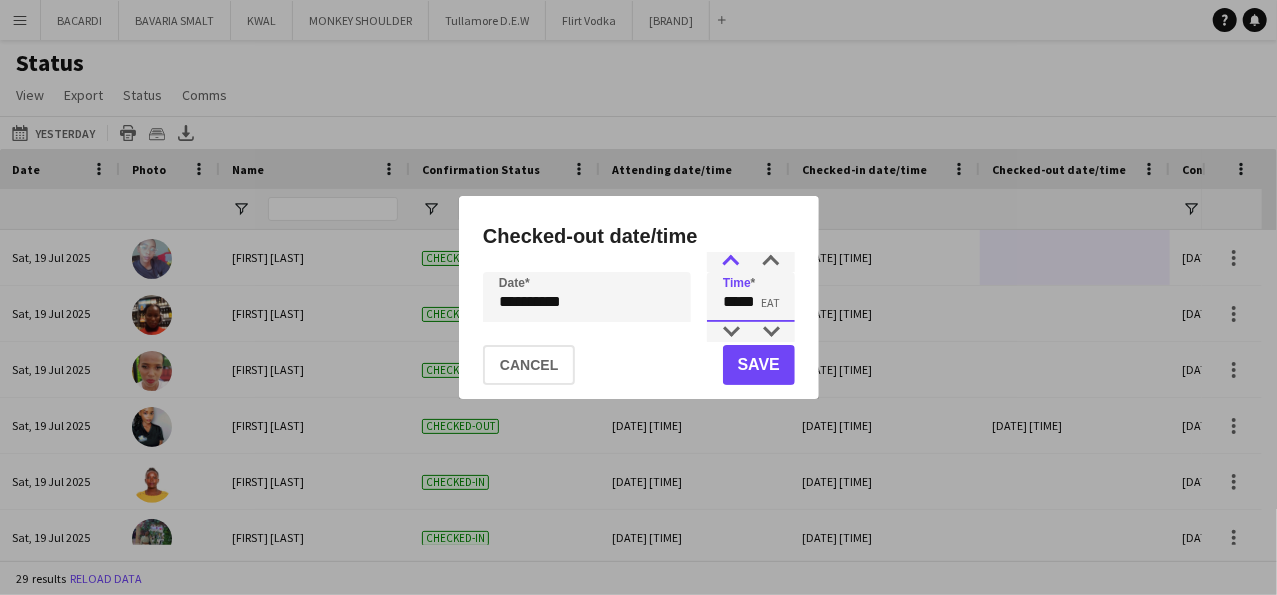 click at bounding box center [731, 262] 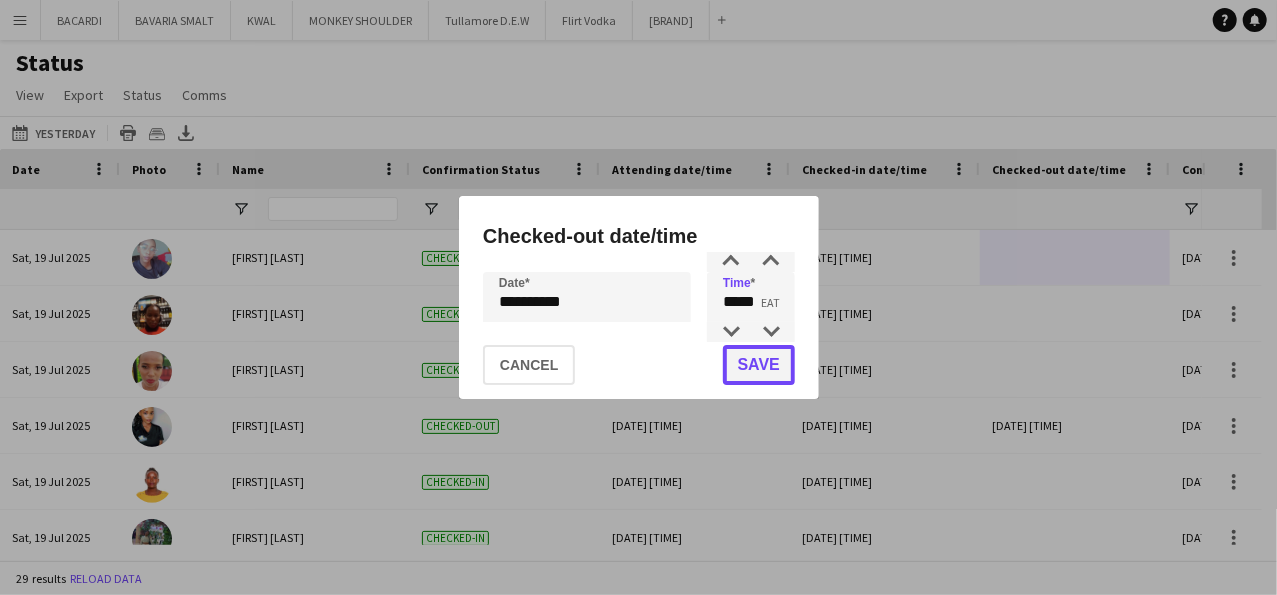 click on "Save" 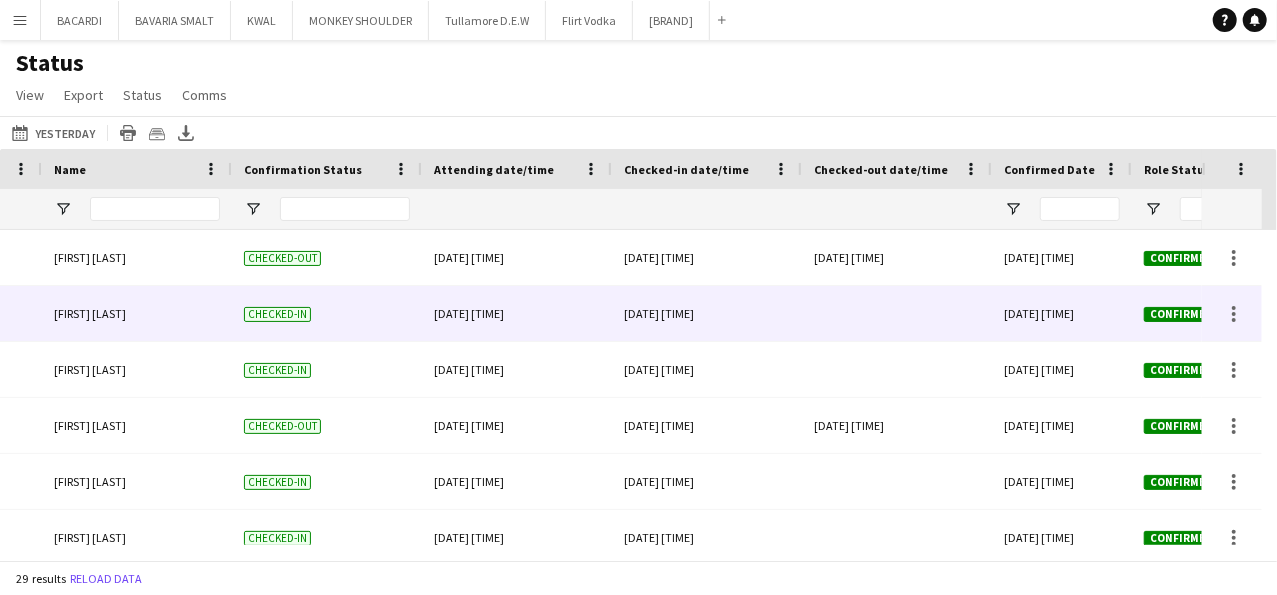 click at bounding box center (897, 313) 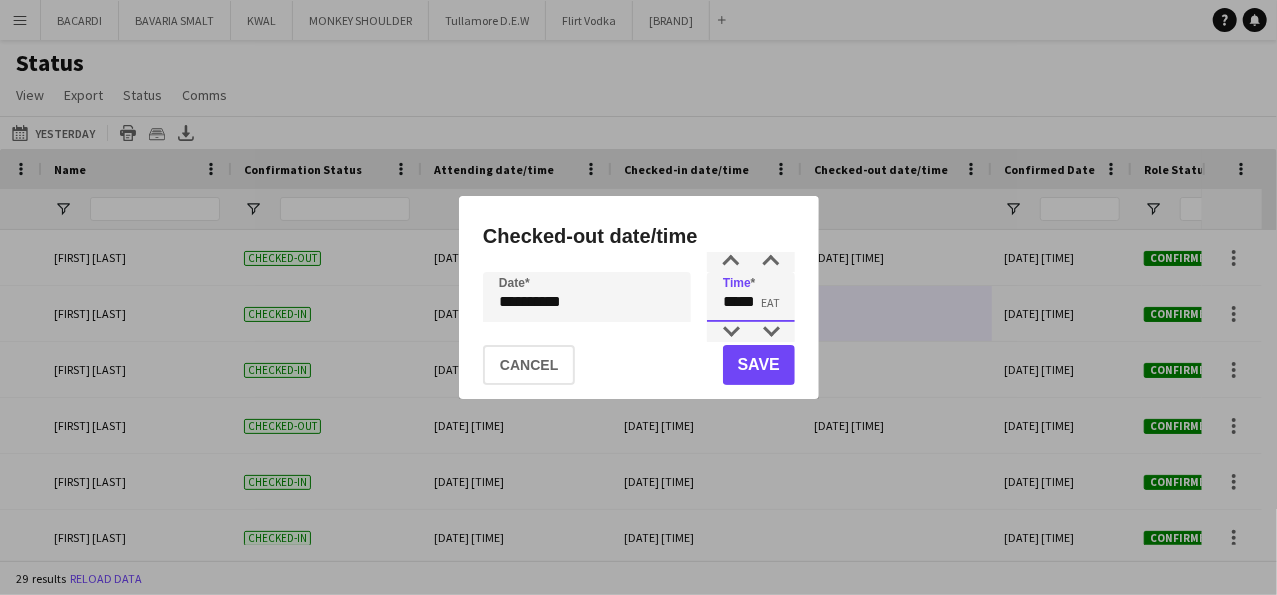 click on "*****" at bounding box center (751, 297) 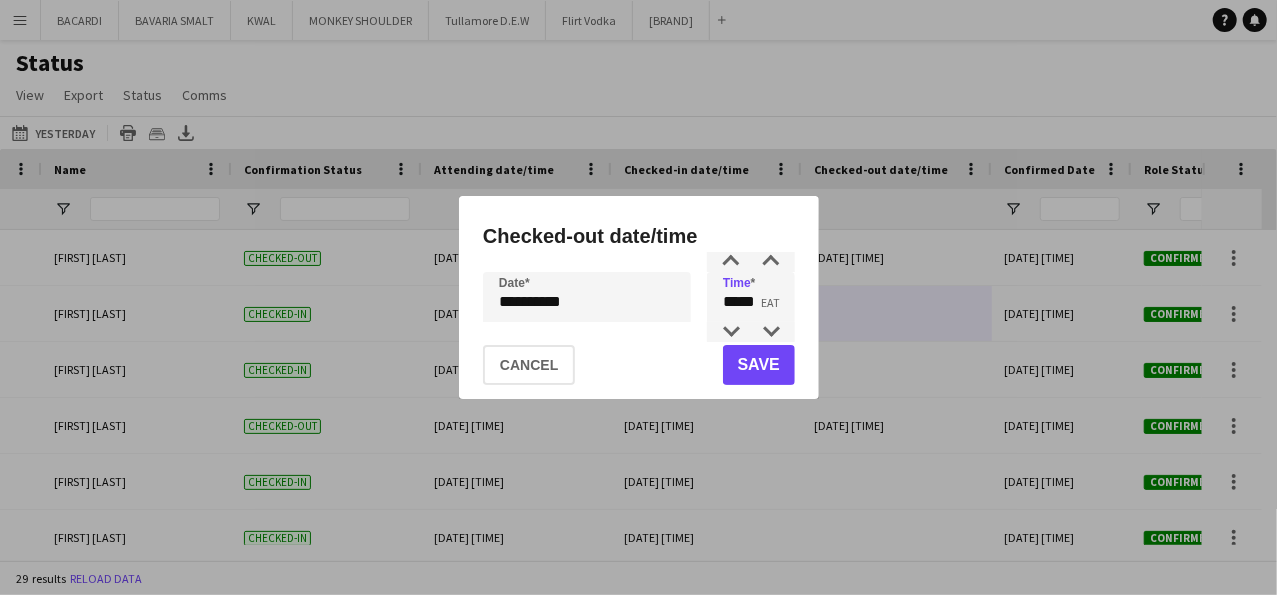 click on "Checked-out date/time" at bounding box center (639, 236) 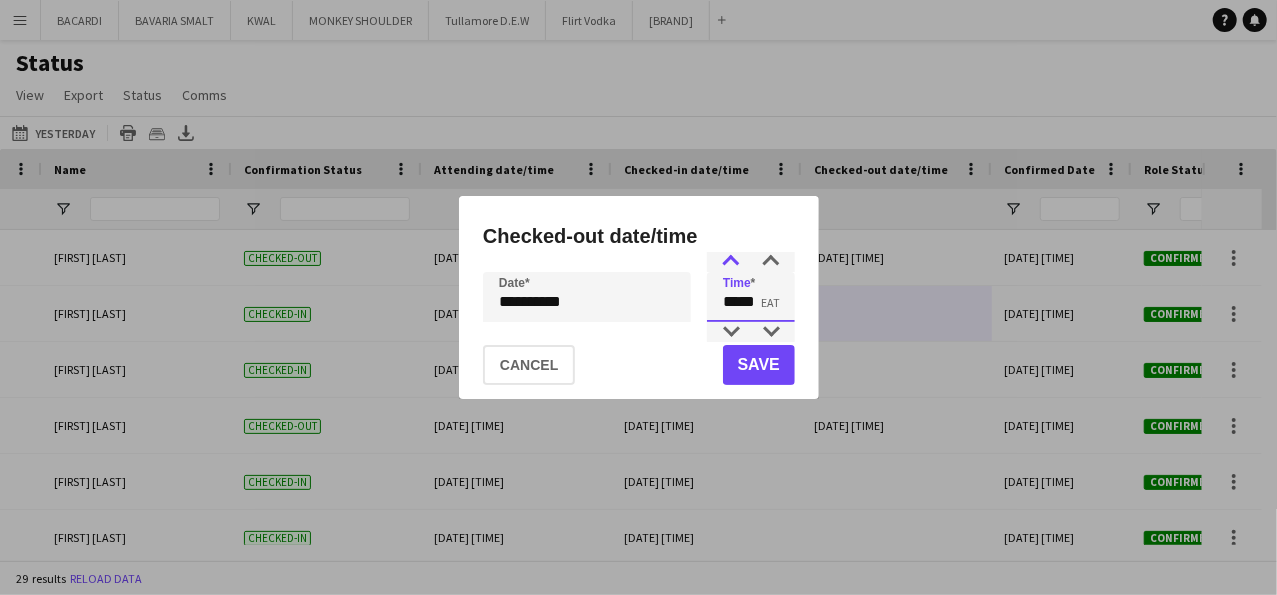 drag, startPoint x: 725, startPoint y: 302, endPoint x: 738, endPoint y: 260, distance: 43.965897 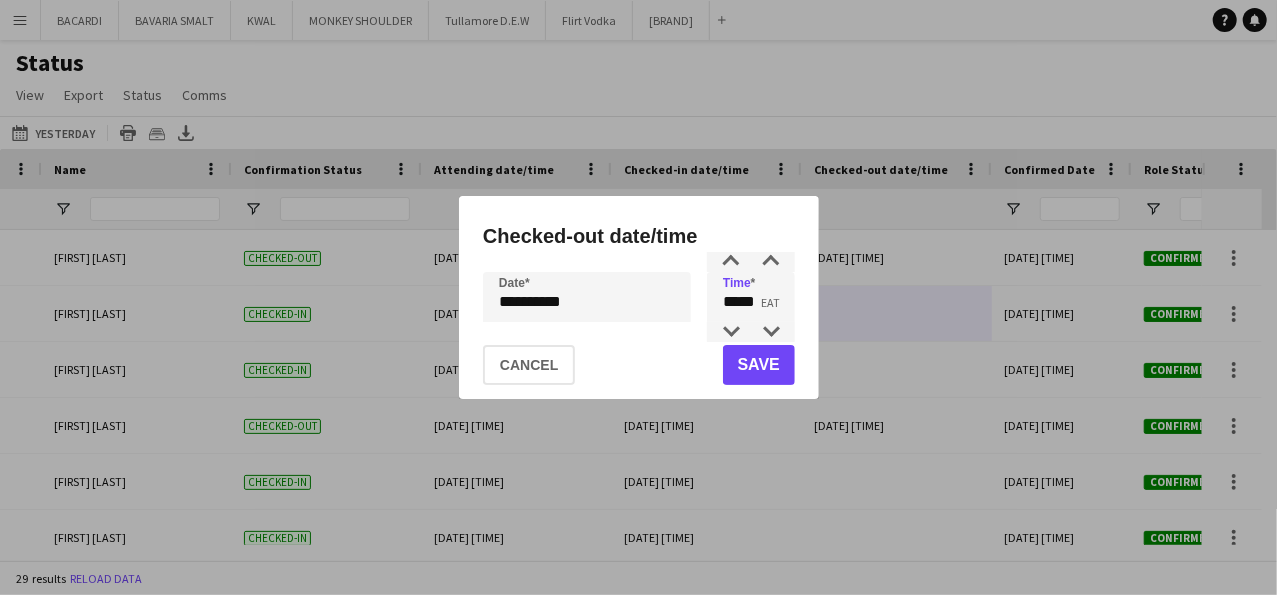 click on "**********" at bounding box center (638, 297) 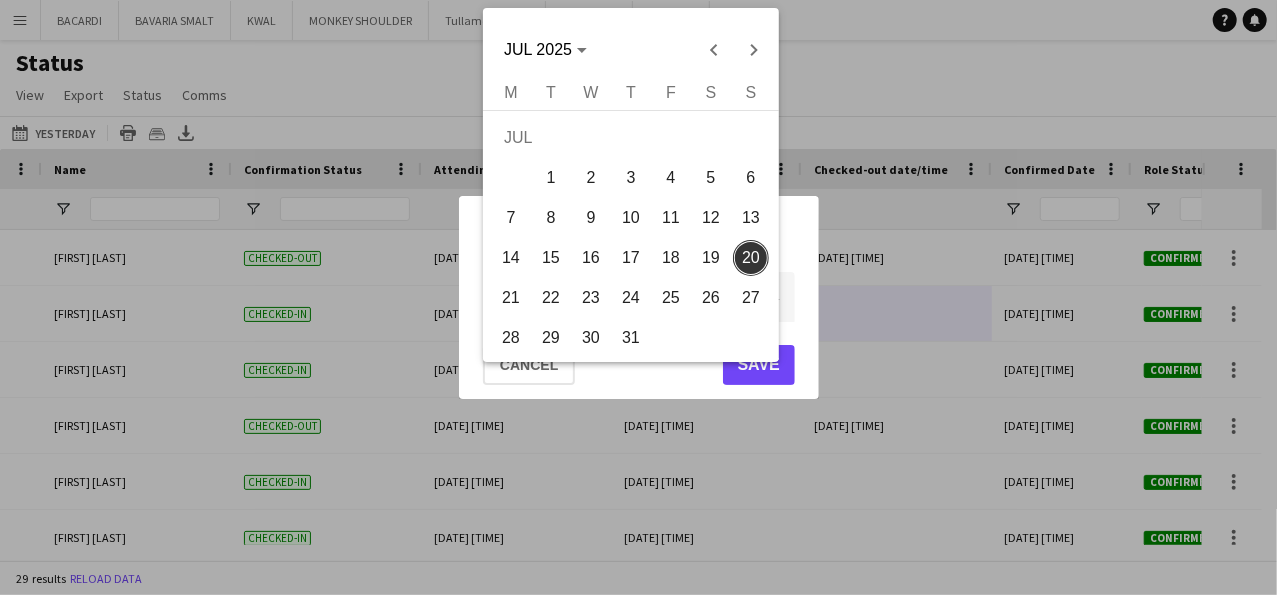click on "19" at bounding box center [711, 258] 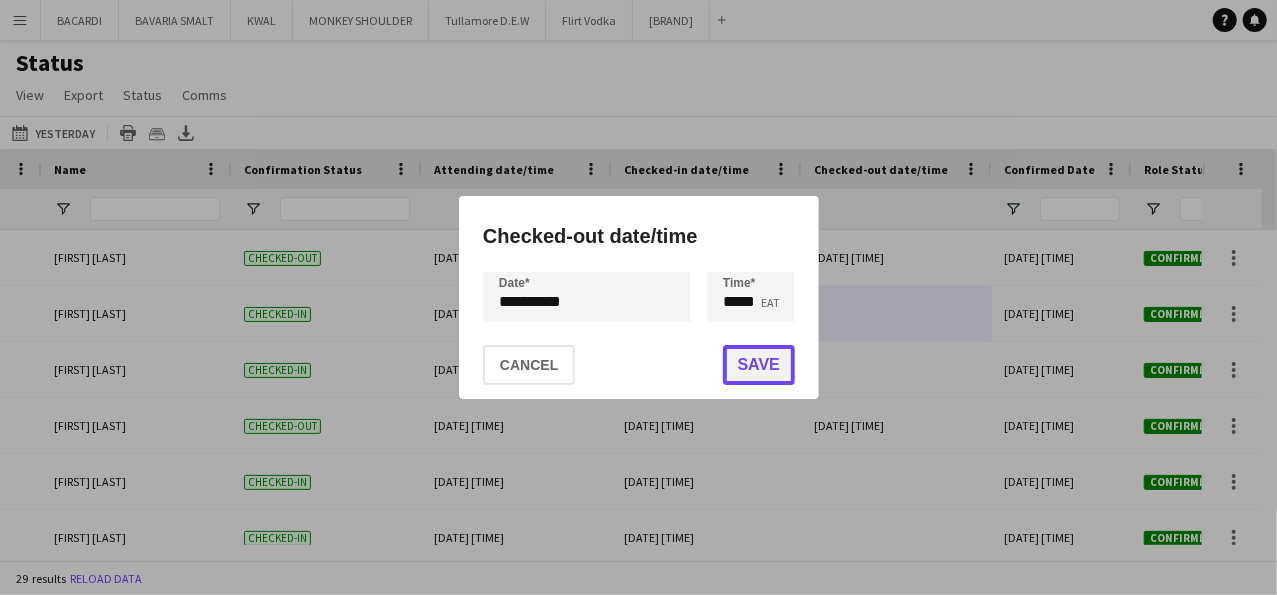 click on "Save" 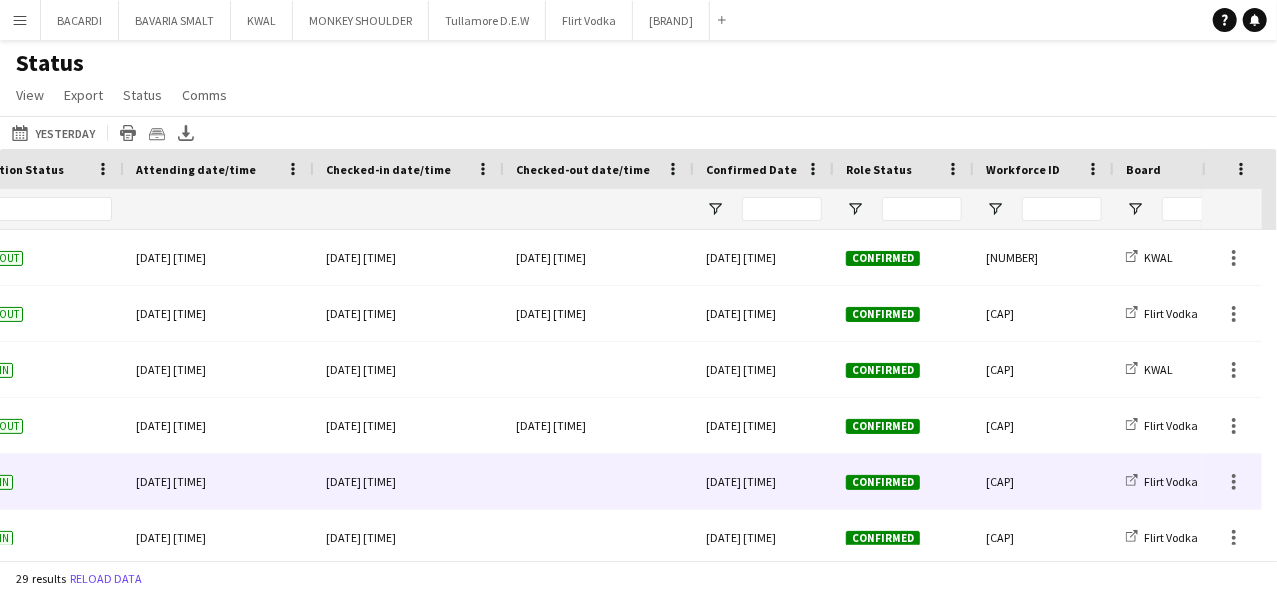 click at bounding box center (599, 481) 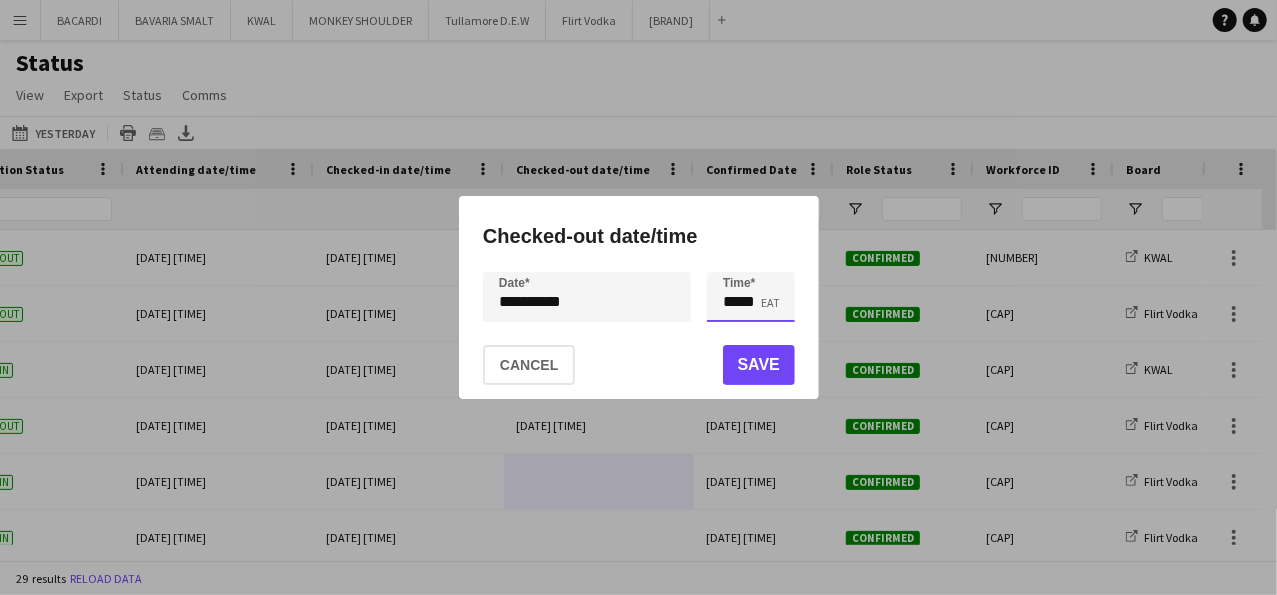 click on "*****" at bounding box center (751, 297) 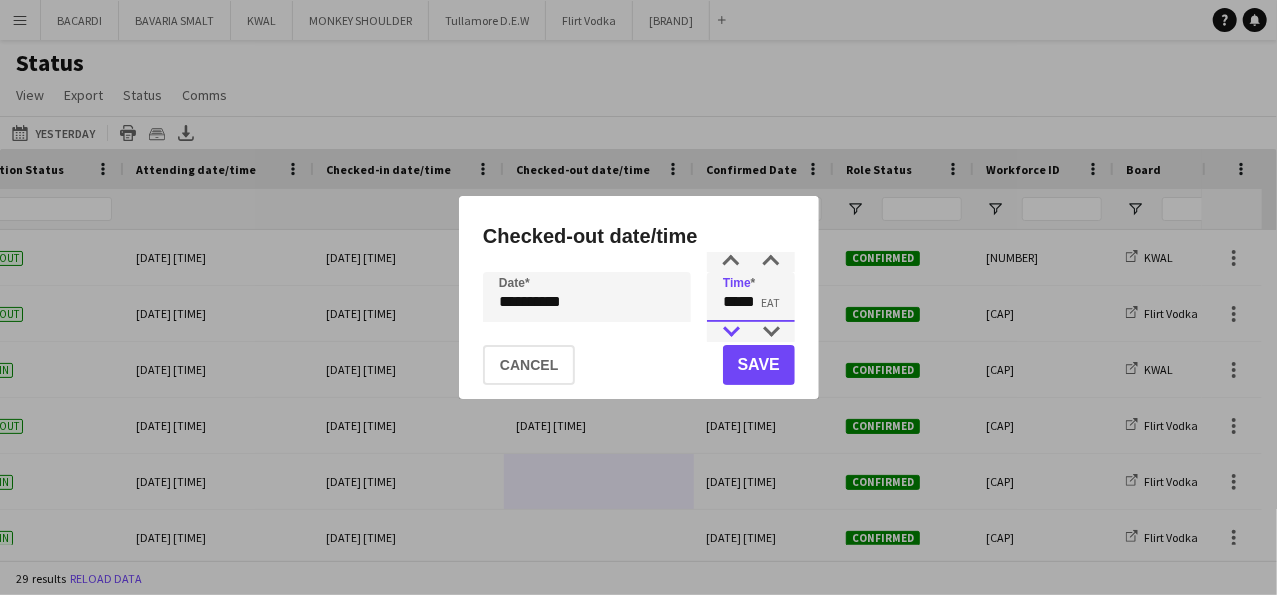 click at bounding box center [731, 332] 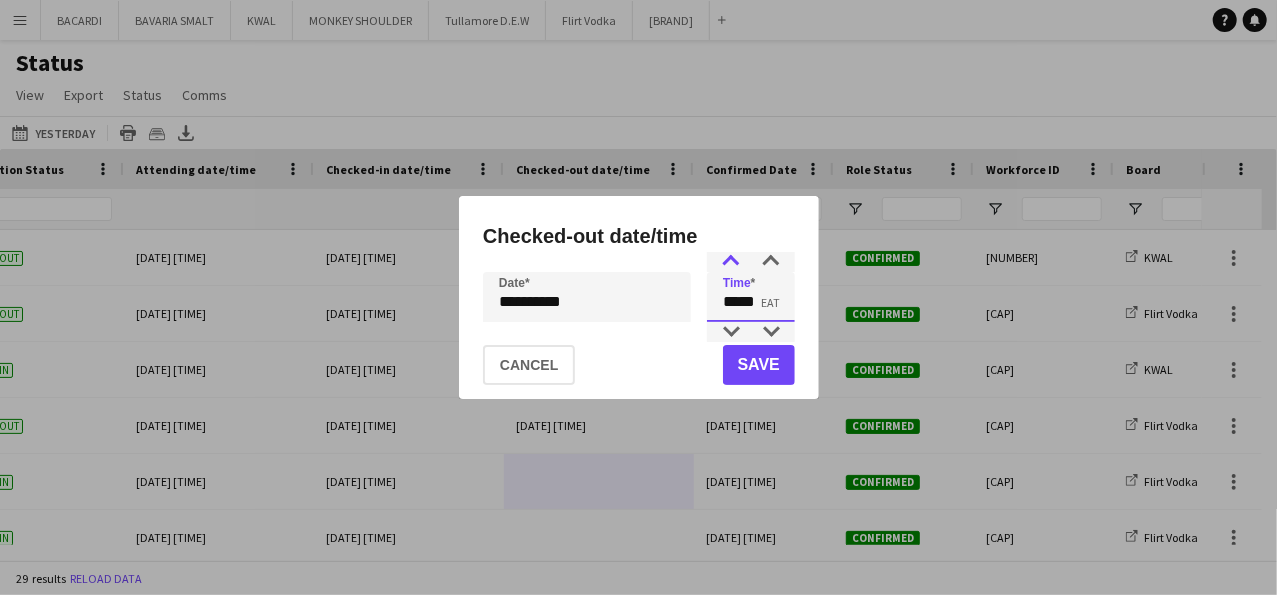 click at bounding box center (731, 262) 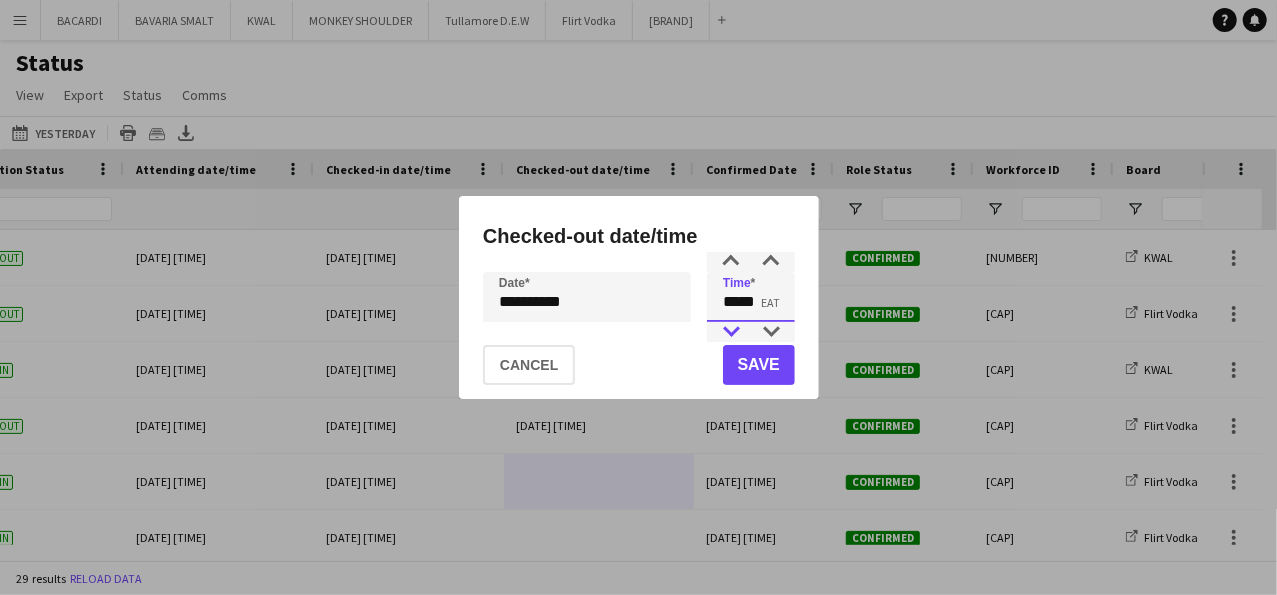 click at bounding box center (731, 332) 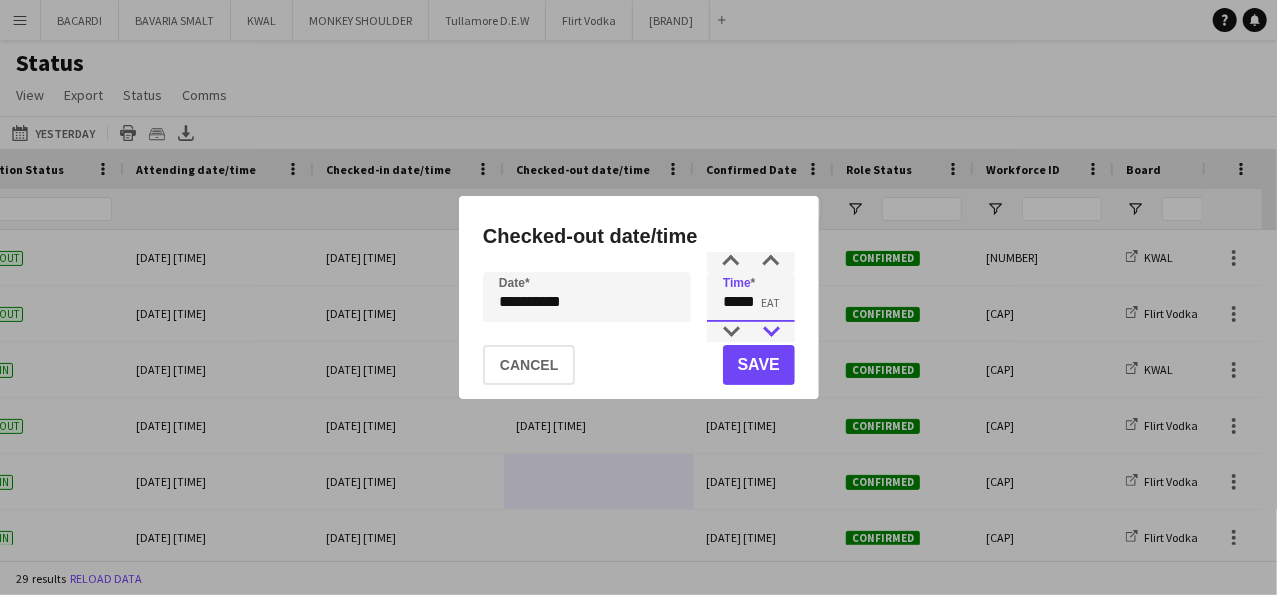 click at bounding box center [771, 332] 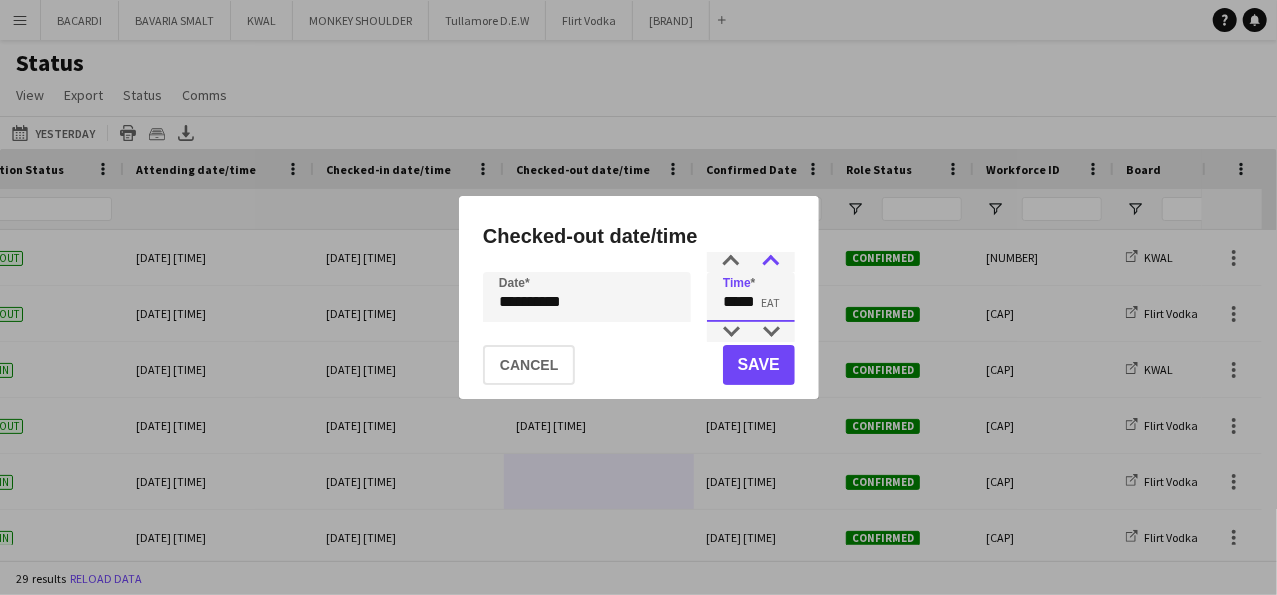 click at bounding box center [771, 262] 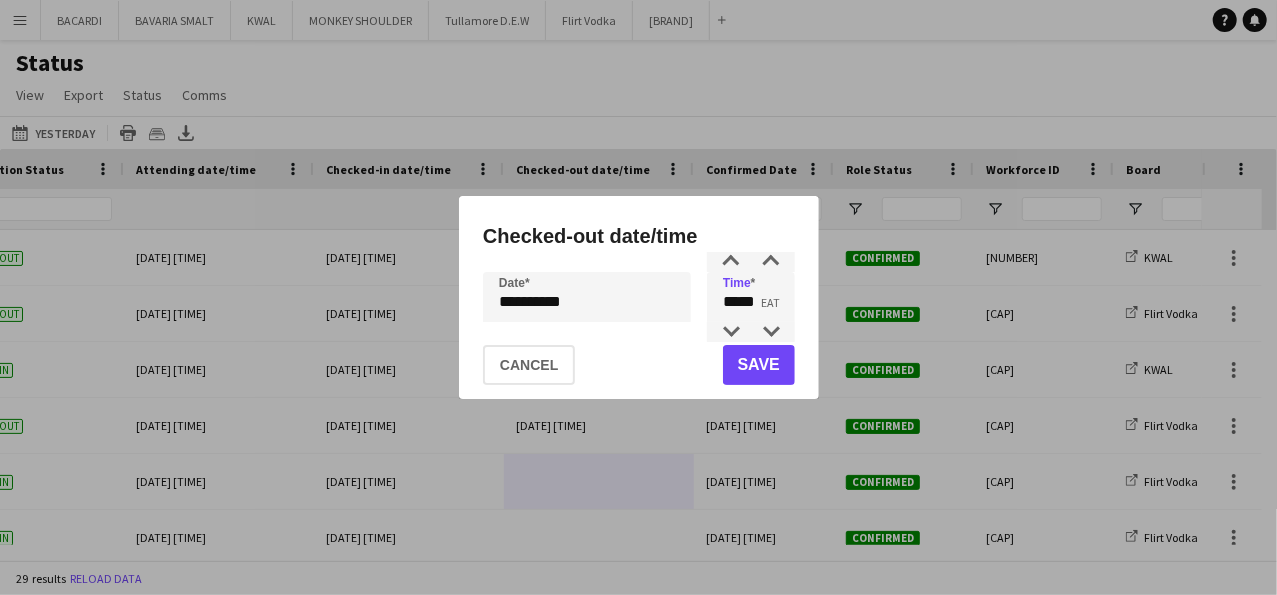 click on "**********" at bounding box center [638, 297] 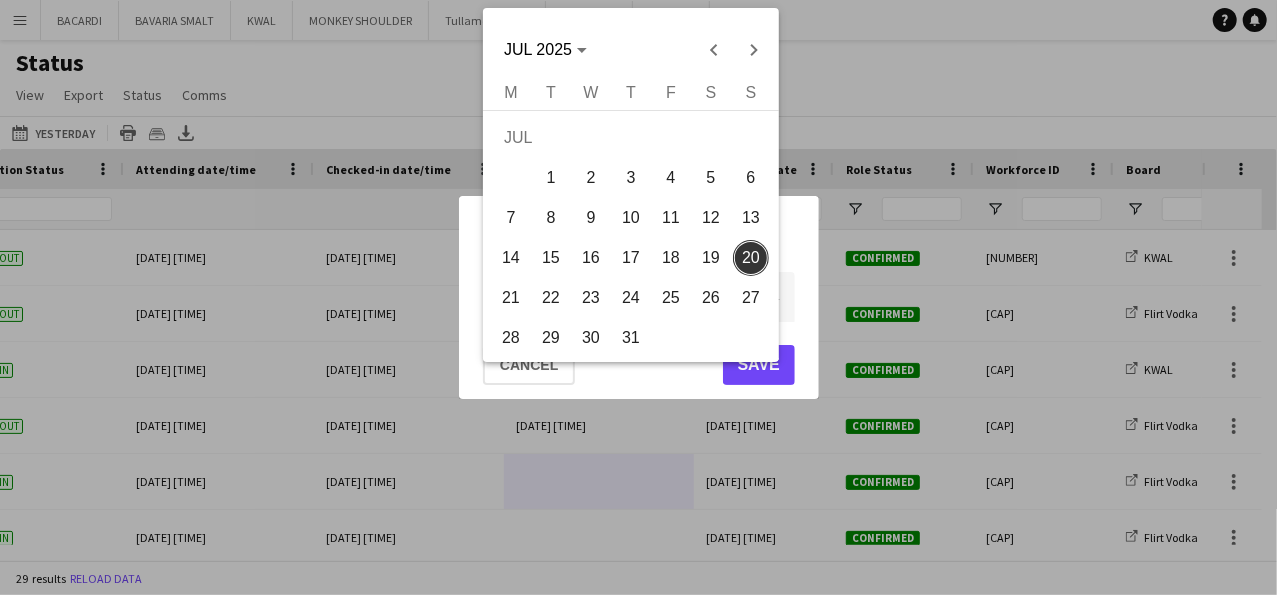 click on "19" at bounding box center [711, 258] 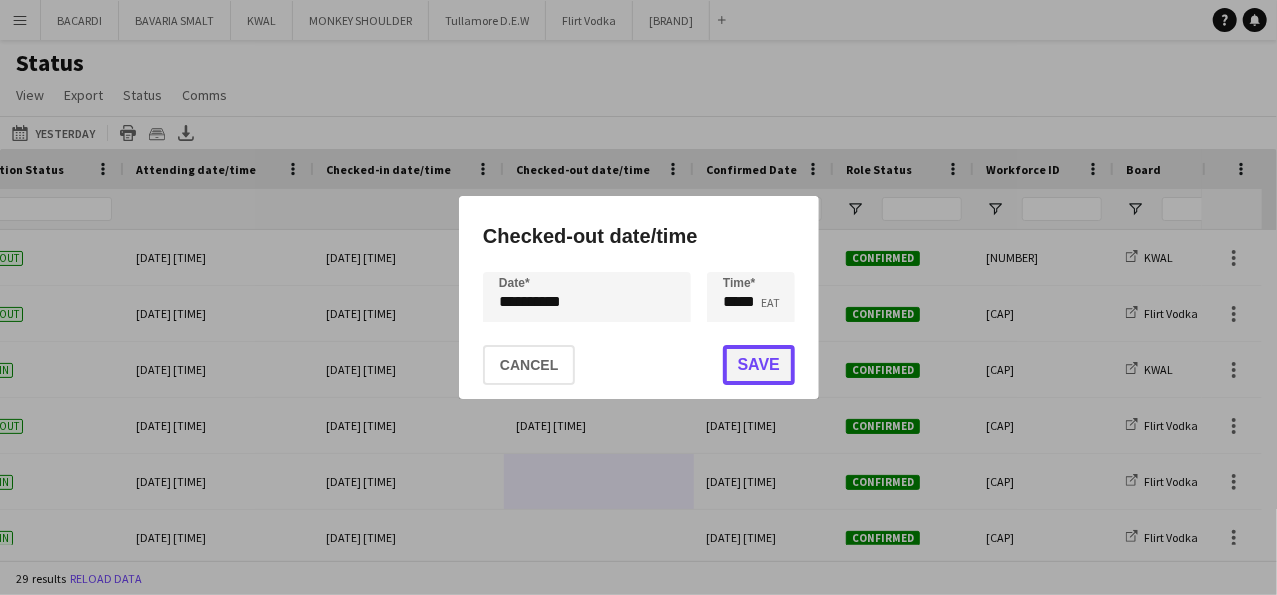 click on "Save" 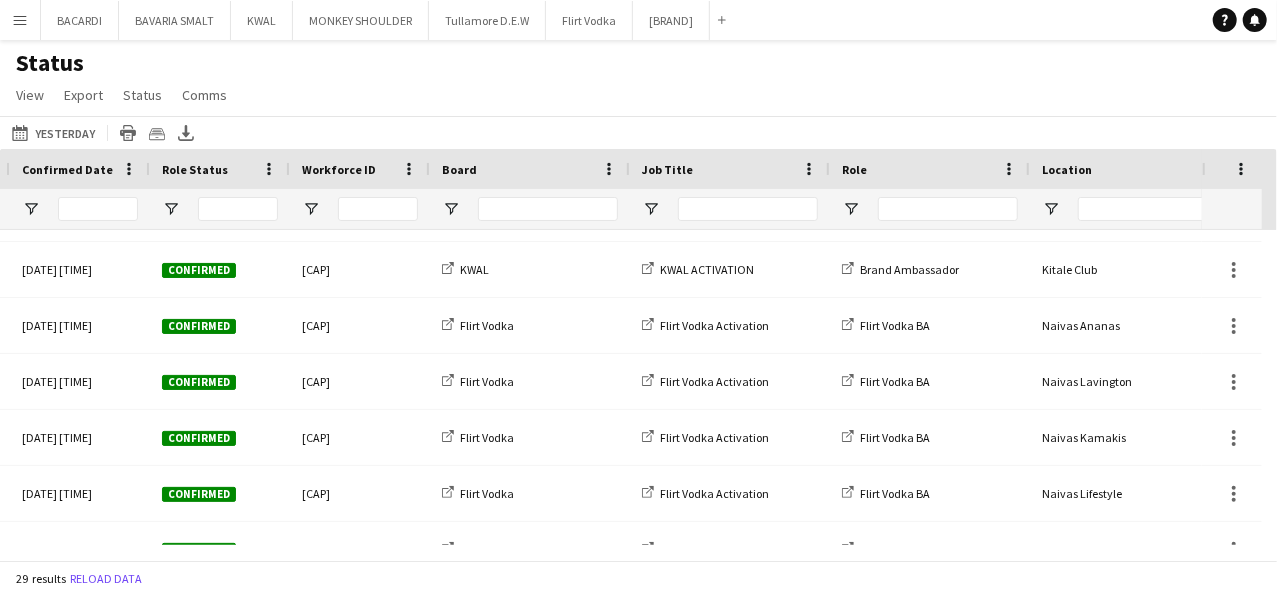 scroll, scrollTop: 0, scrollLeft: 1035, axis: horizontal 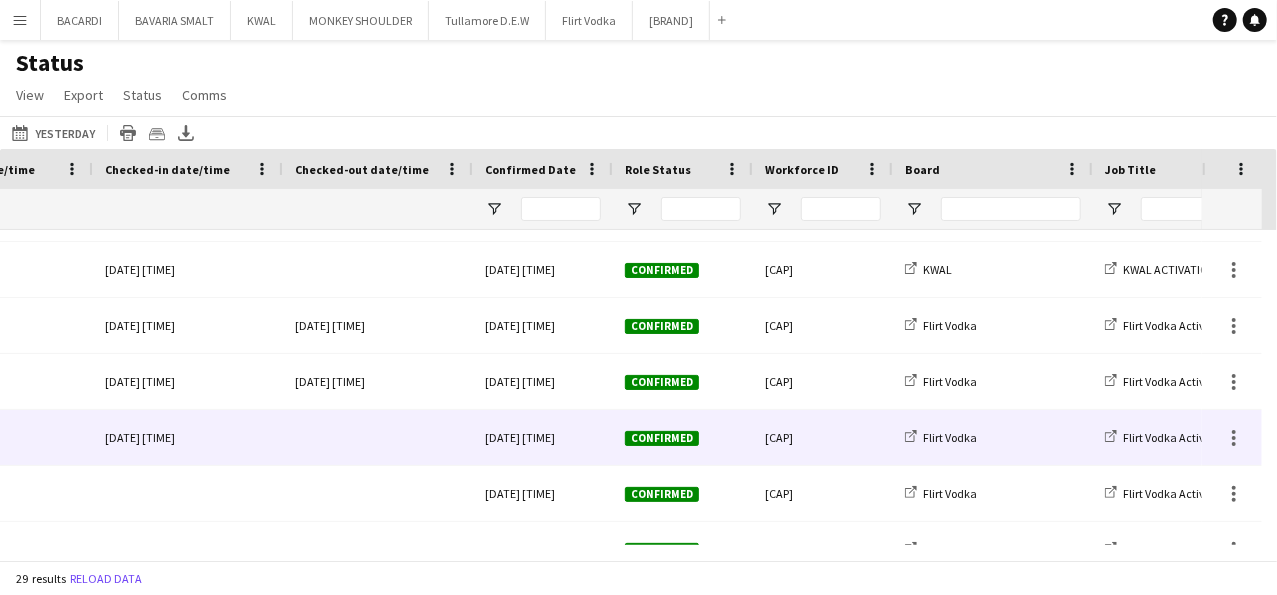 click at bounding box center [378, 437] 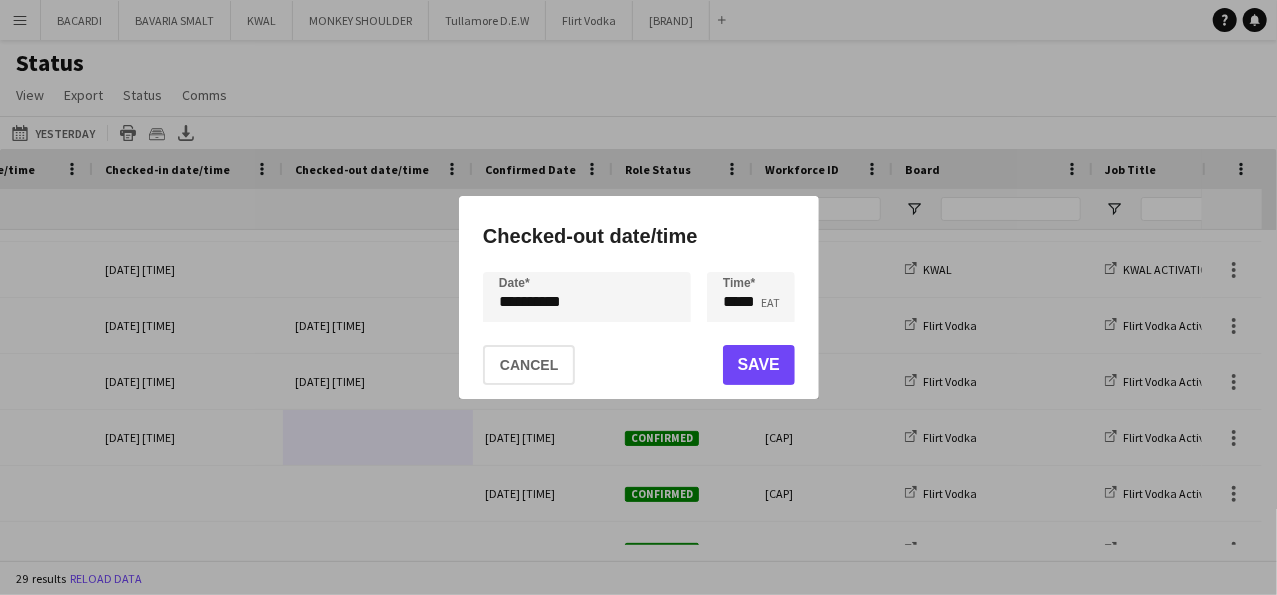 click on "**********" at bounding box center [638, 297] 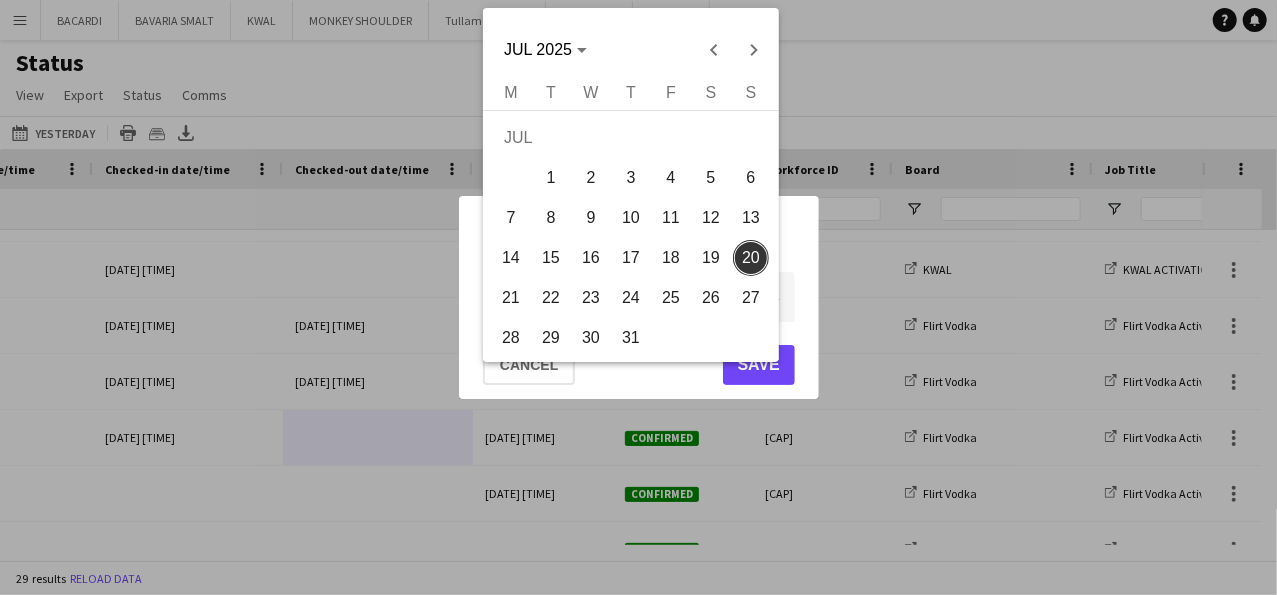 click on "19" at bounding box center [711, 258] 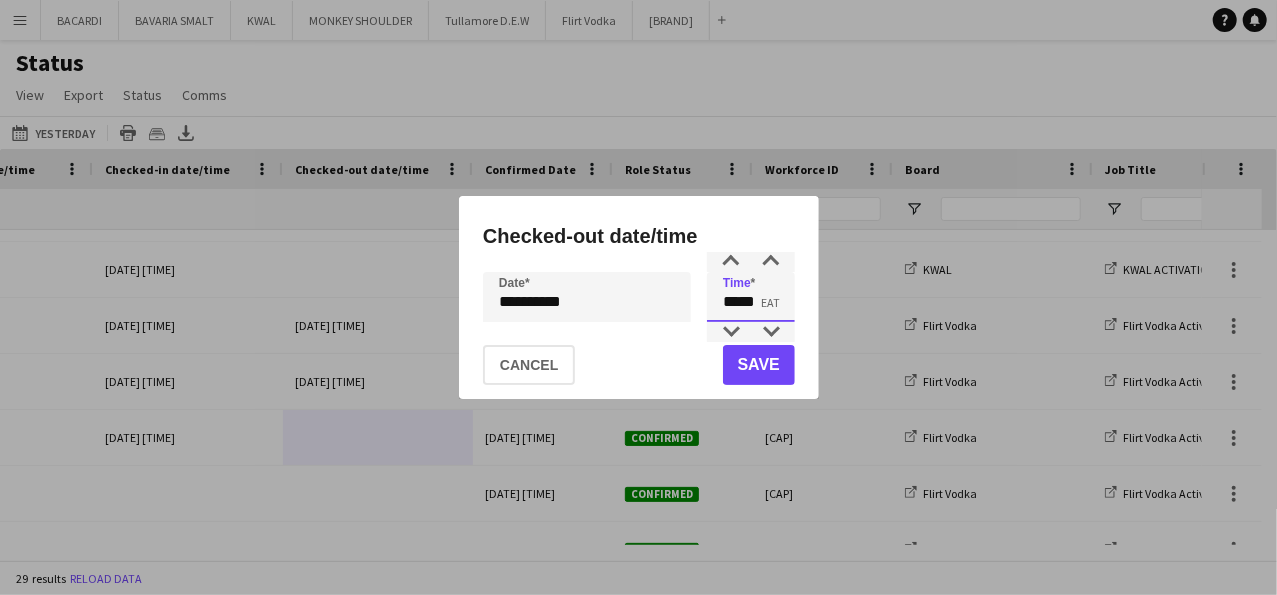 click on "*****" at bounding box center (751, 297) 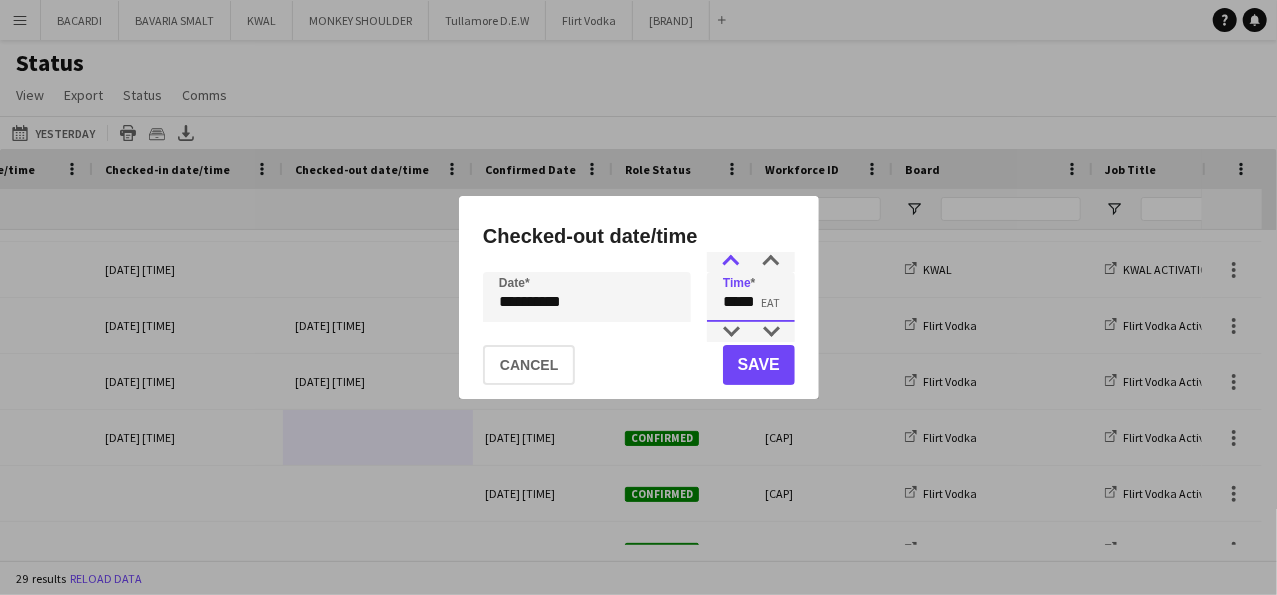 click at bounding box center [731, 262] 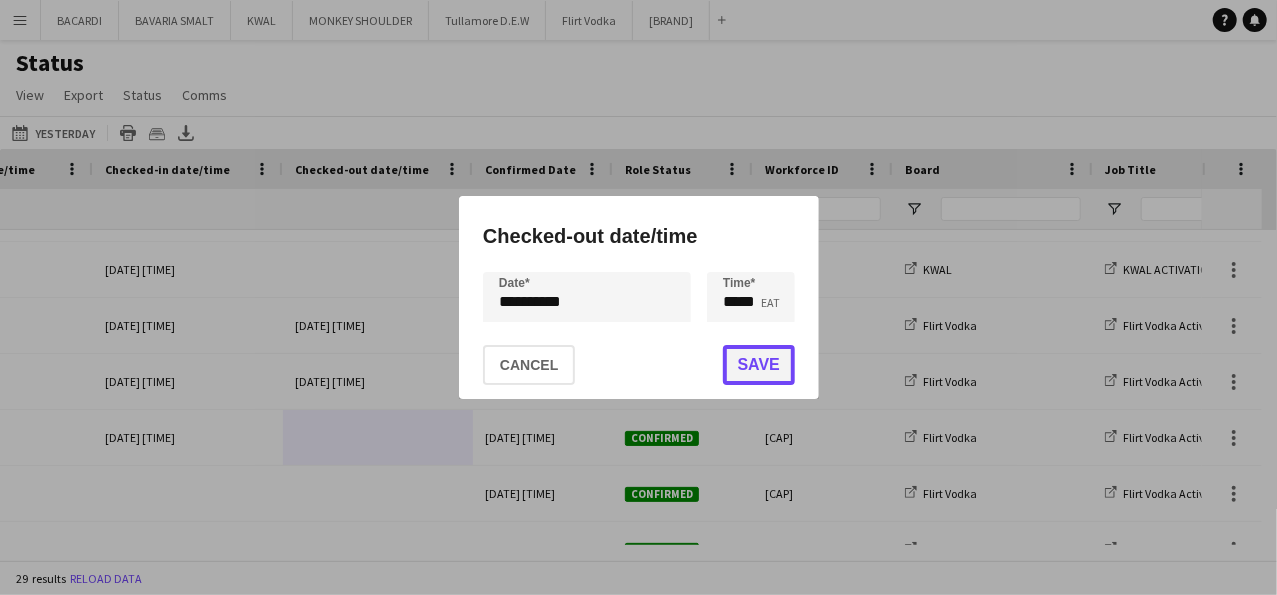 click on "Save" 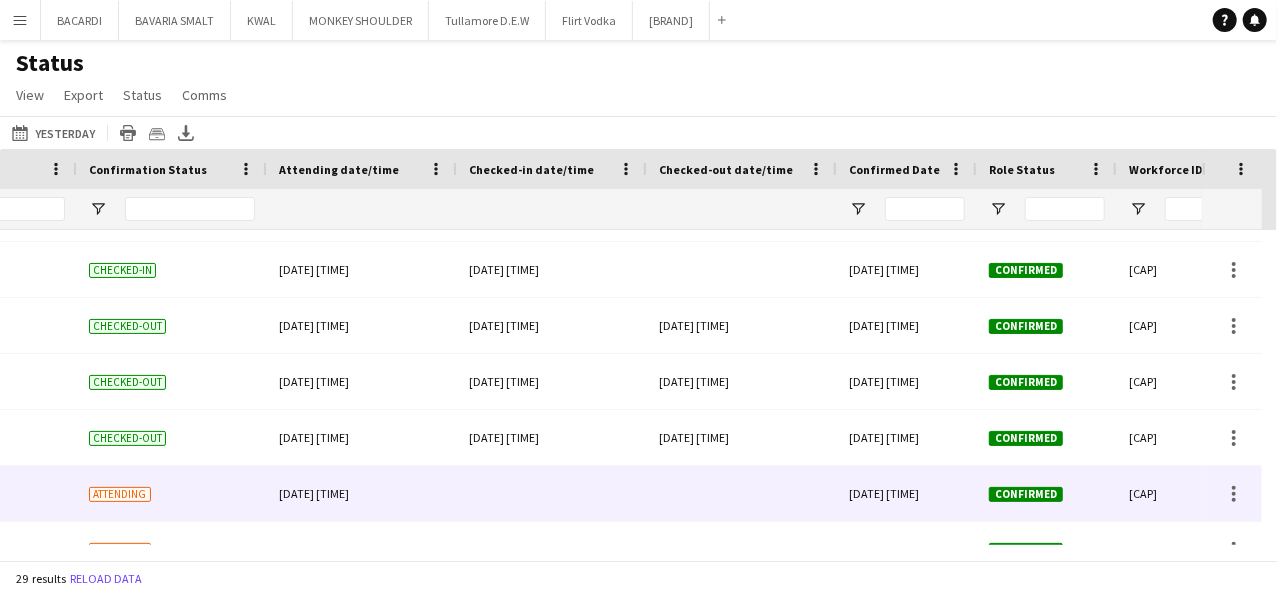 click at bounding box center (552, 493) 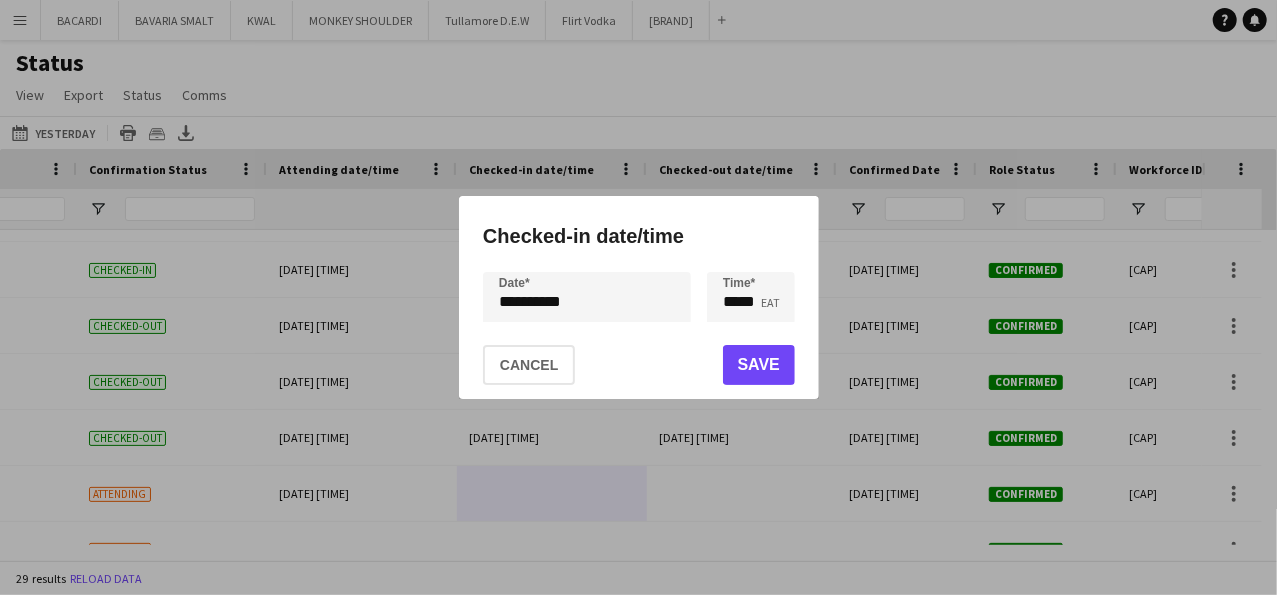 click on "**********" at bounding box center (638, 297) 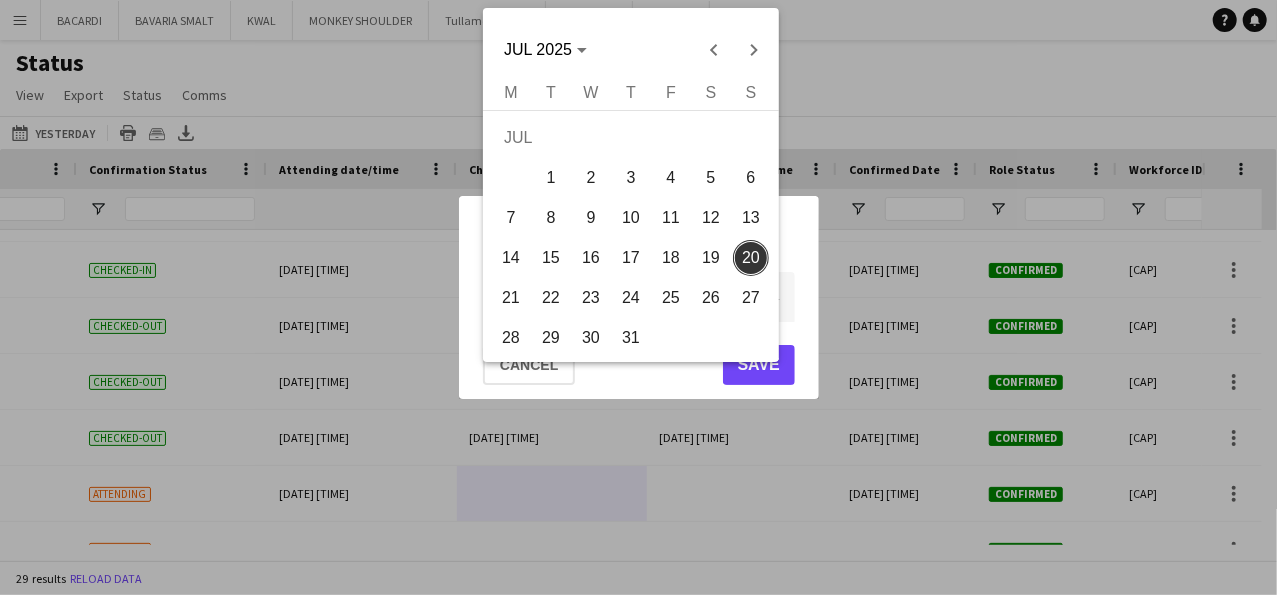 click on "19" at bounding box center (711, 258) 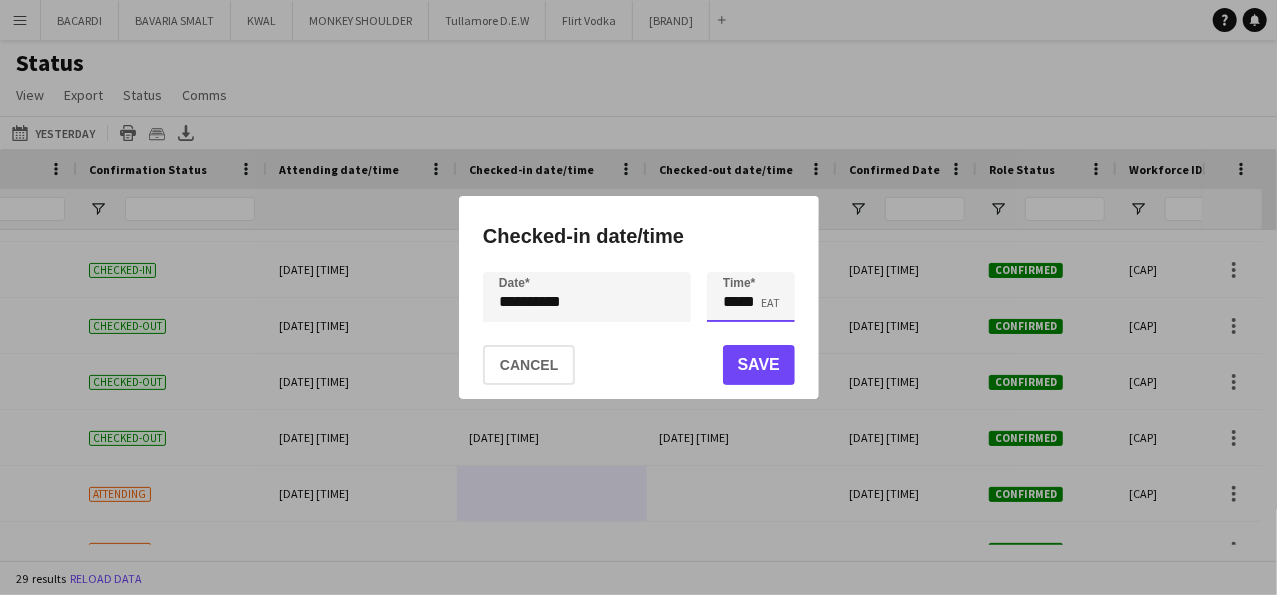 click on "*****" at bounding box center [751, 297] 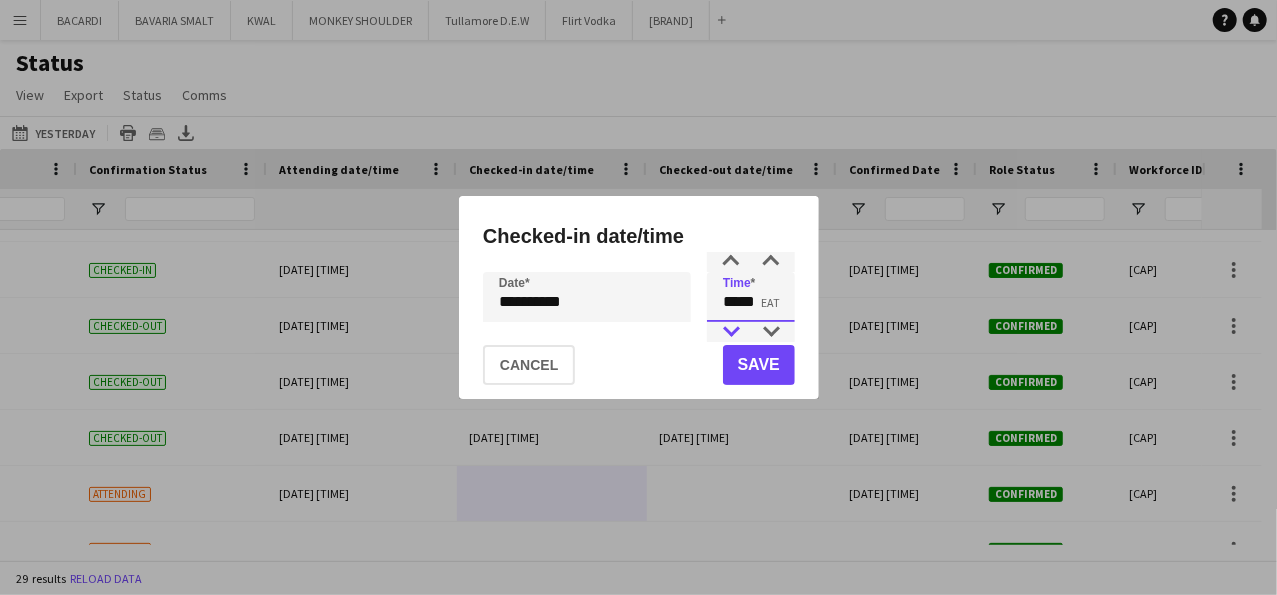 click at bounding box center (731, 332) 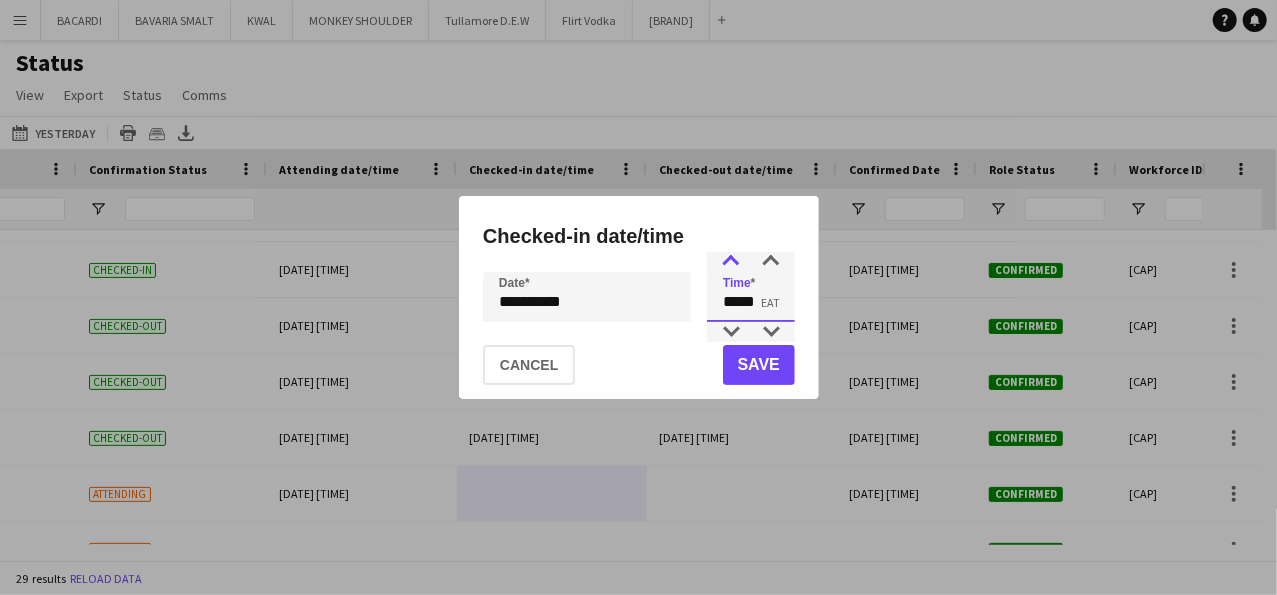 click at bounding box center (731, 262) 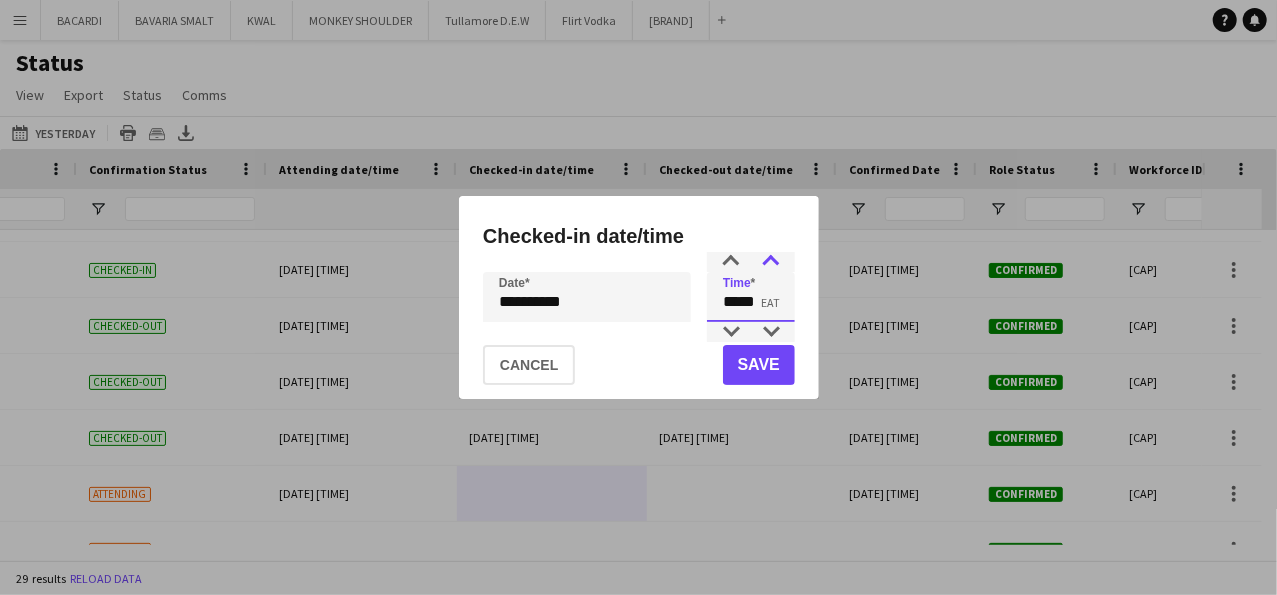 click at bounding box center [771, 262] 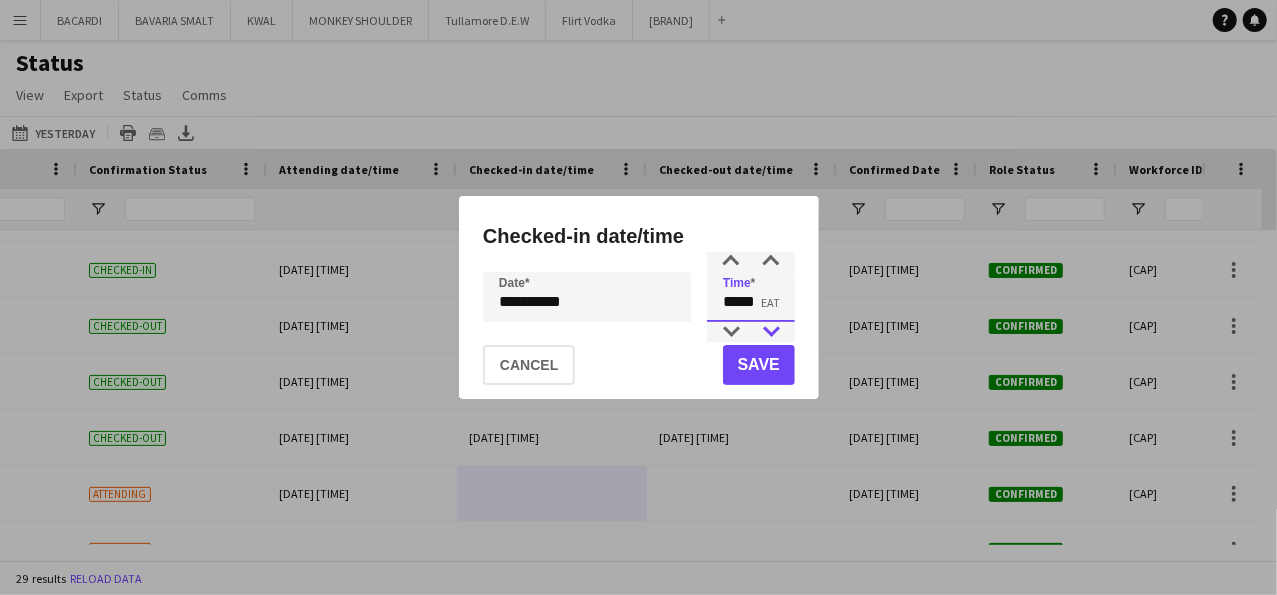 click at bounding box center [771, 332] 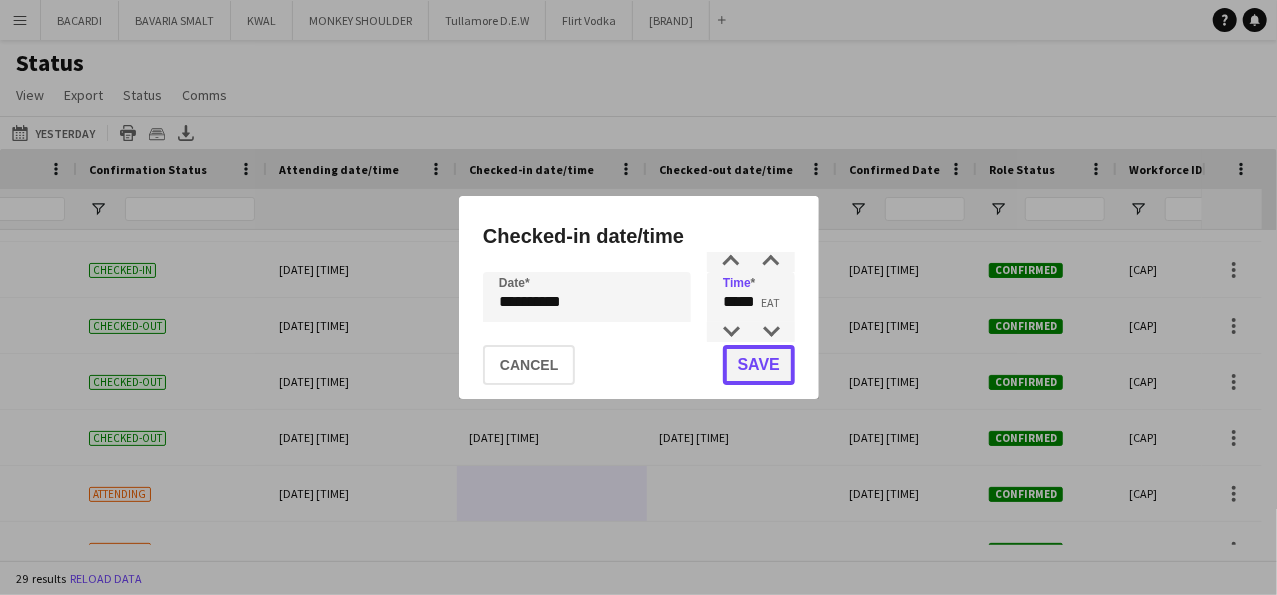 click on "Save" 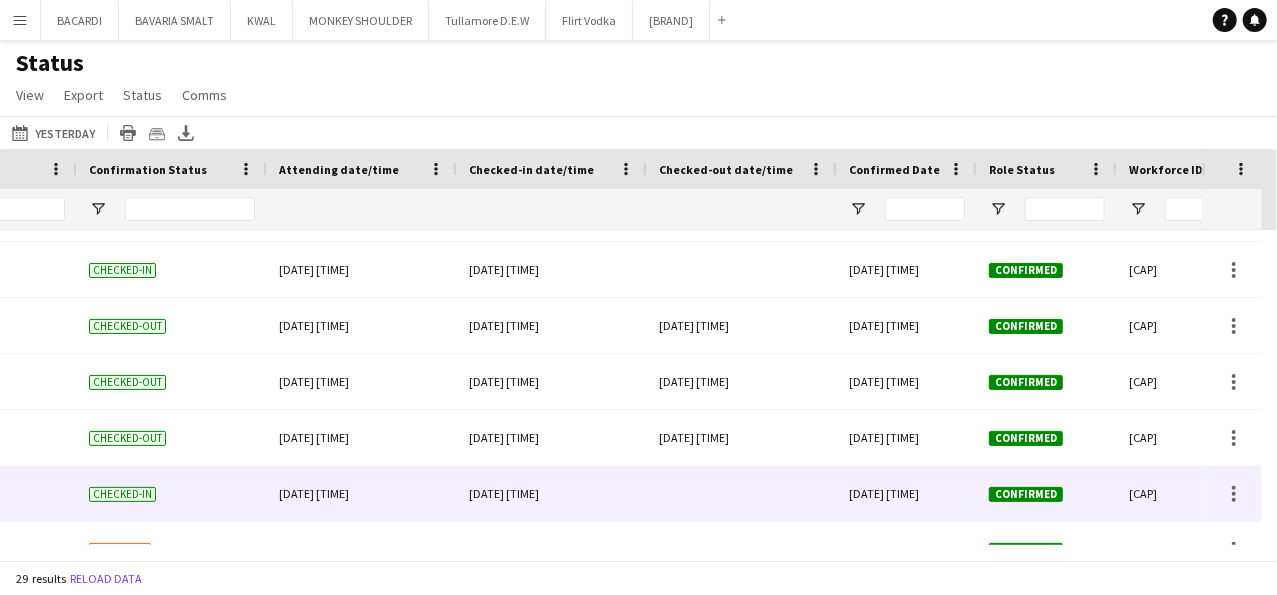 click on "[DATE] [TIME]" at bounding box center (362, 493) 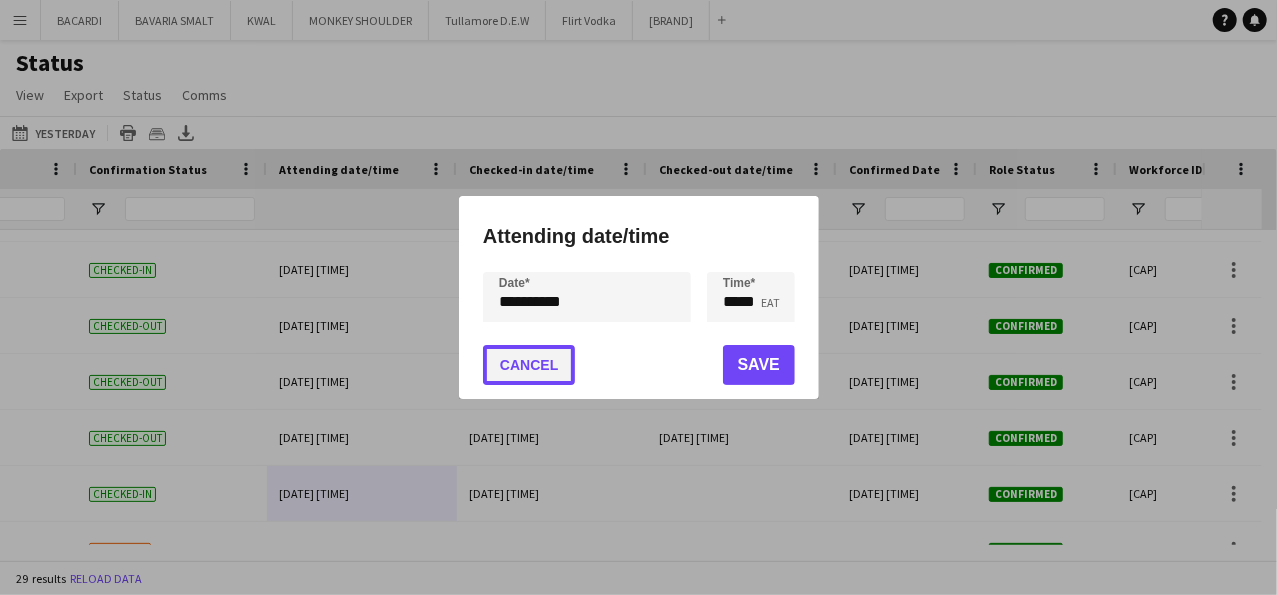 click on "Cancel" 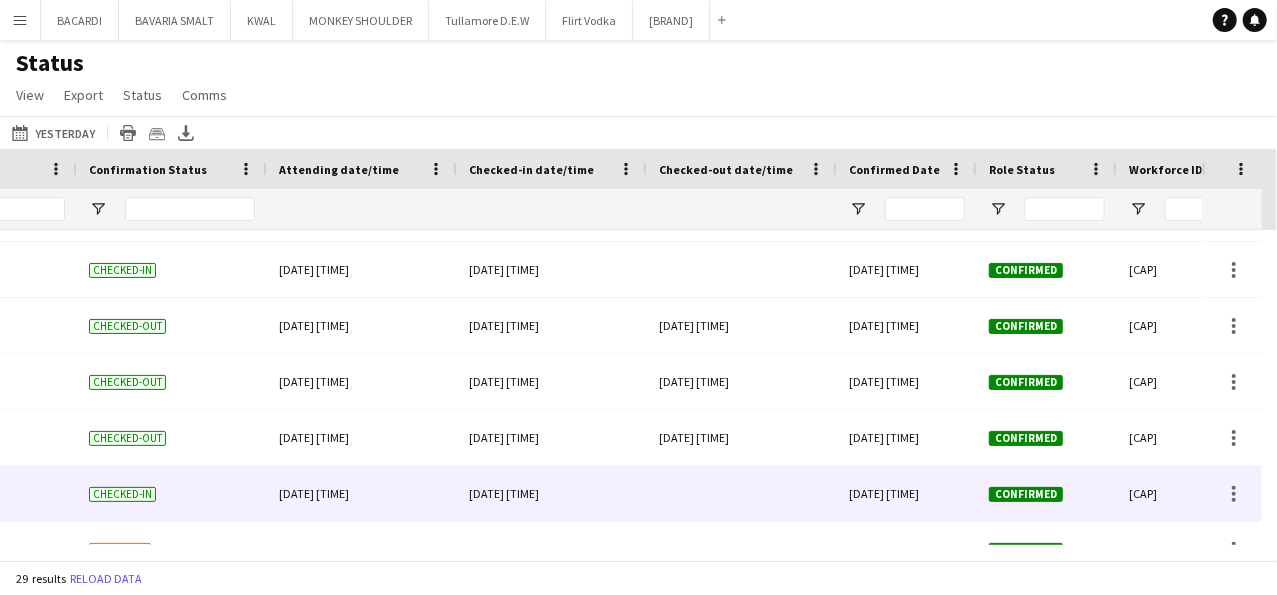 click at bounding box center (742, 493) 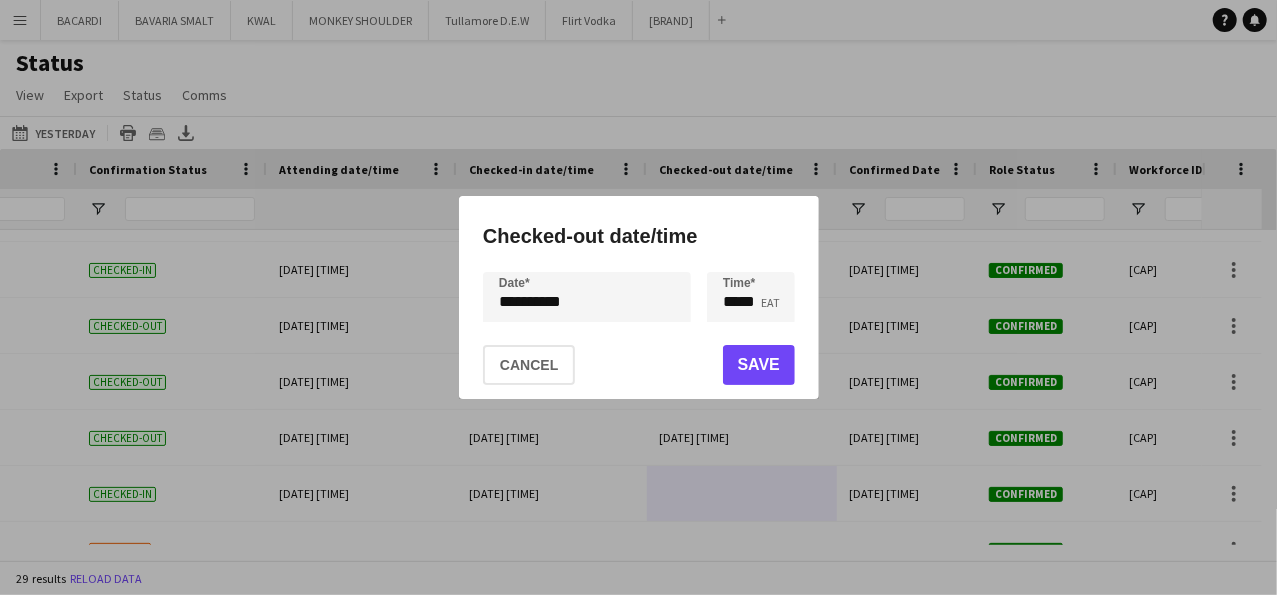 click on "**********" at bounding box center [638, 297] 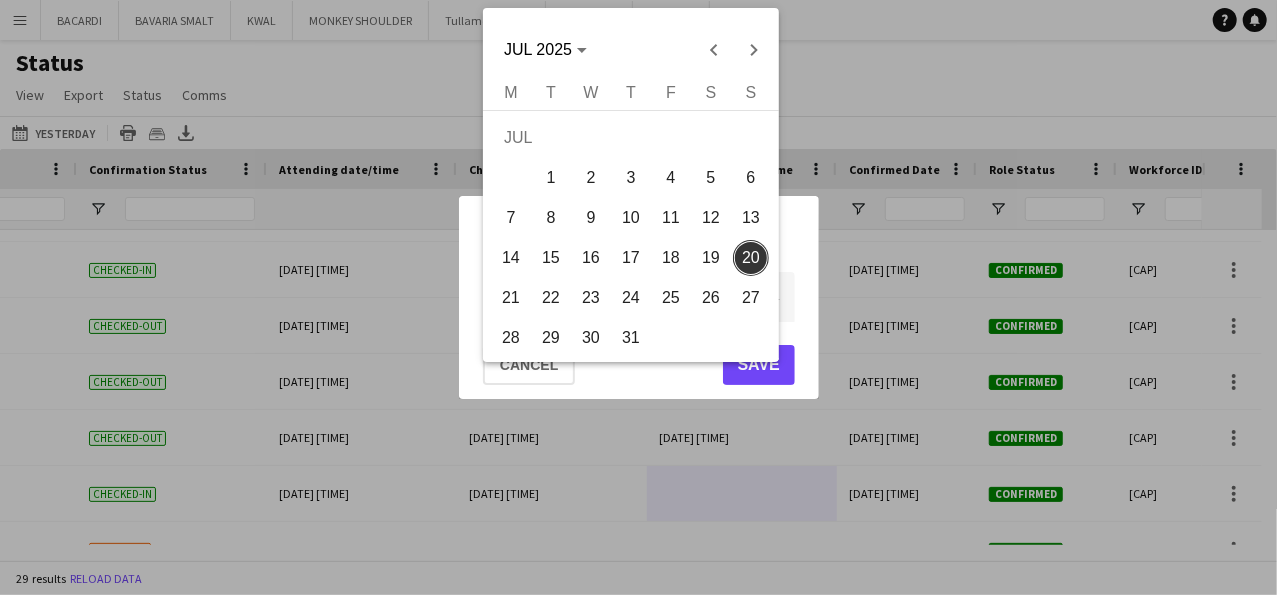 click on "19" at bounding box center (711, 258) 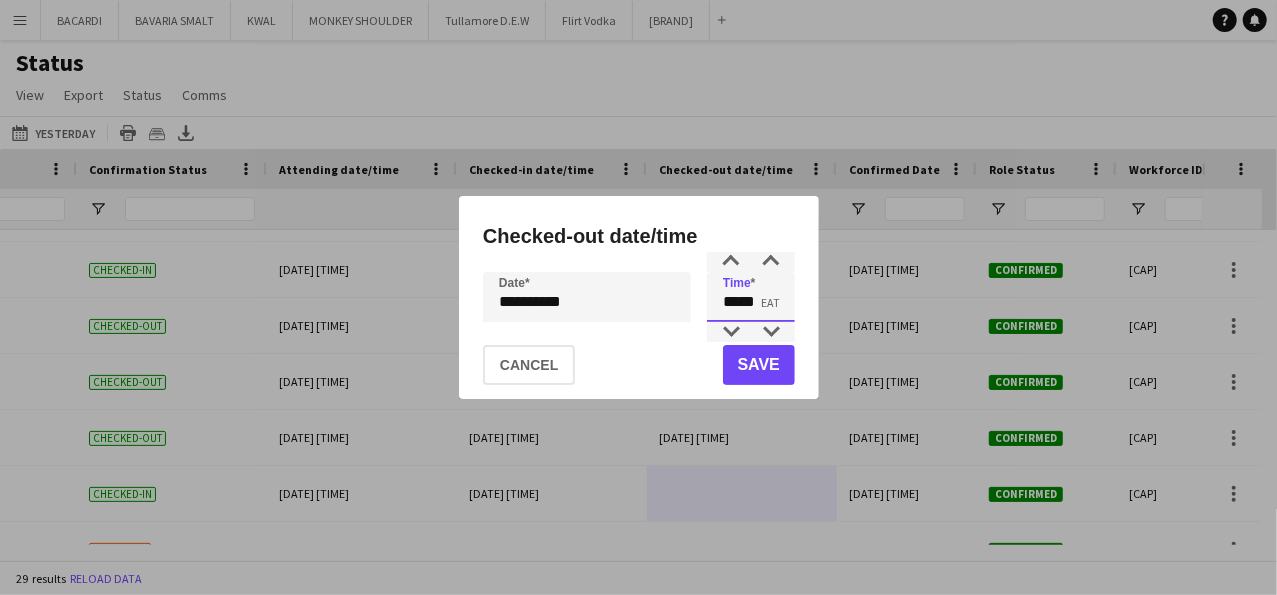 click on "*****" at bounding box center [751, 297] 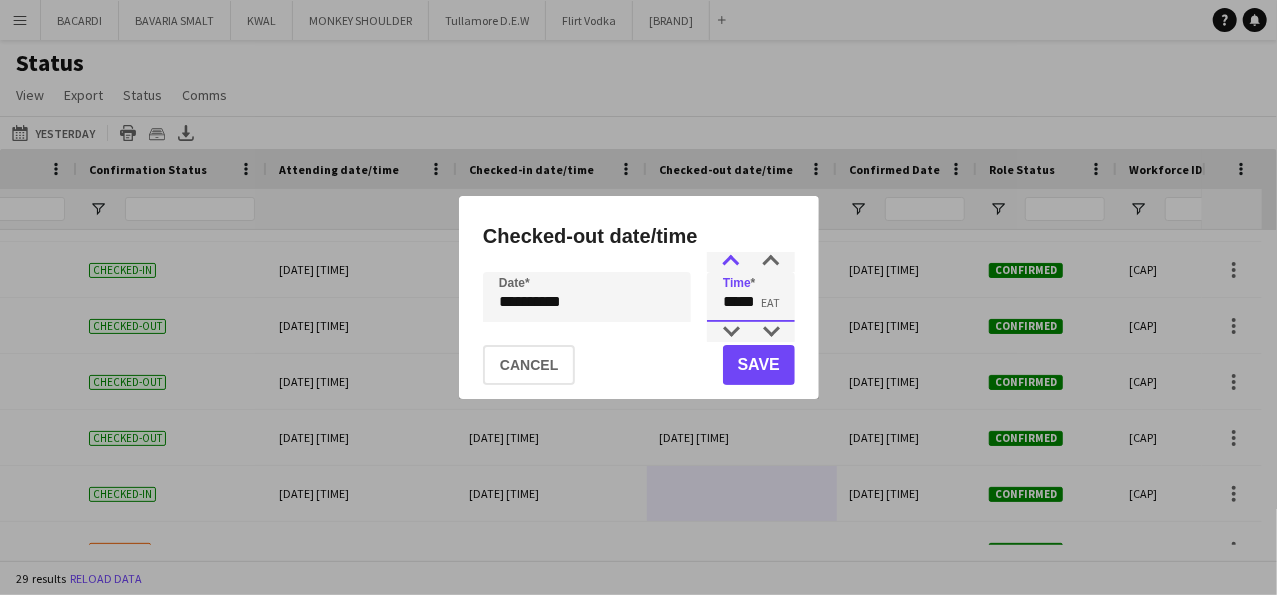 click at bounding box center [731, 262] 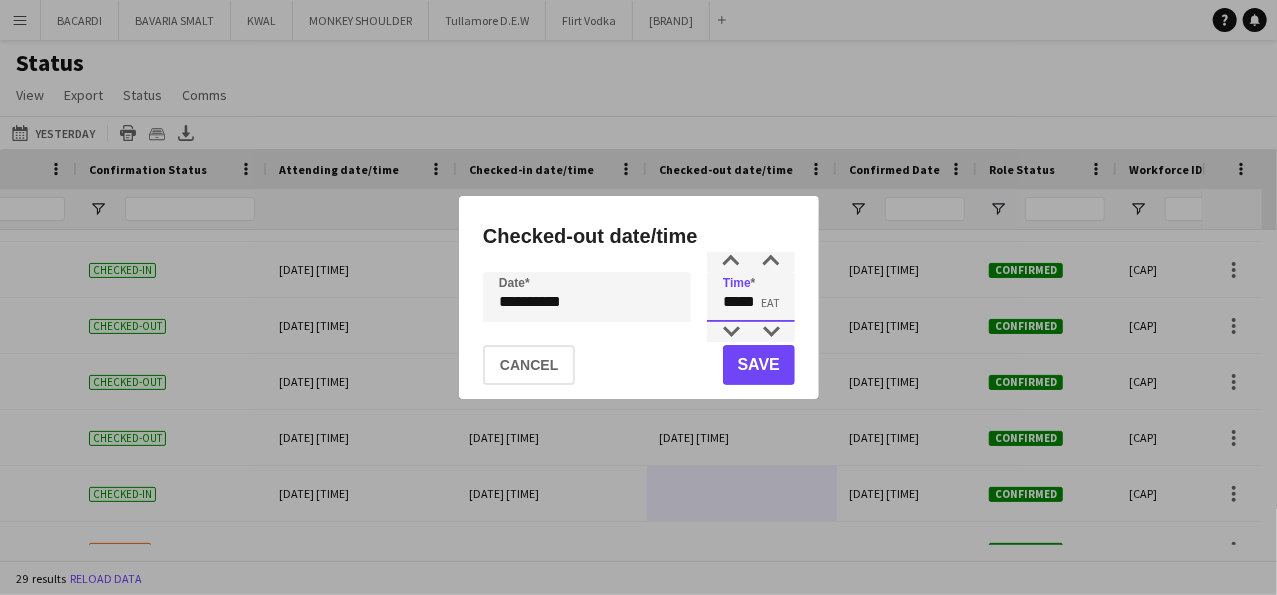 click on "*****" at bounding box center (751, 297) 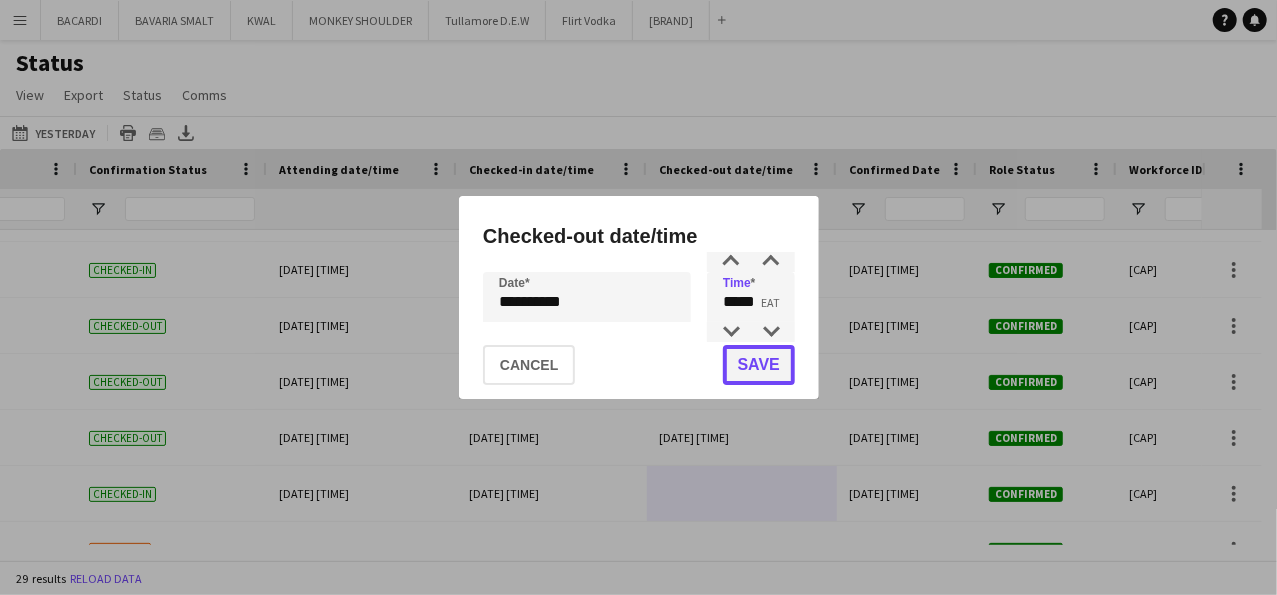 click on "Save" 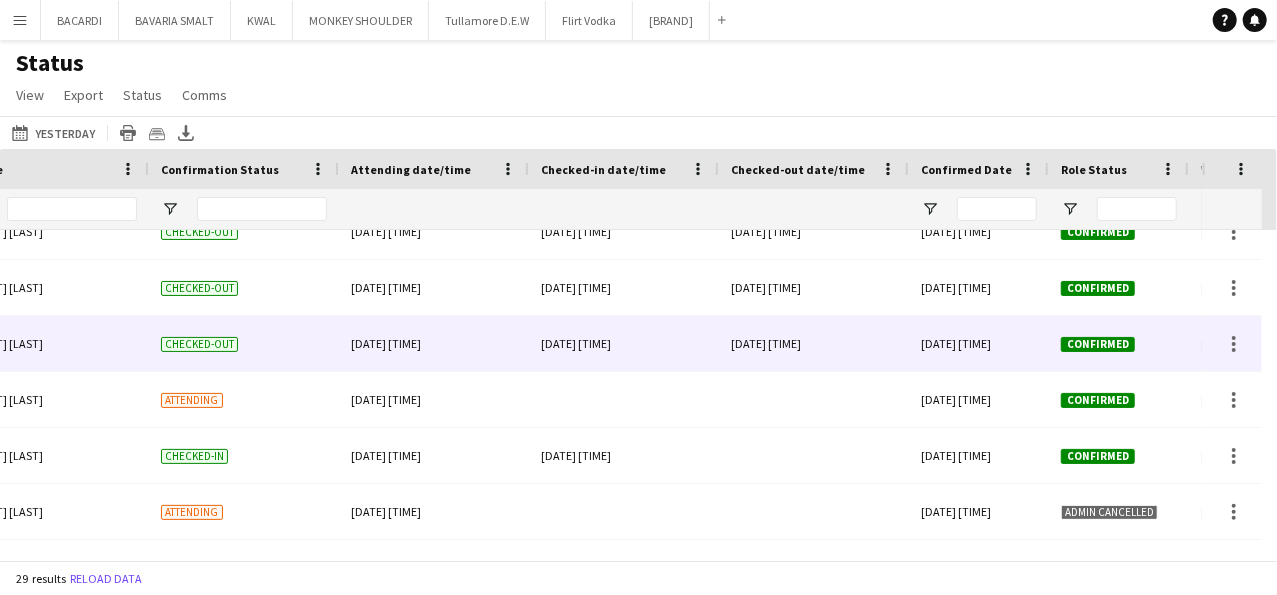 click on "[DATE] [TIME]" at bounding box center [624, 343] 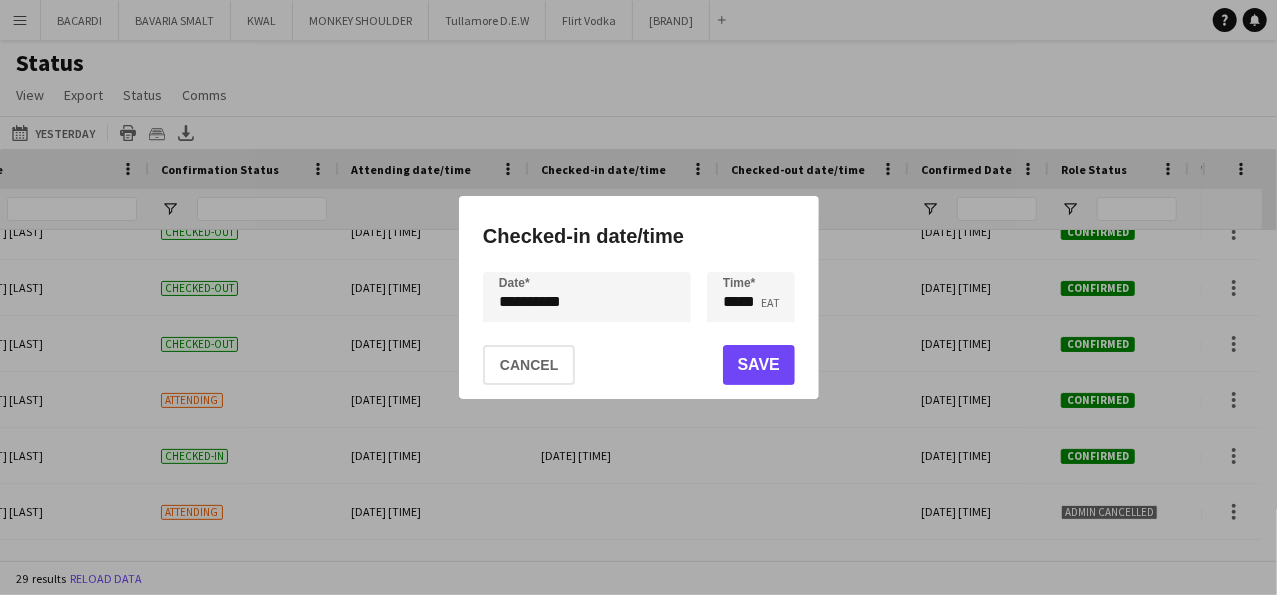 click on "**********" at bounding box center [638, 297] 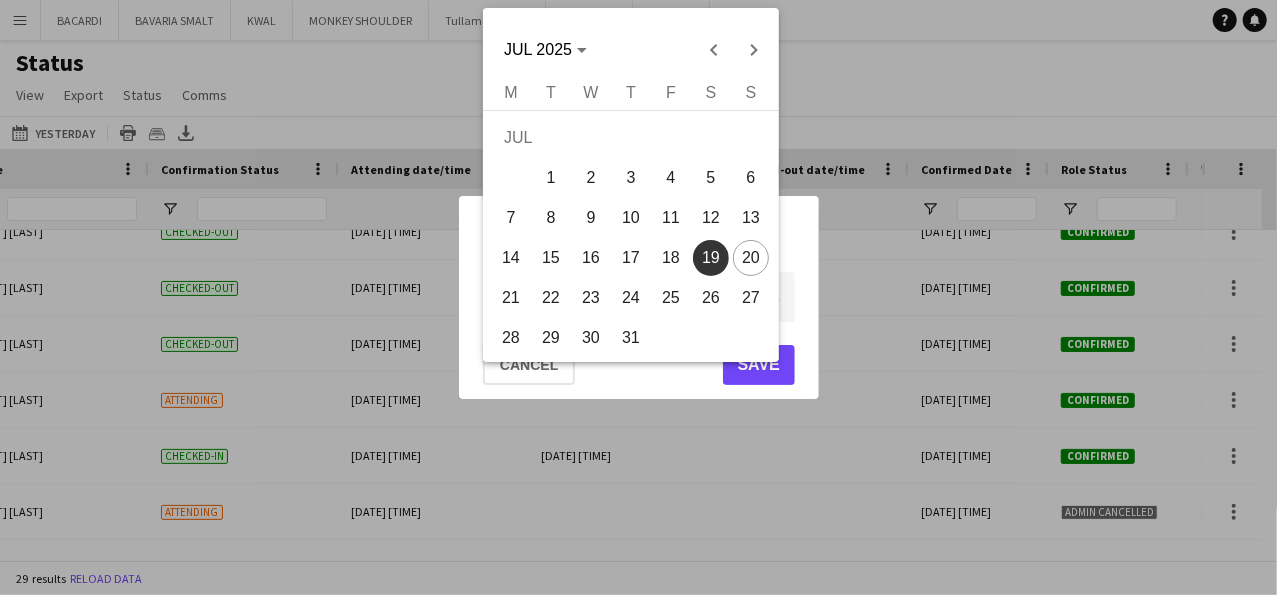 click on "19" at bounding box center (711, 258) 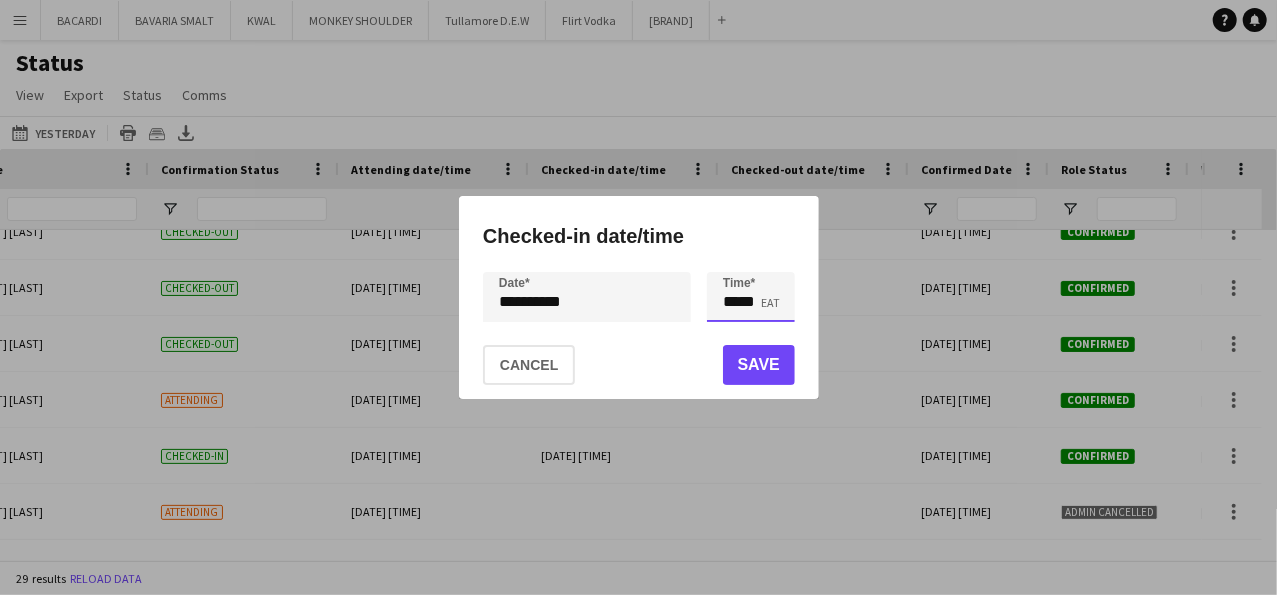 click on "*****" at bounding box center (751, 297) 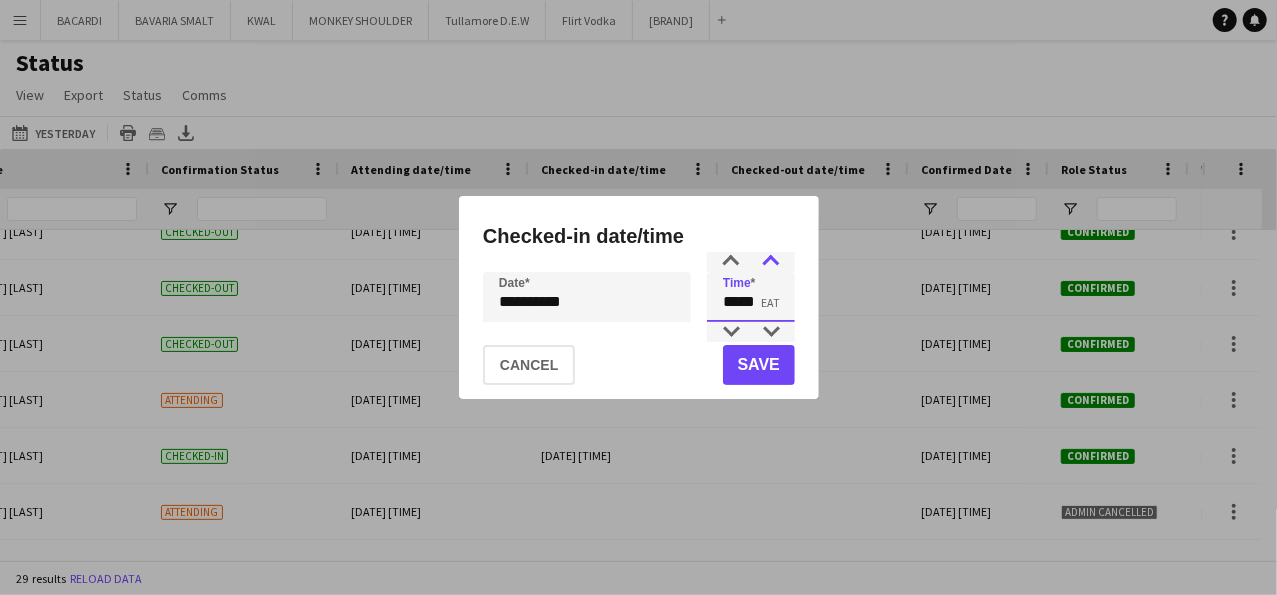 type on "*****" 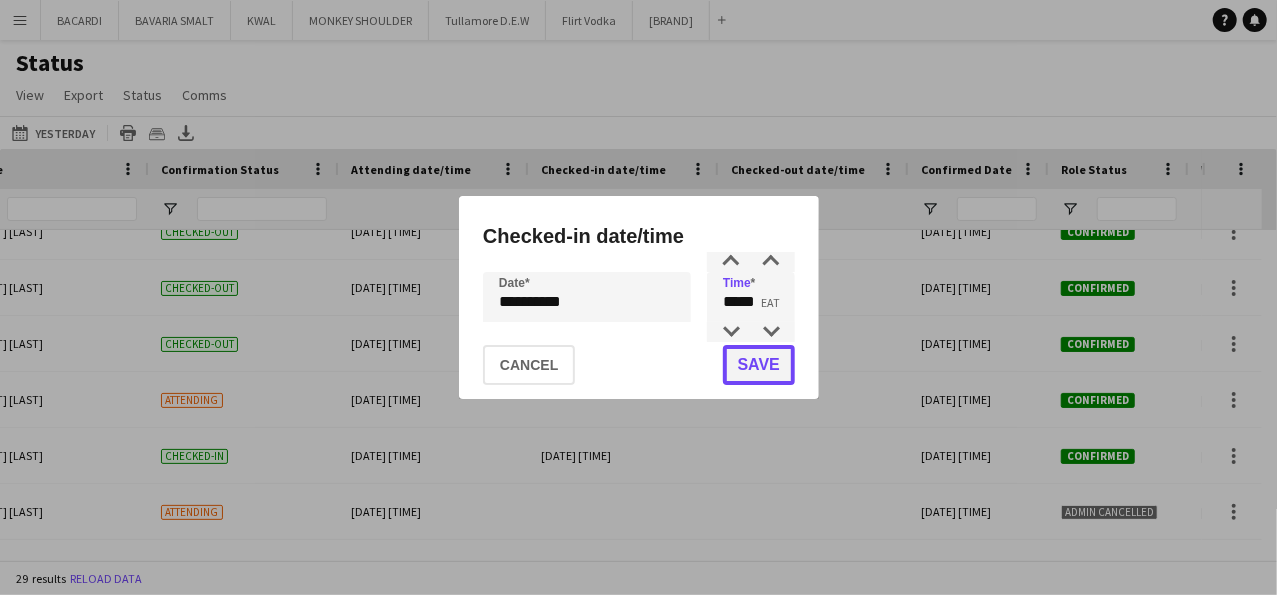 click on "Save" 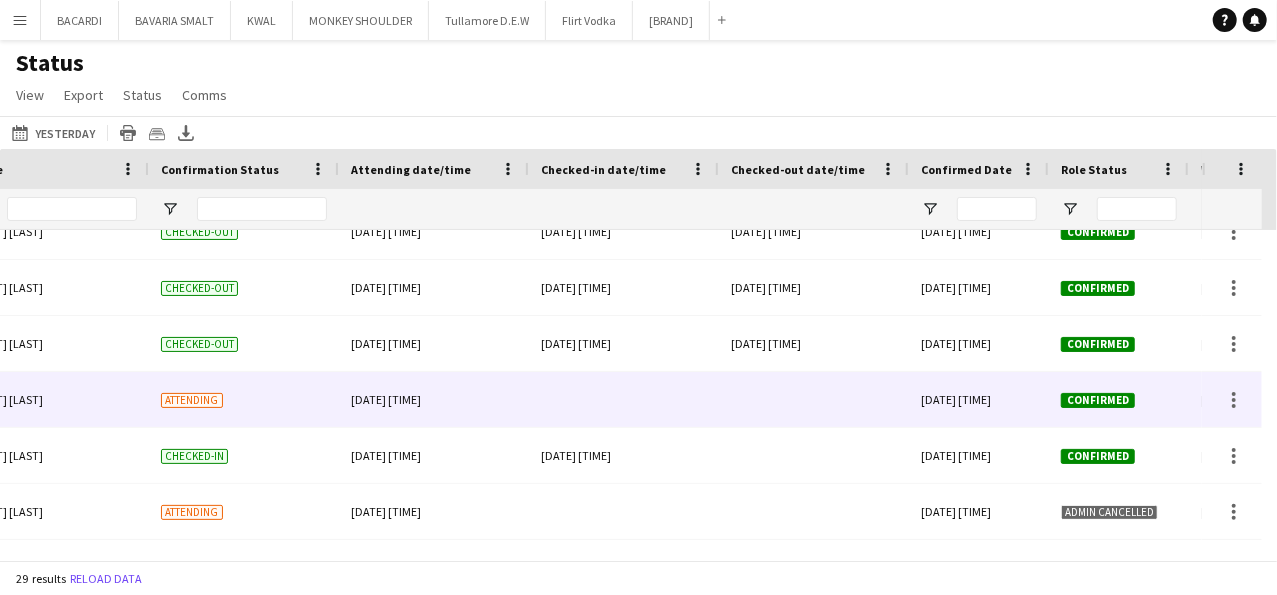 click at bounding box center [624, 399] 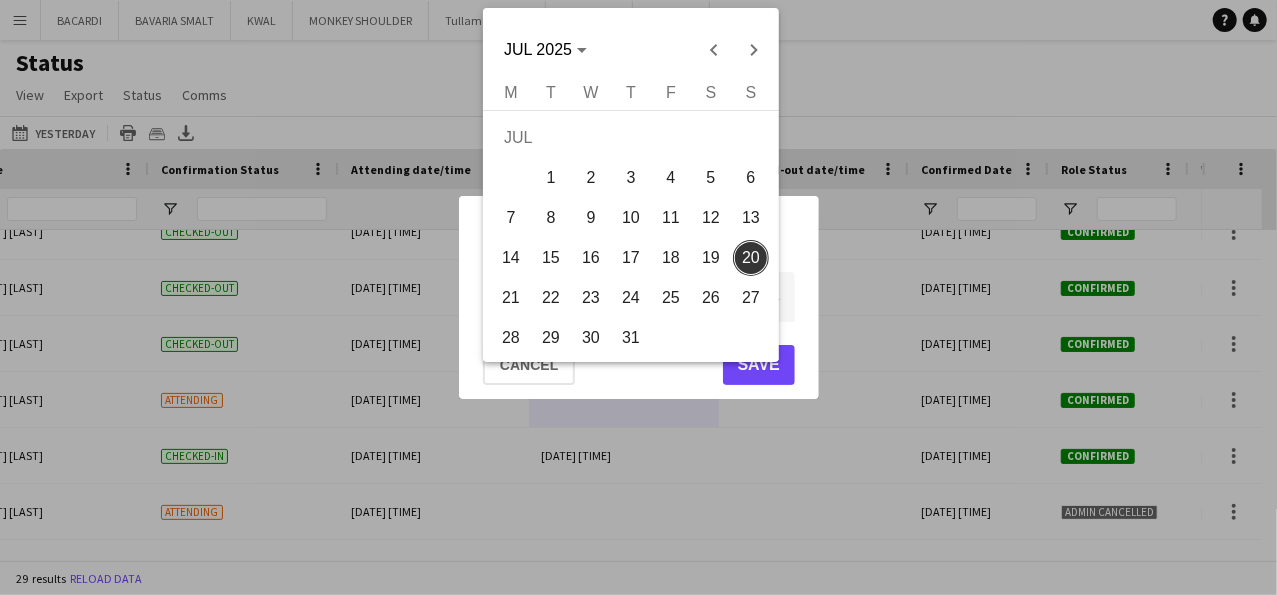 click on "**********" at bounding box center (638, 297) 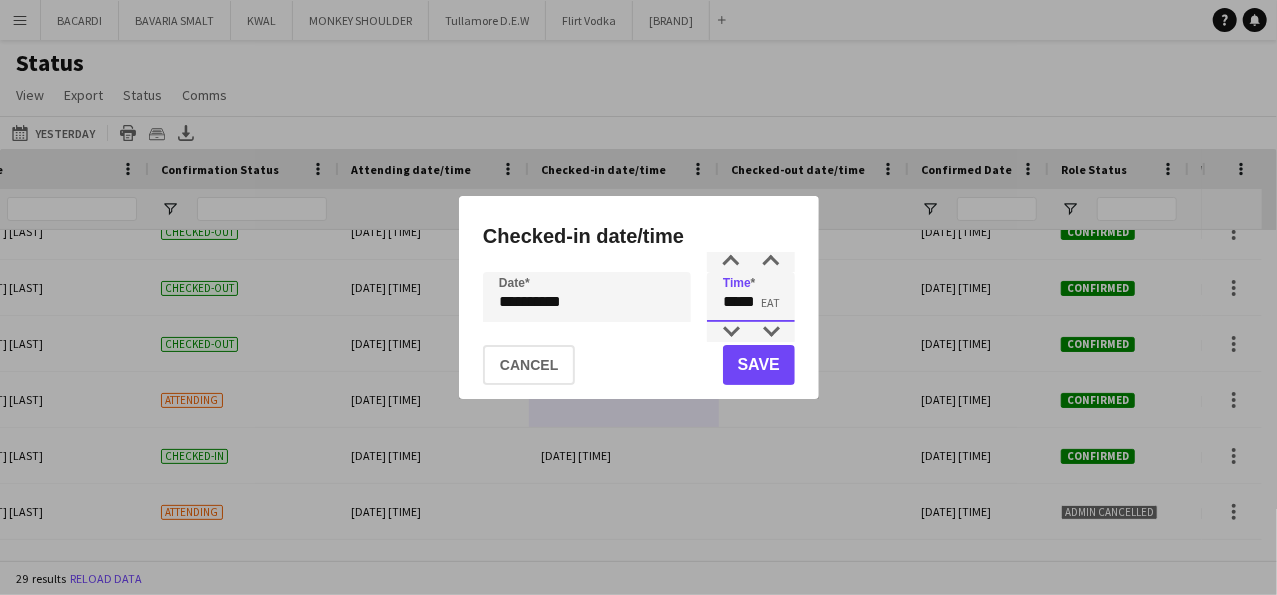 click on "*****" at bounding box center [751, 297] 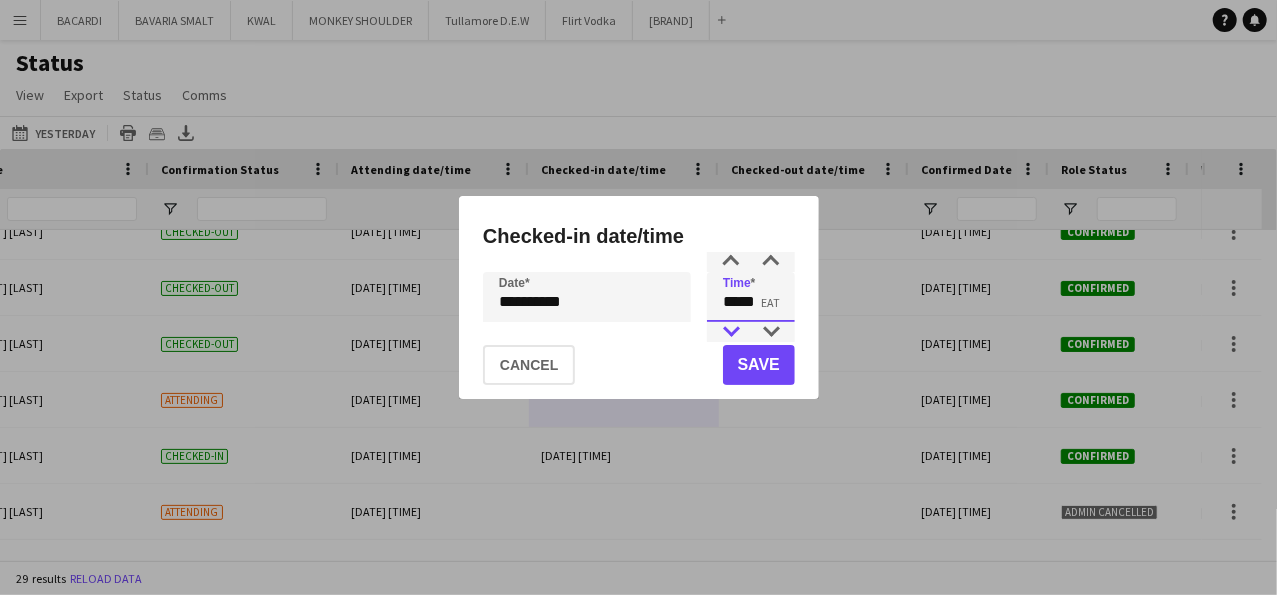 click at bounding box center (731, 332) 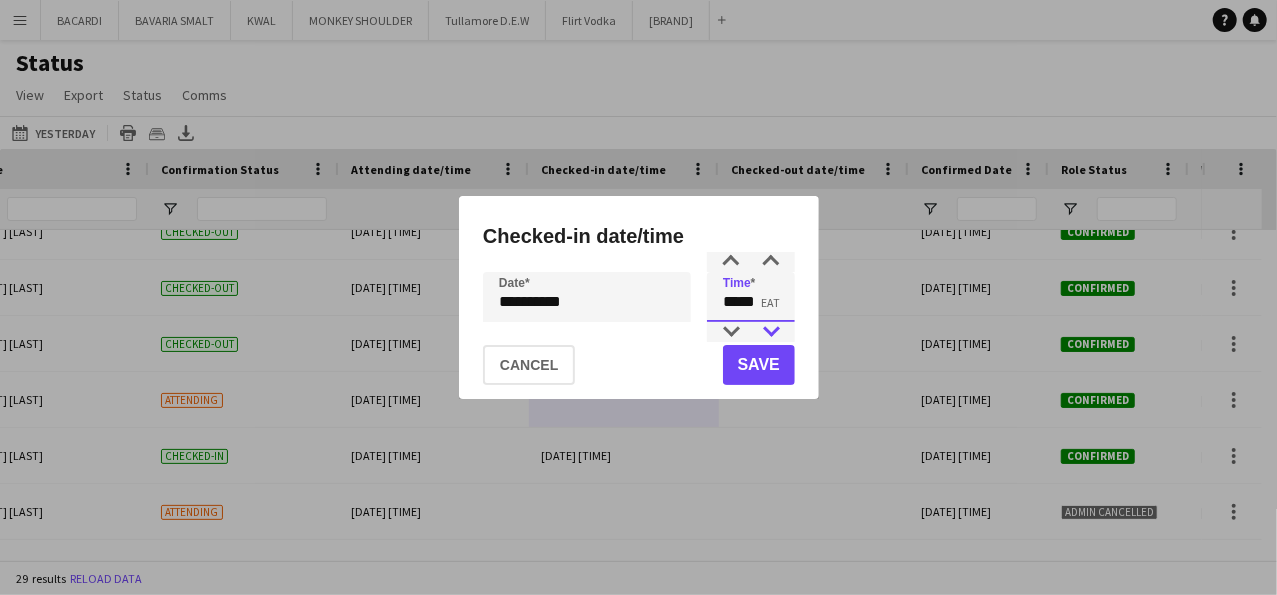 click at bounding box center (771, 332) 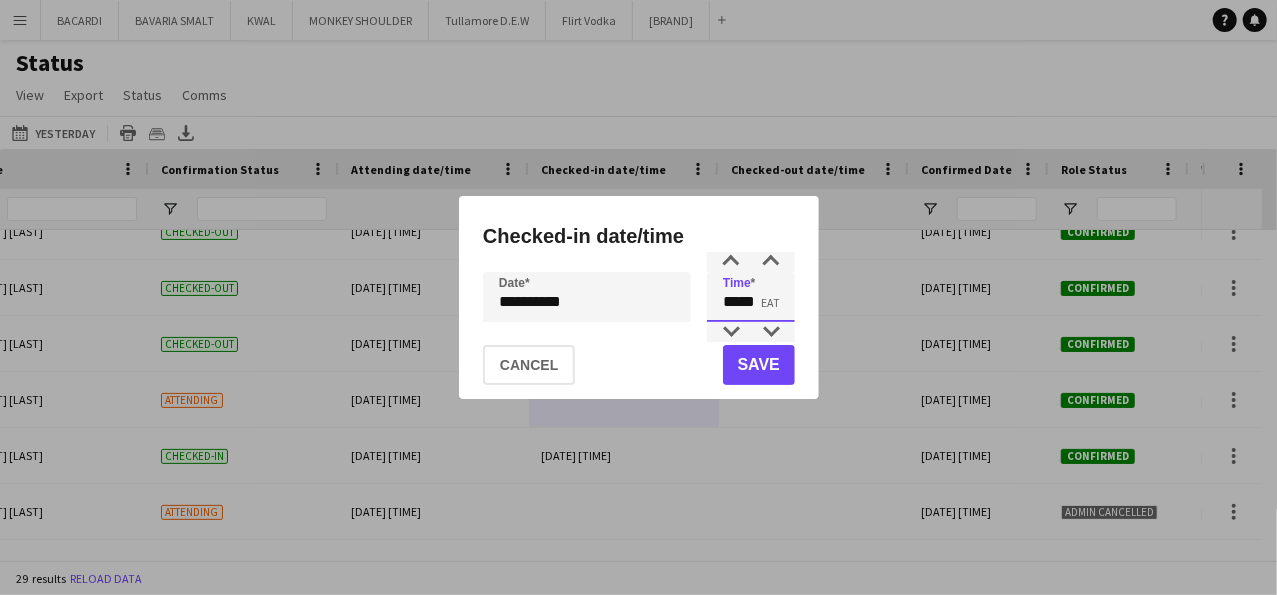 type on "*****" 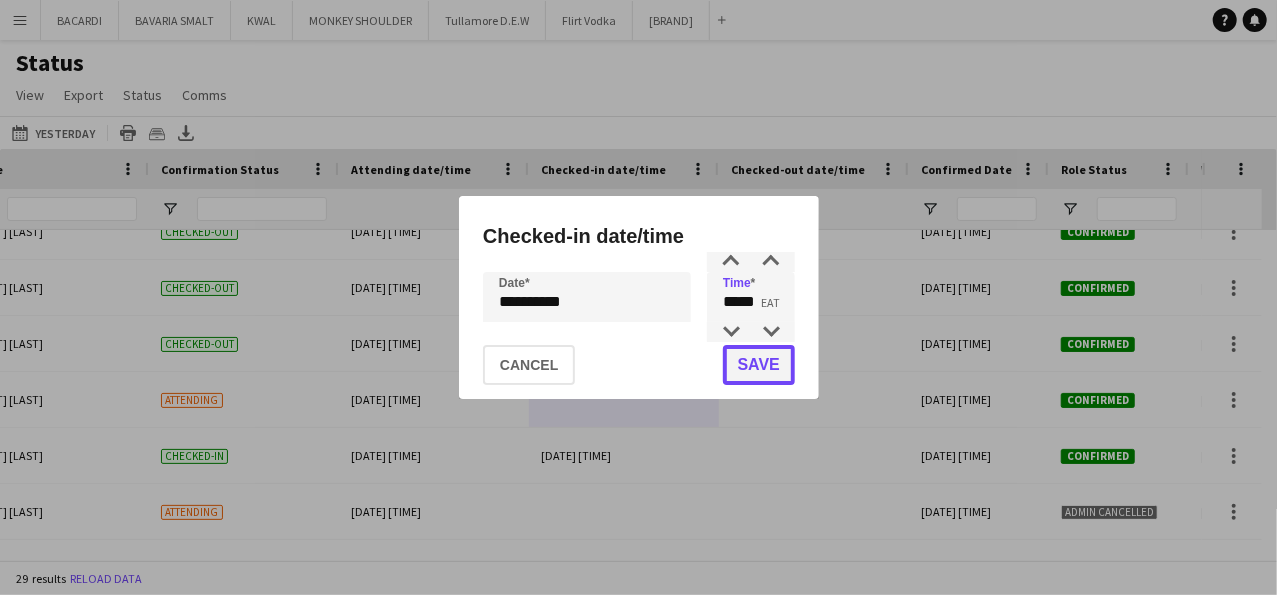 click on "Save" 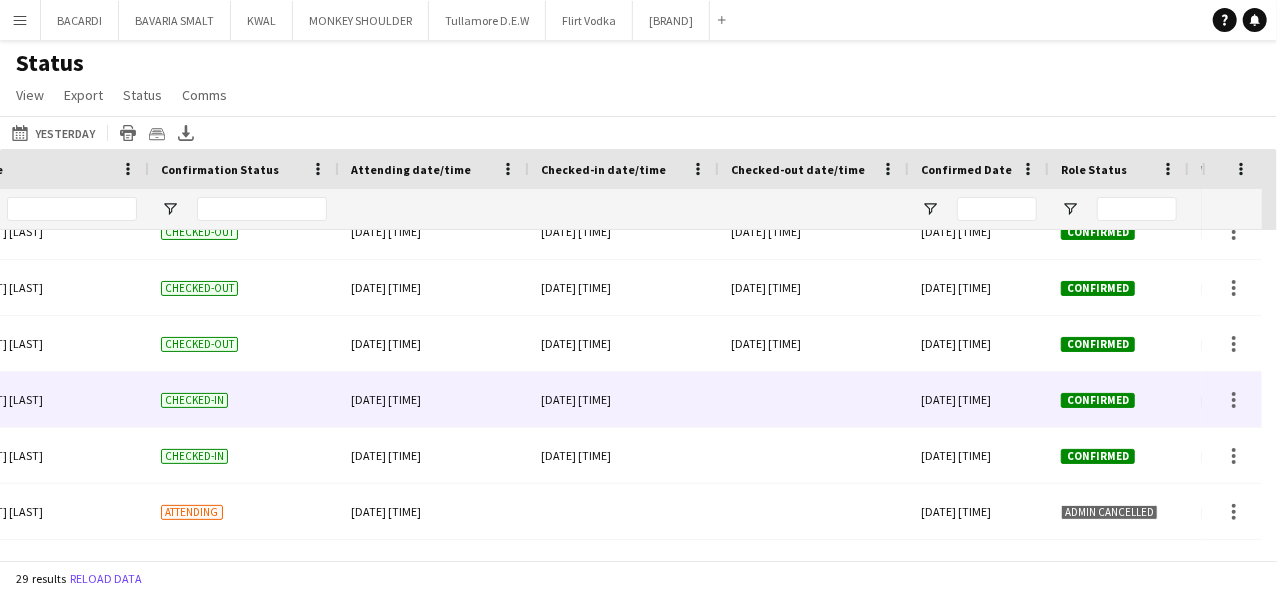 click at bounding box center (814, 399) 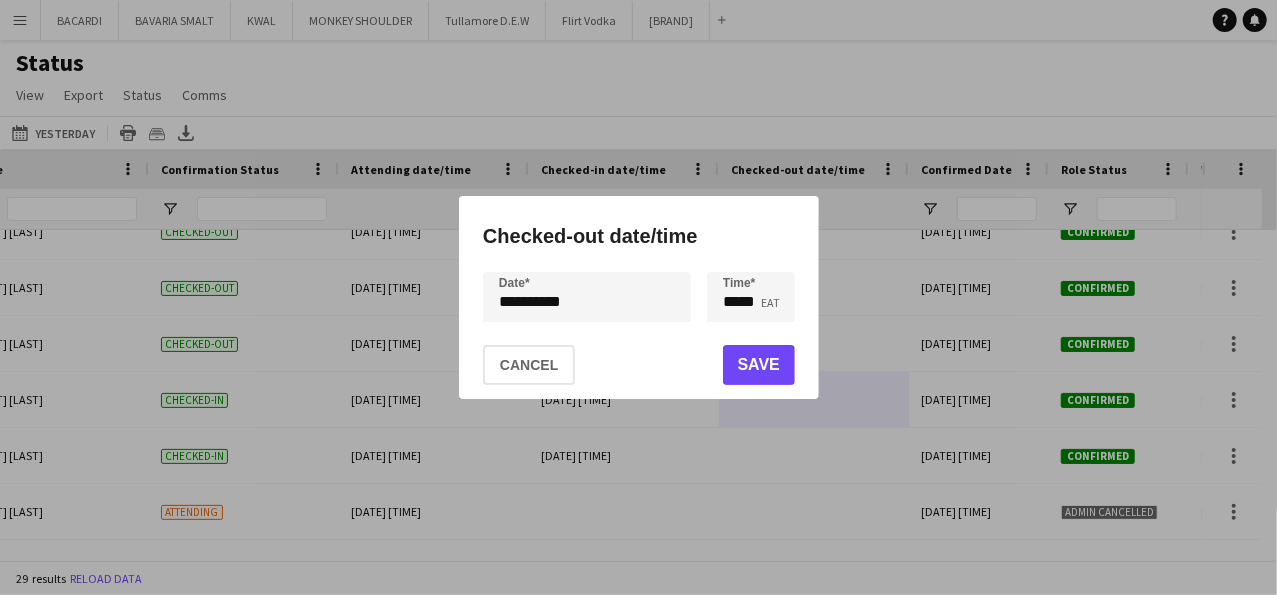 click on "**********" at bounding box center (638, 297) 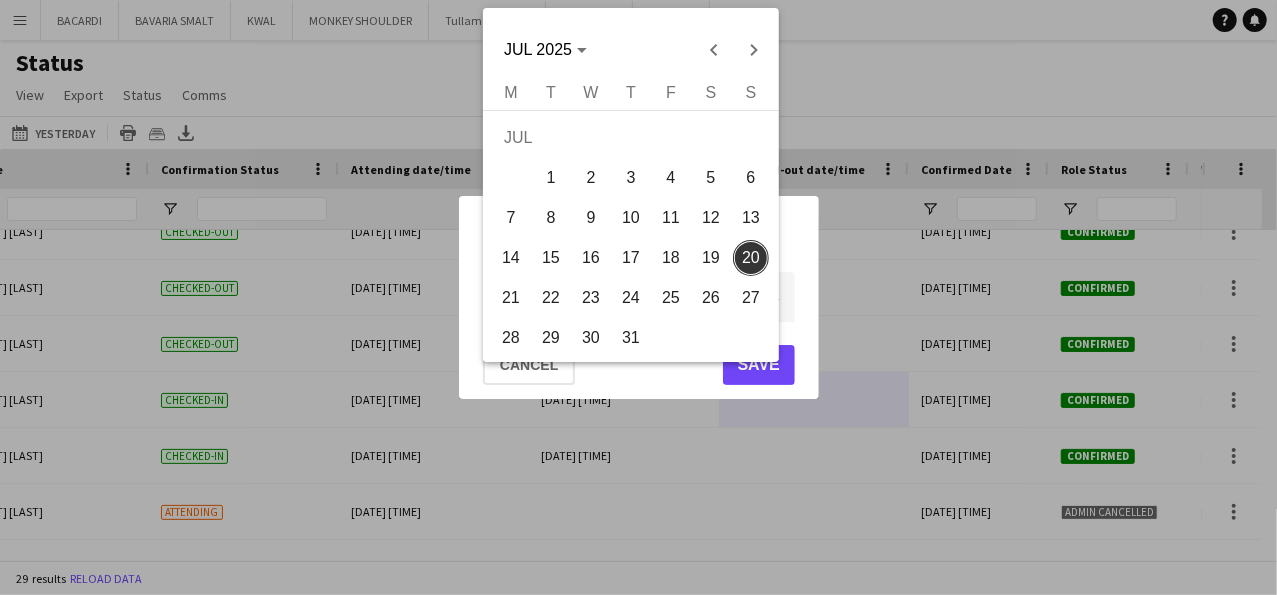 click on "19" at bounding box center [711, 258] 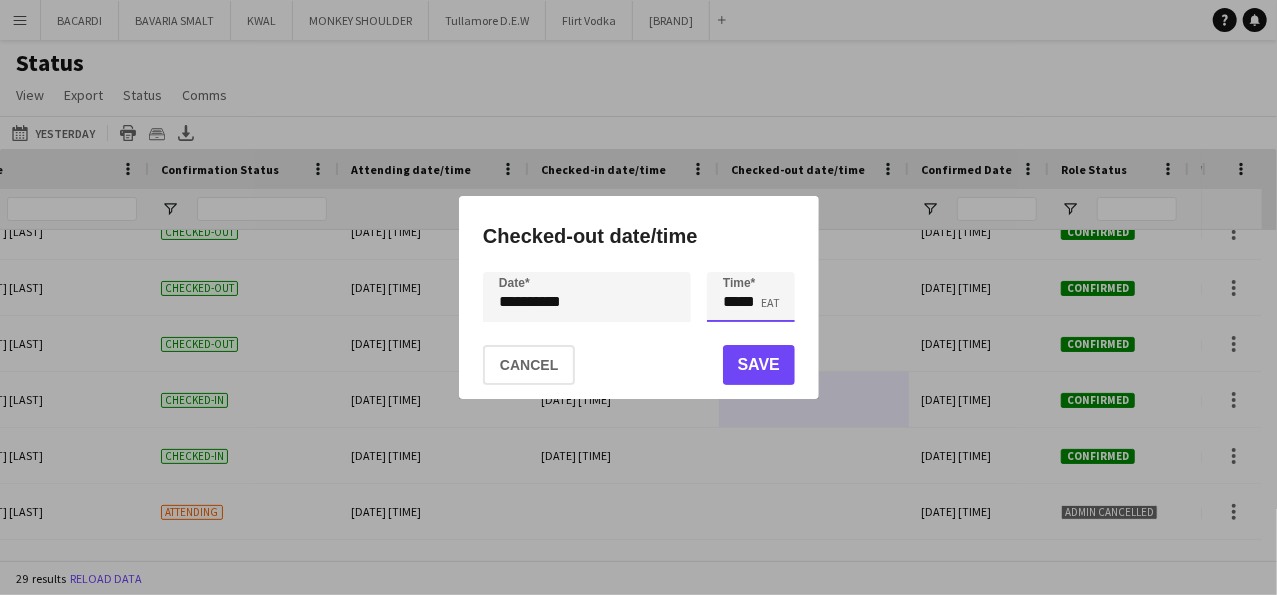click on "*****" at bounding box center [751, 297] 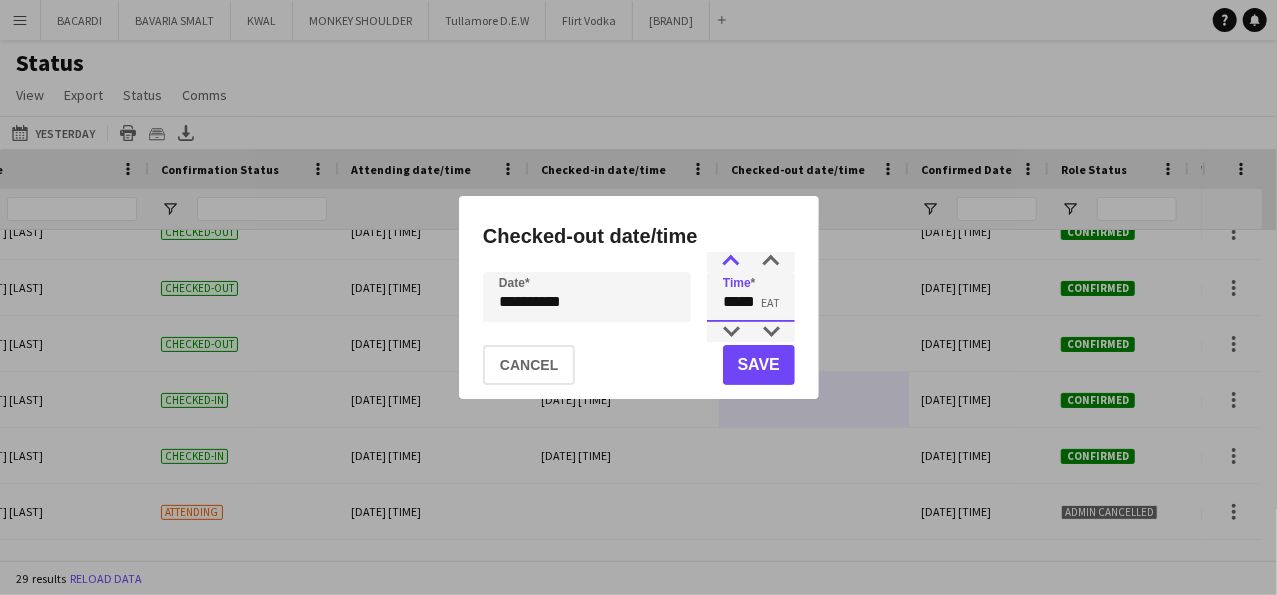 click at bounding box center (731, 262) 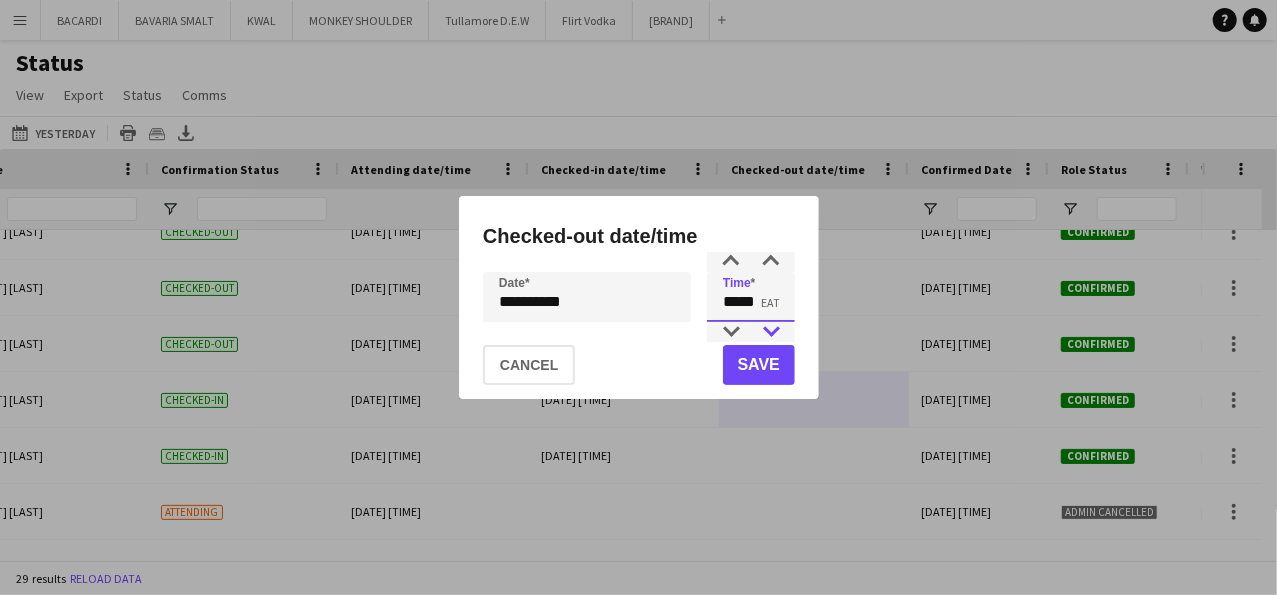 type on "*****" 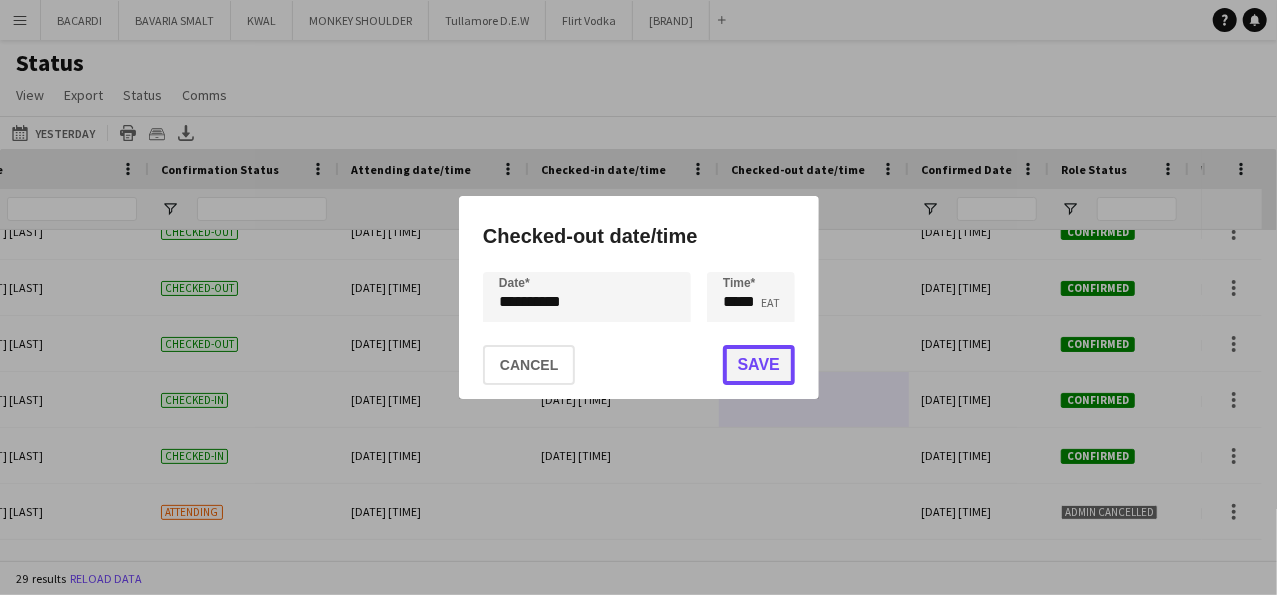 click on "Save" 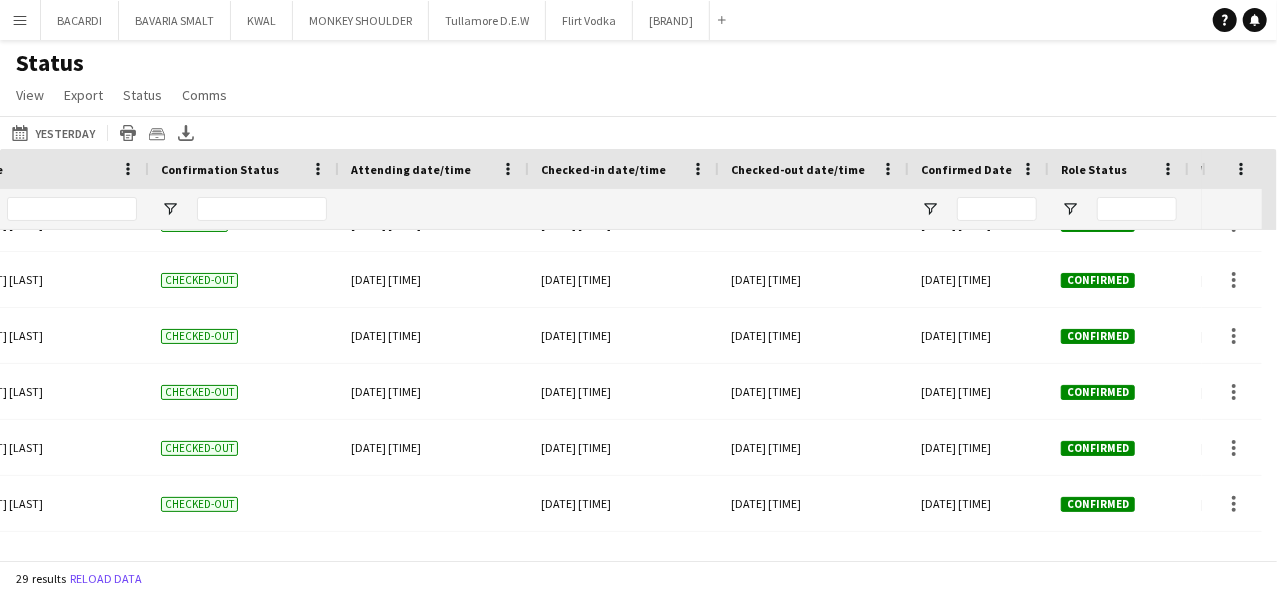 drag, startPoint x: 487, startPoint y: 543, endPoint x: 439, endPoint y: 554, distance: 49.24429 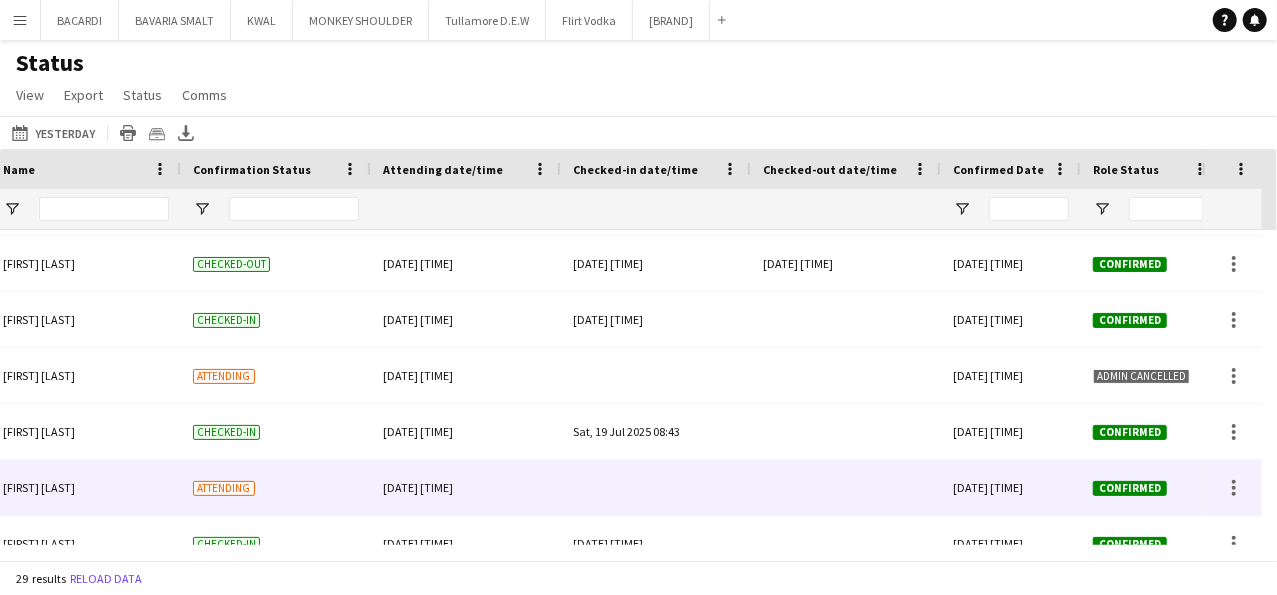 click at bounding box center (656, 487) 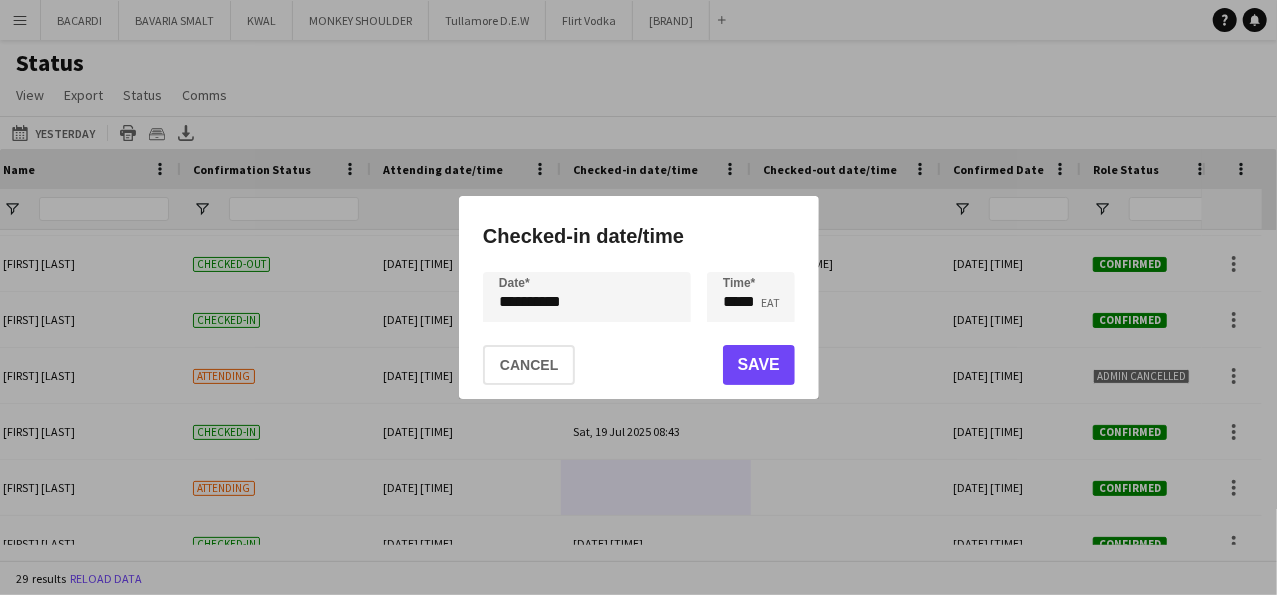 click on "**********" at bounding box center (638, 297) 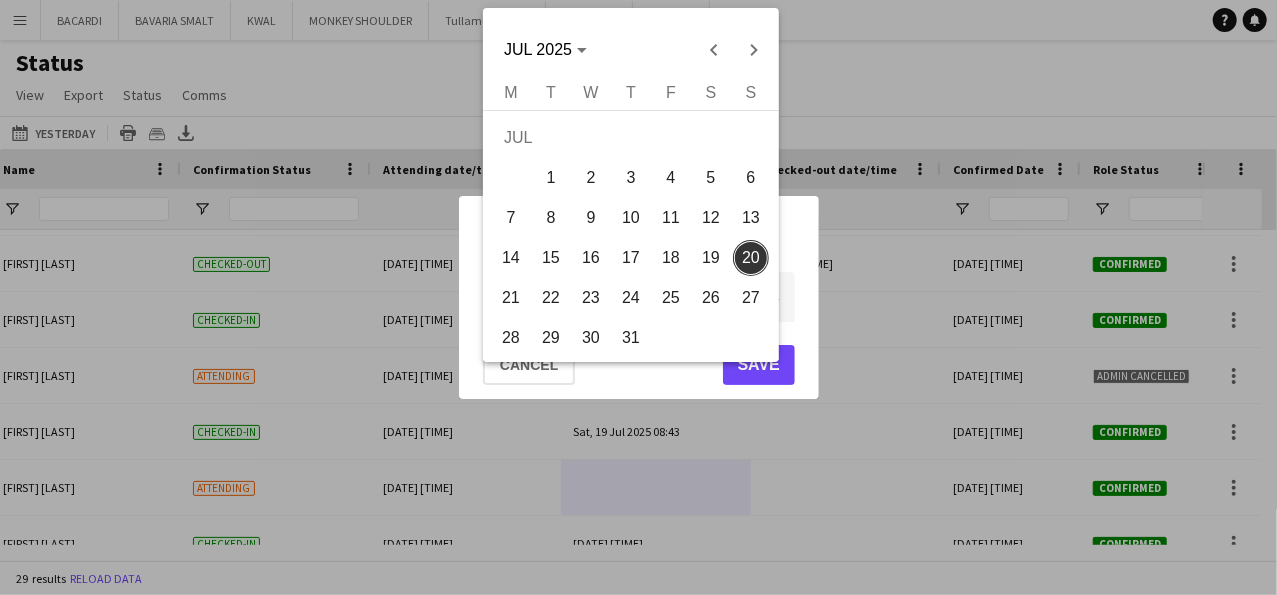 click on "19" at bounding box center (711, 258) 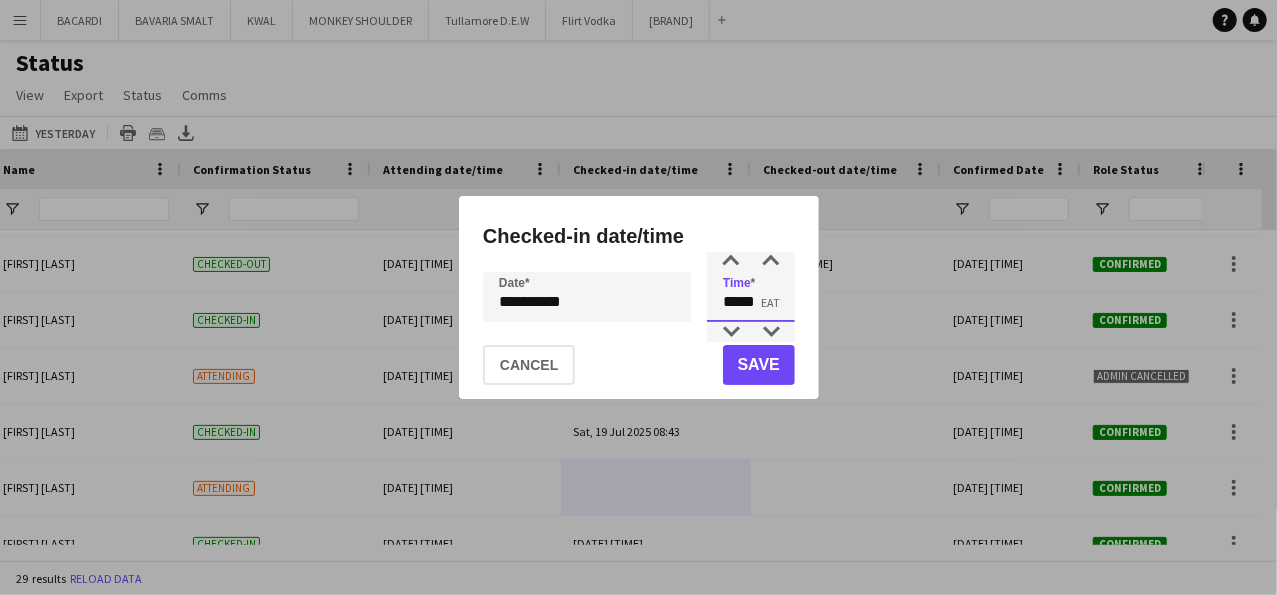 click on "*****" at bounding box center (751, 297) 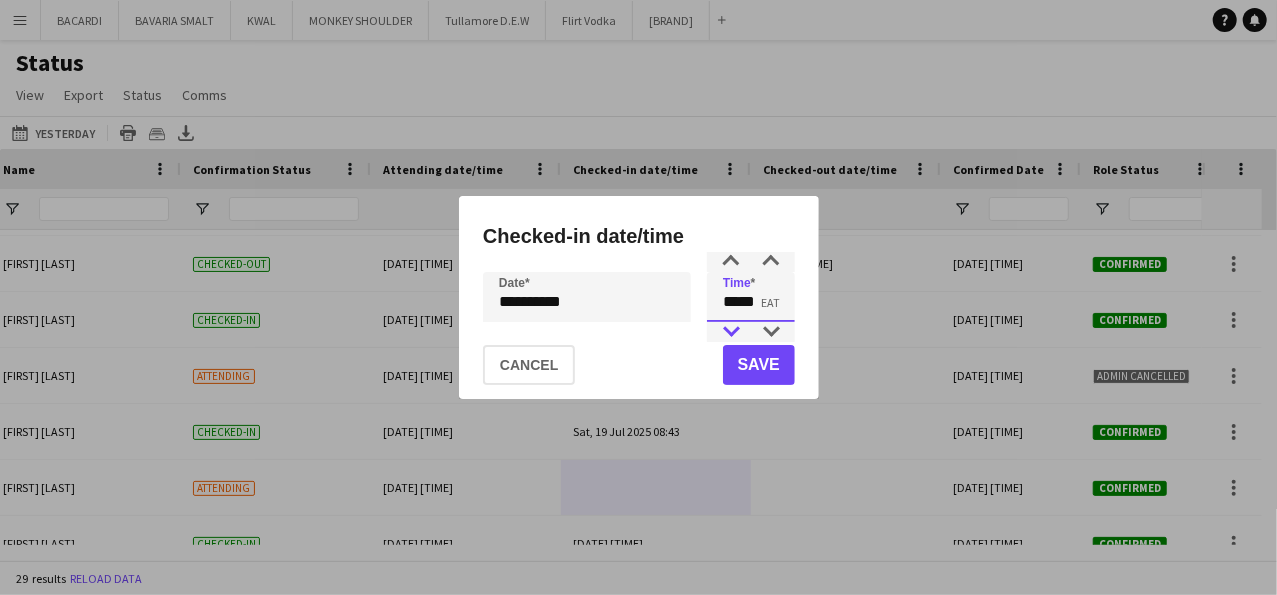click at bounding box center (731, 332) 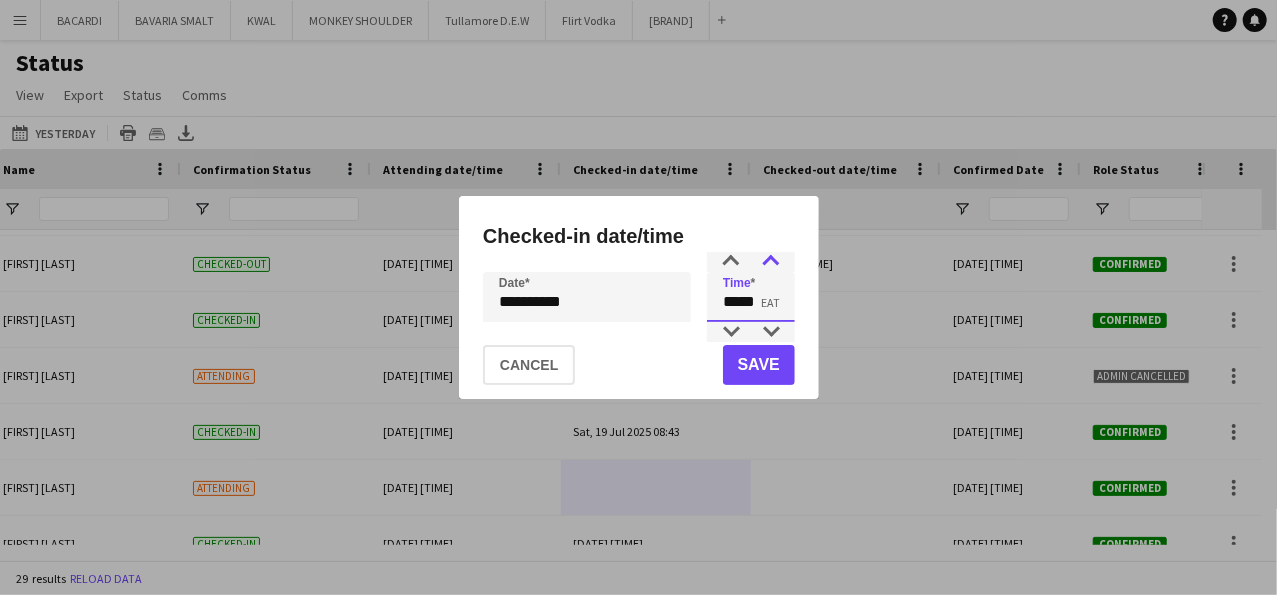 click at bounding box center (771, 262) 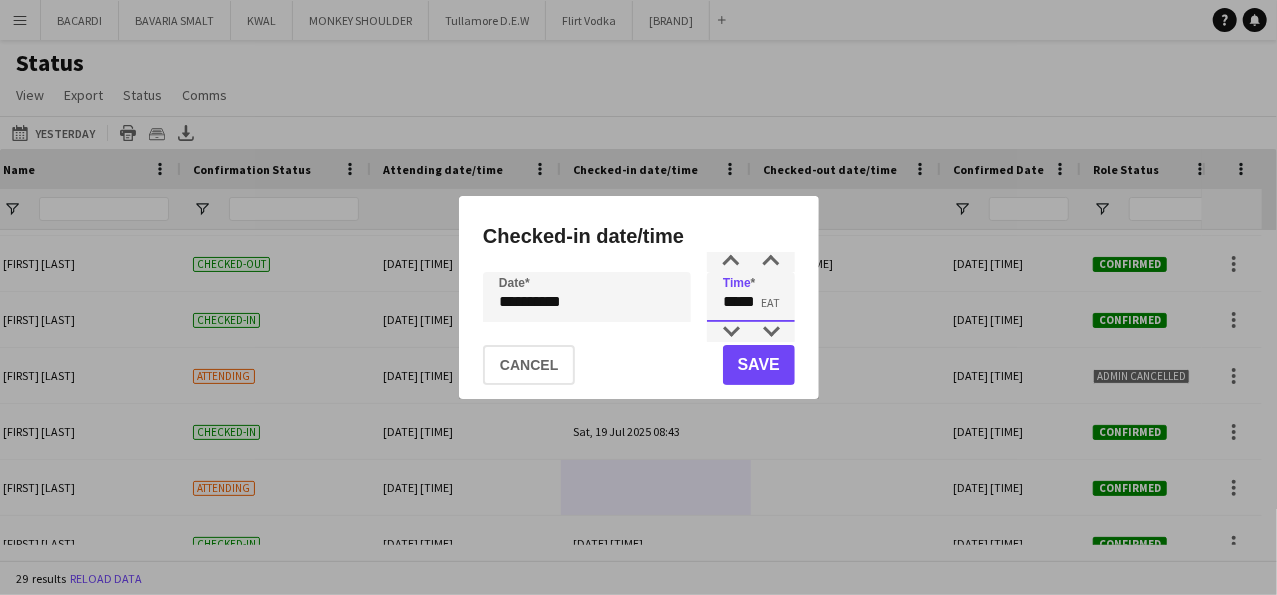 type on "*****" 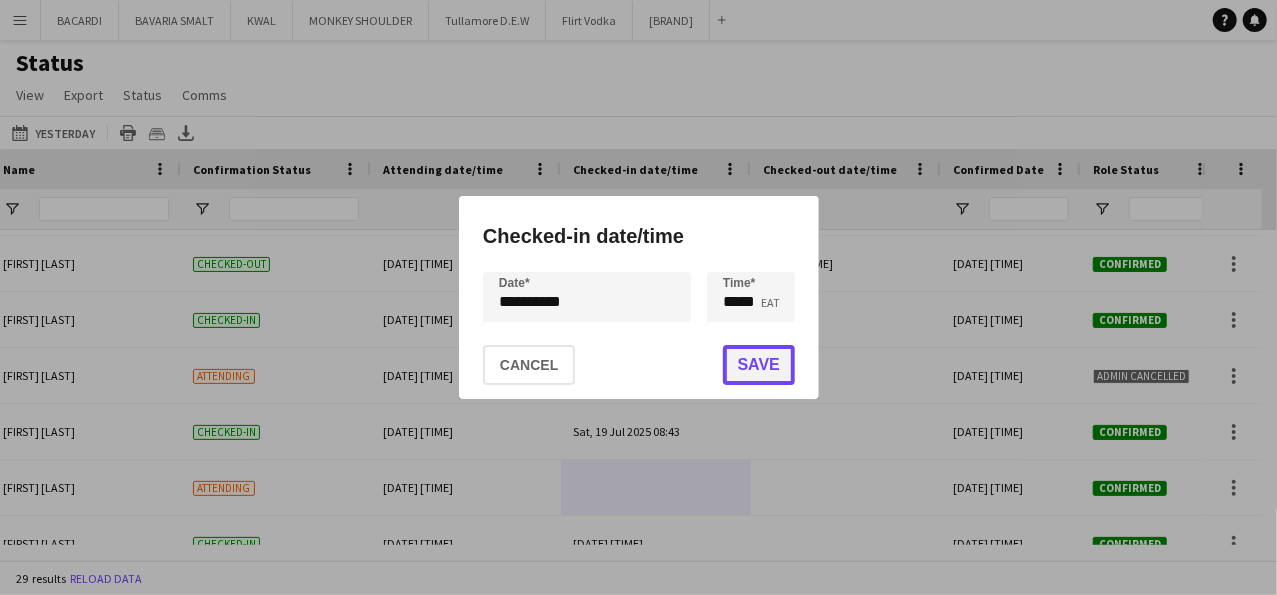 click on "Save" 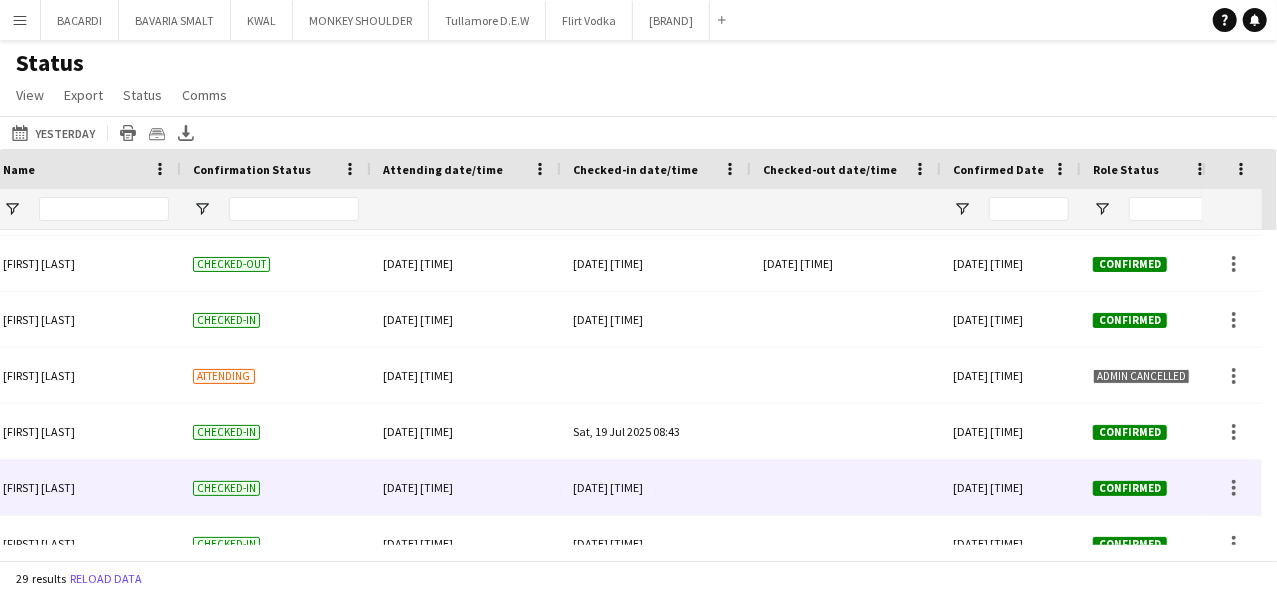 click at bounding box center [846, 487] 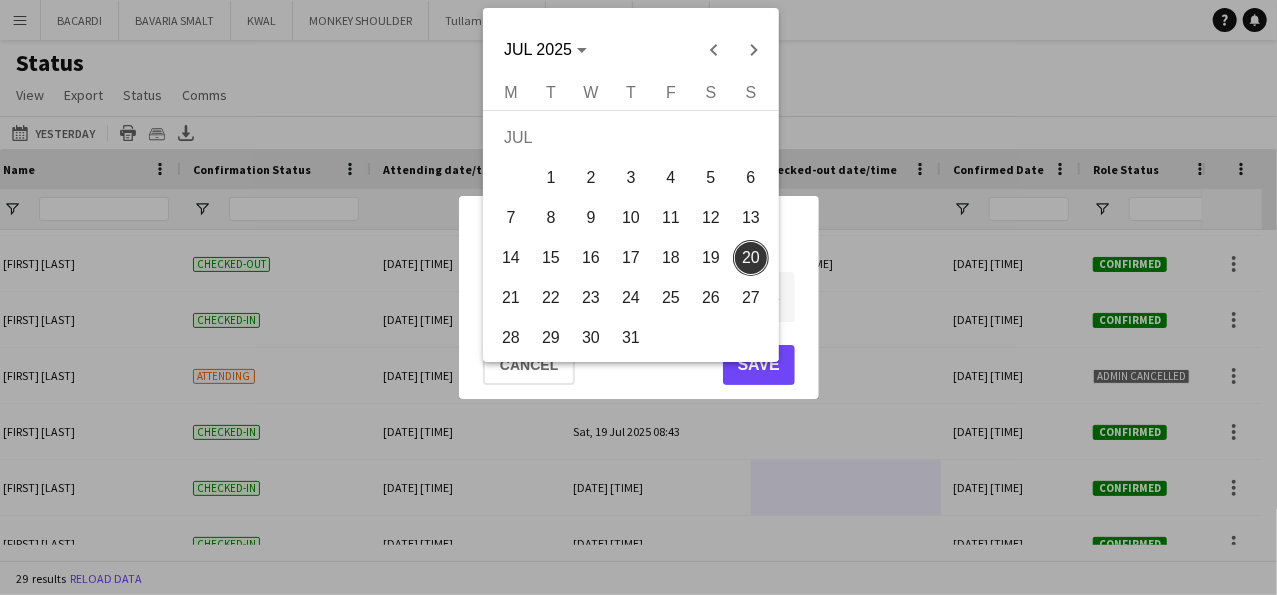 click on "**********" at bounding box center [638, 297] 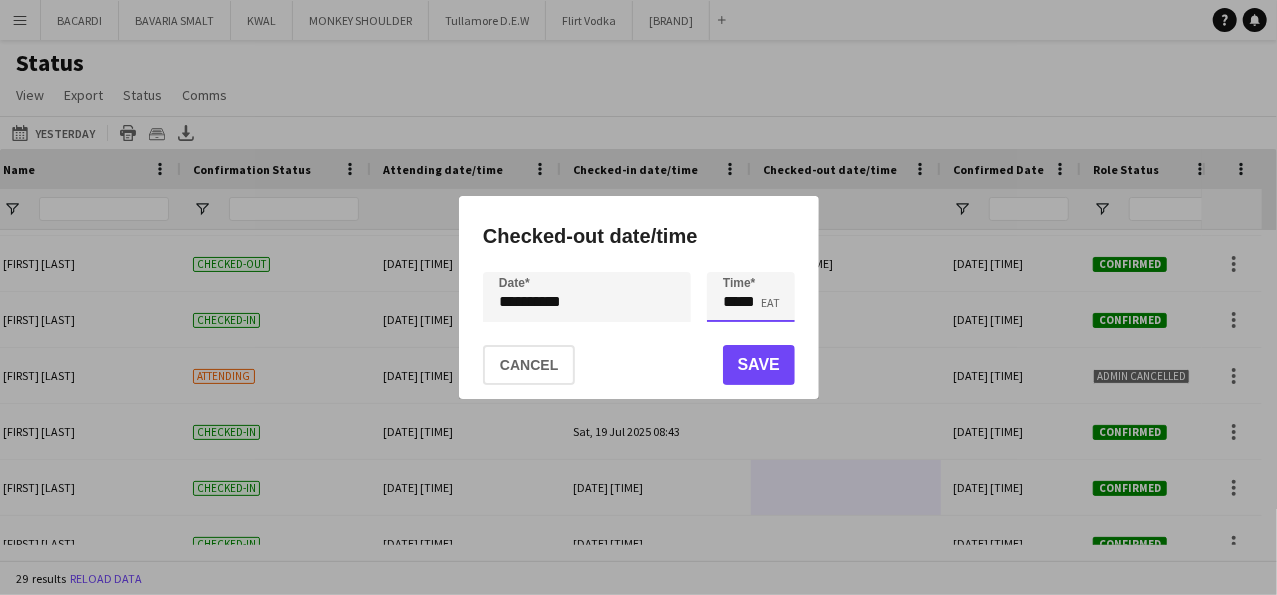 click on "*****" at bounding box center [751, 297] 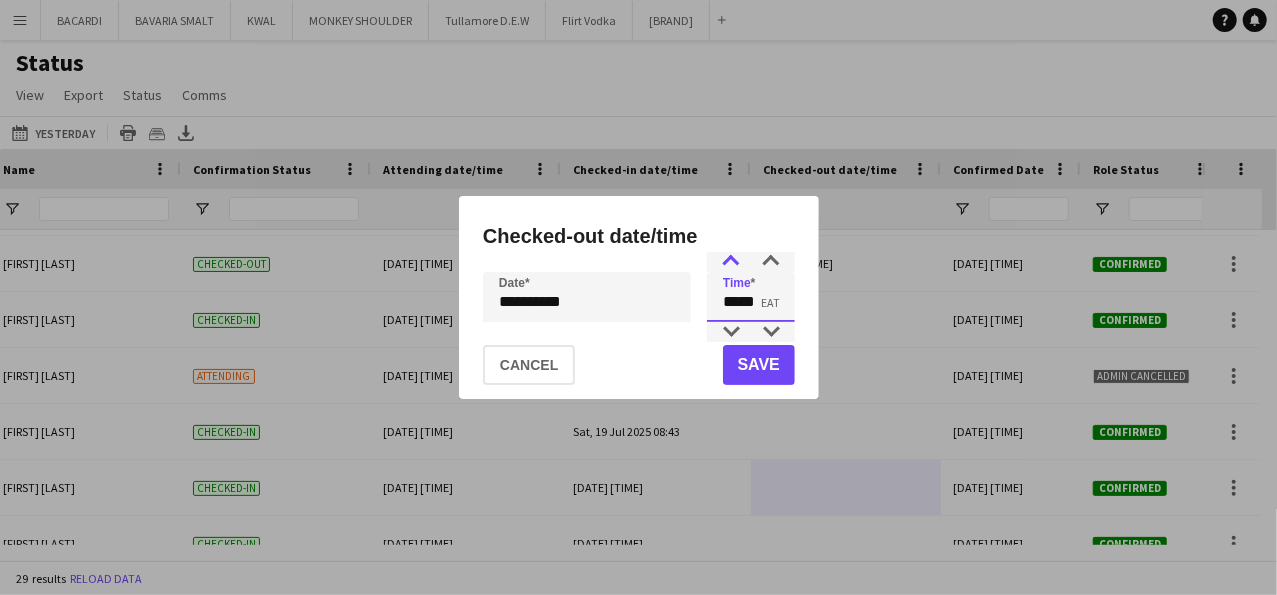 click at bounding box center [731, 262] 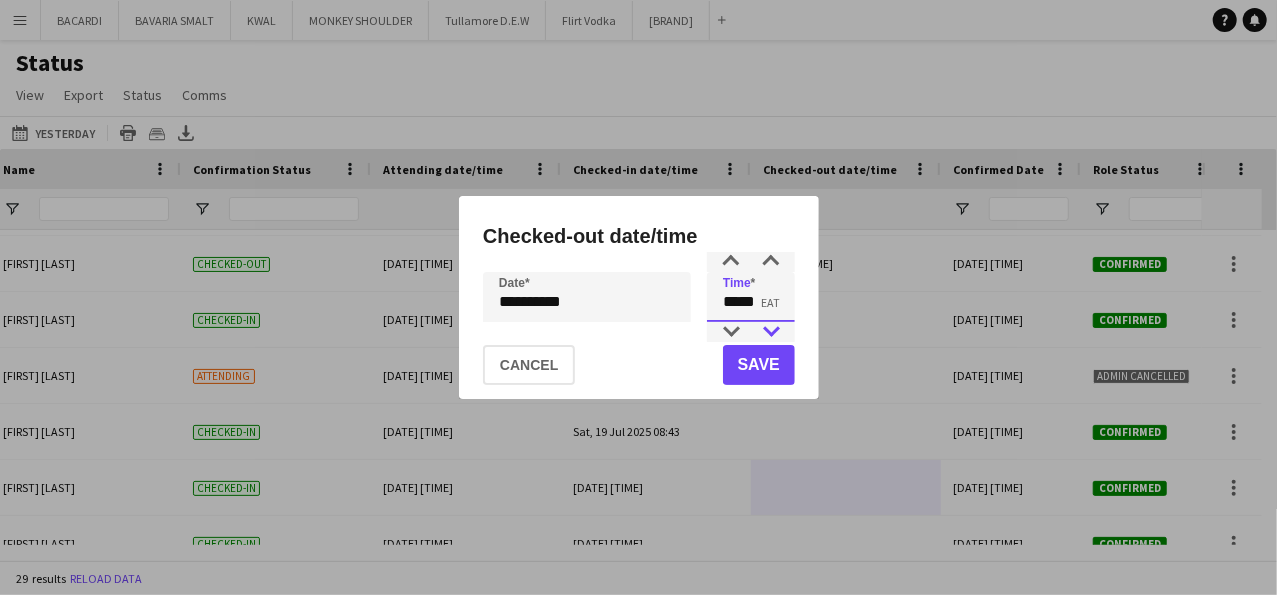 click at bounding box center [771, 332] 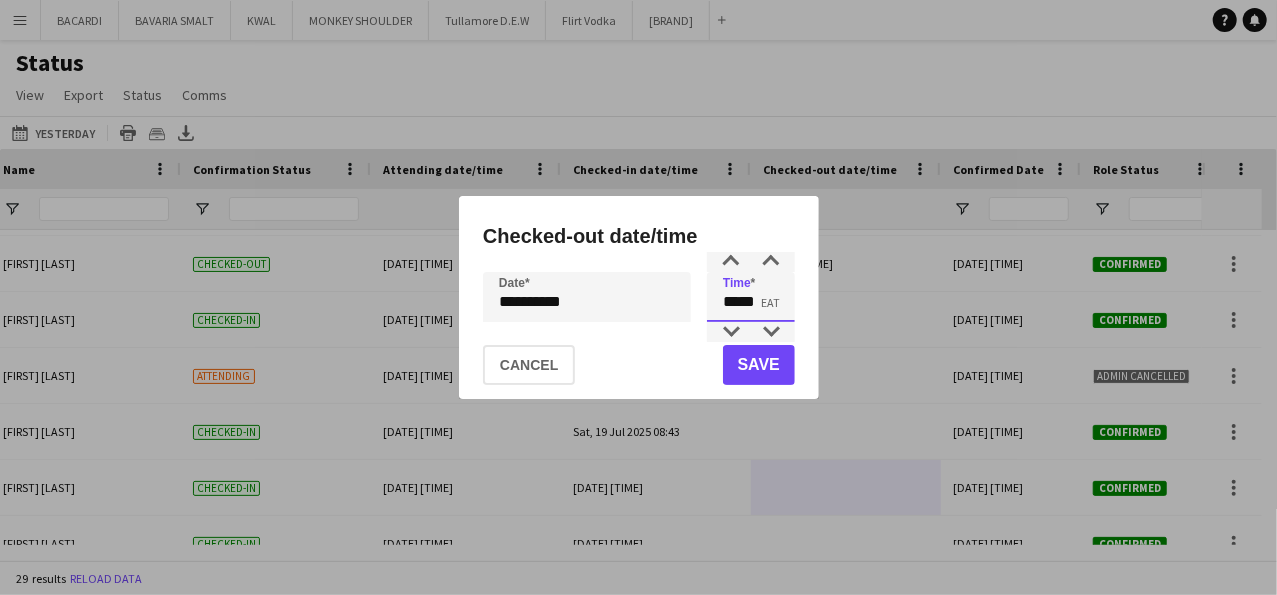 type on "*****" 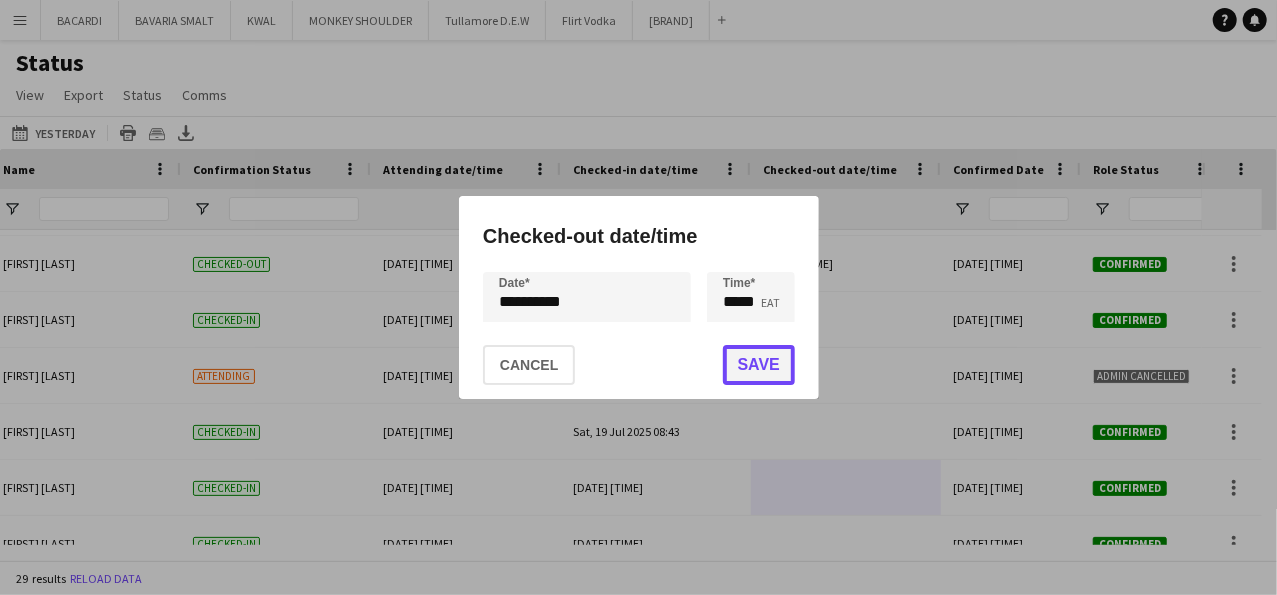 click on "Save" 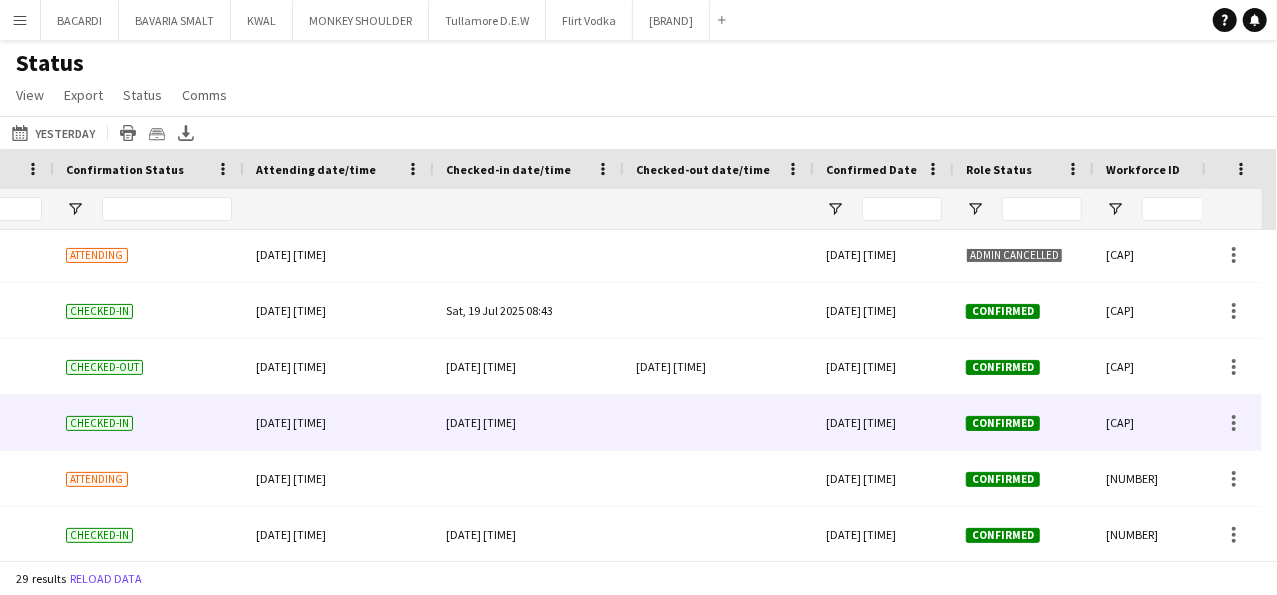 click at bounding box center (719, 422) 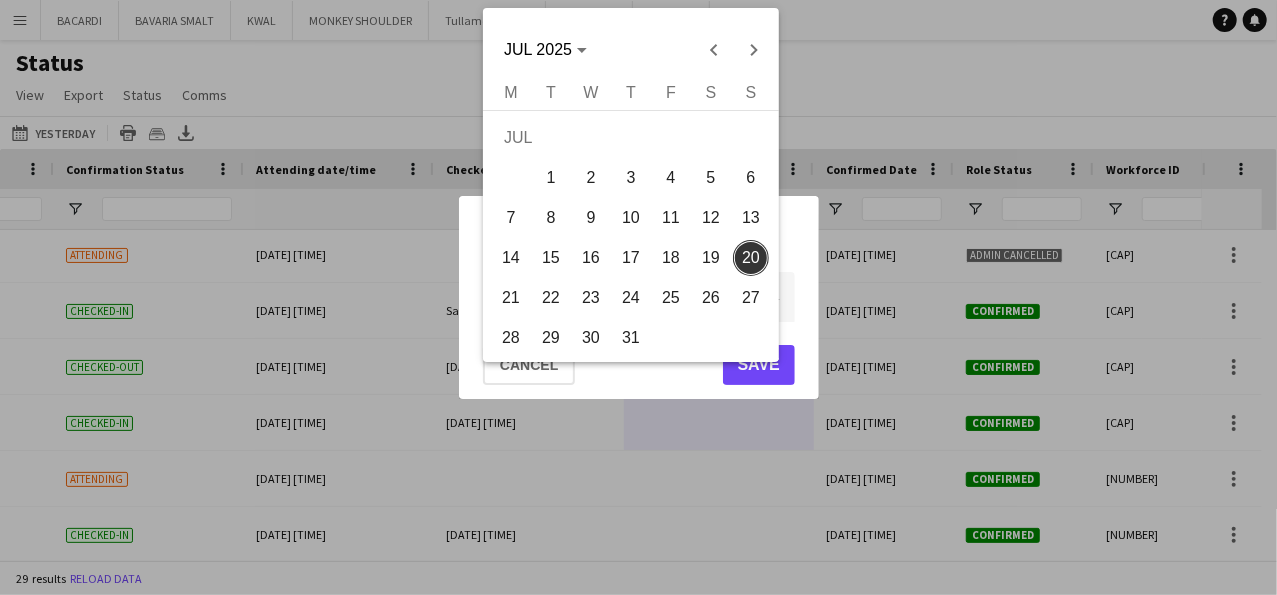 click on "**********" at bounding box center [638, 297] 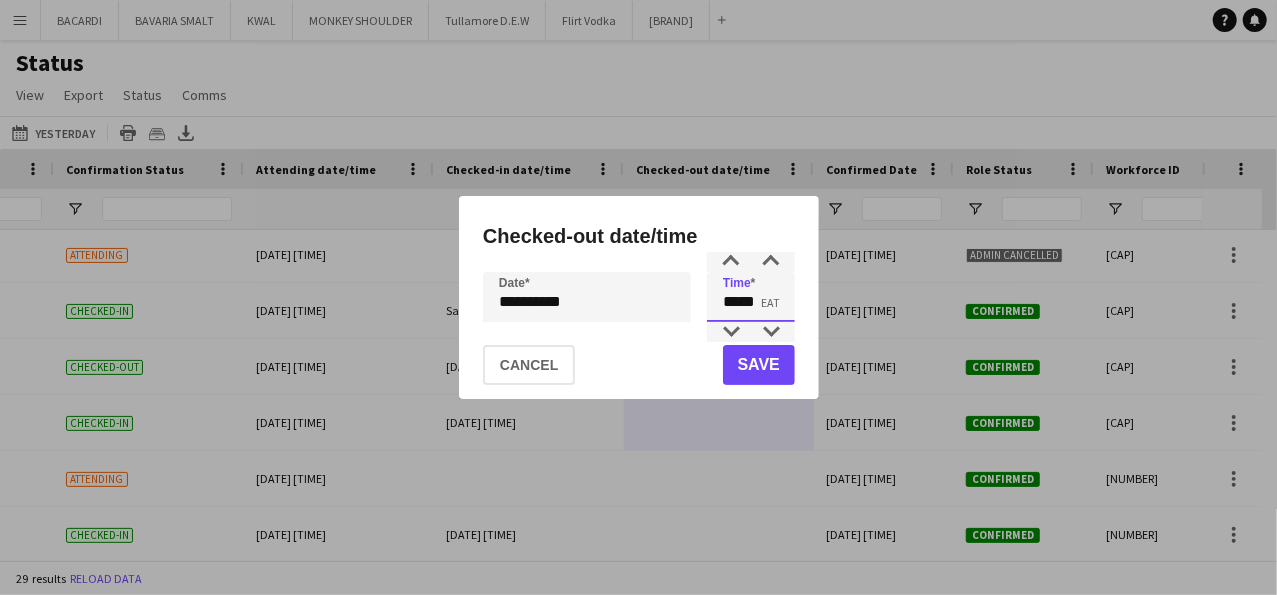 click on "*****" at bounding box center (751, 297) 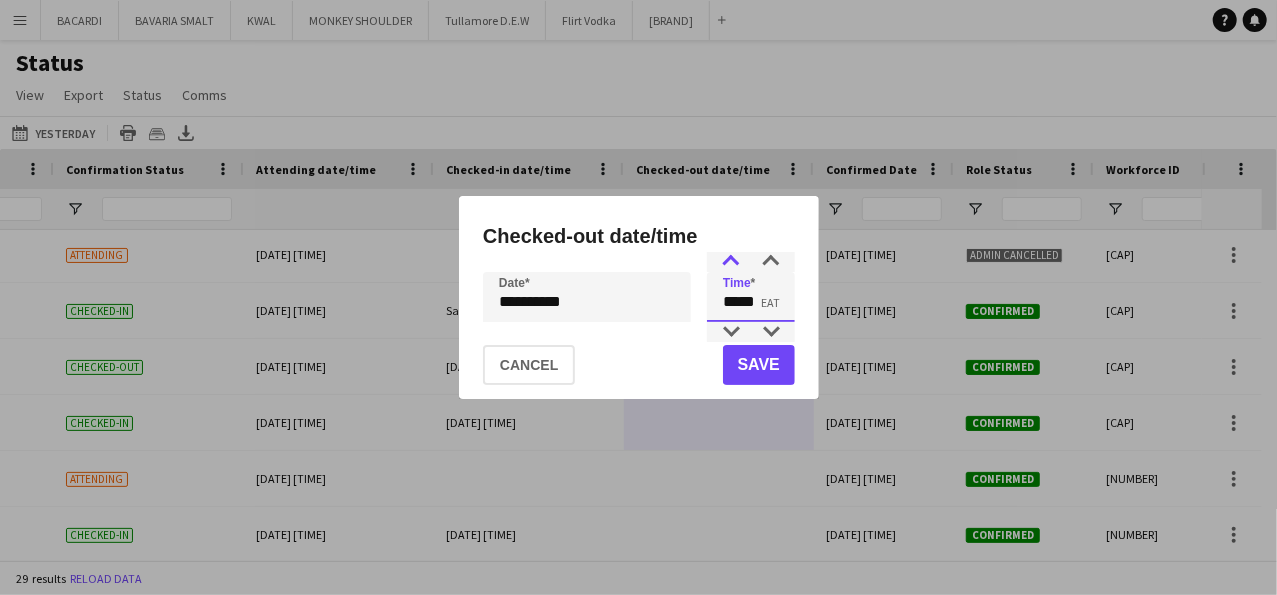 click at bounding box center [731, 262] 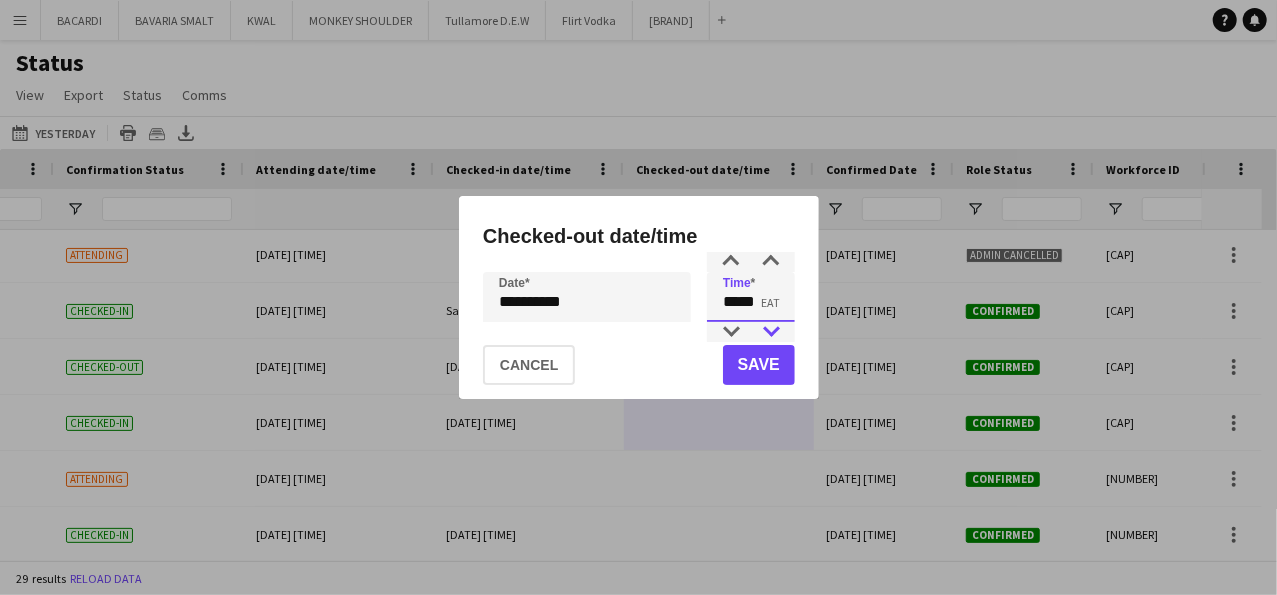 click at bounding box center (771, 332) 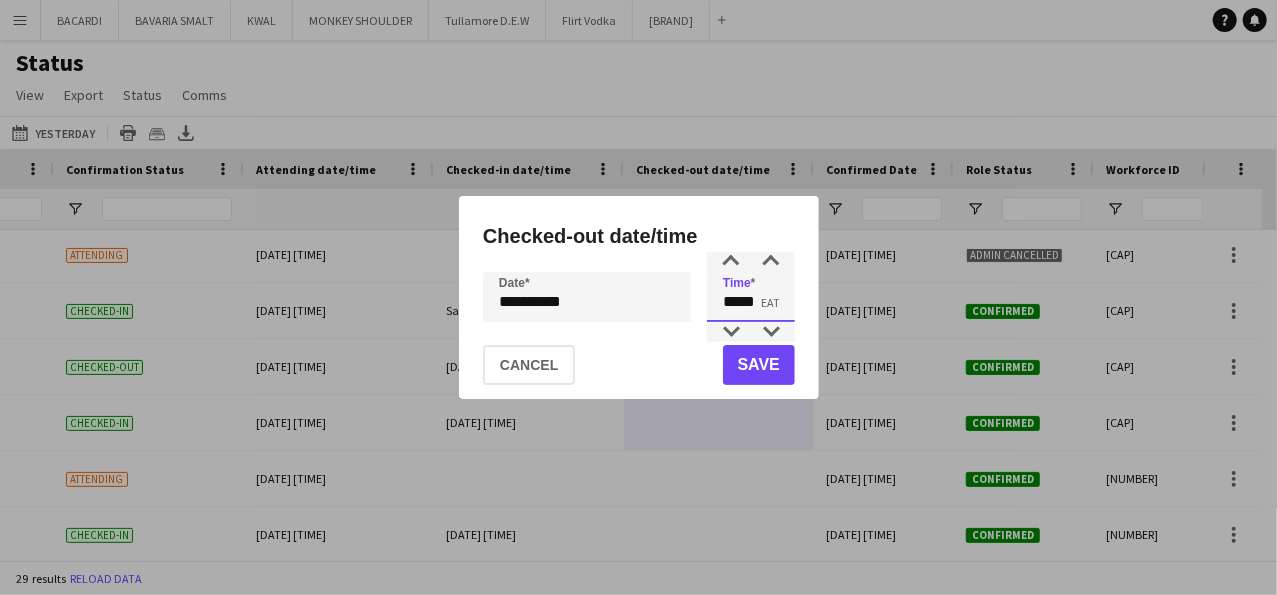 type on "*****" 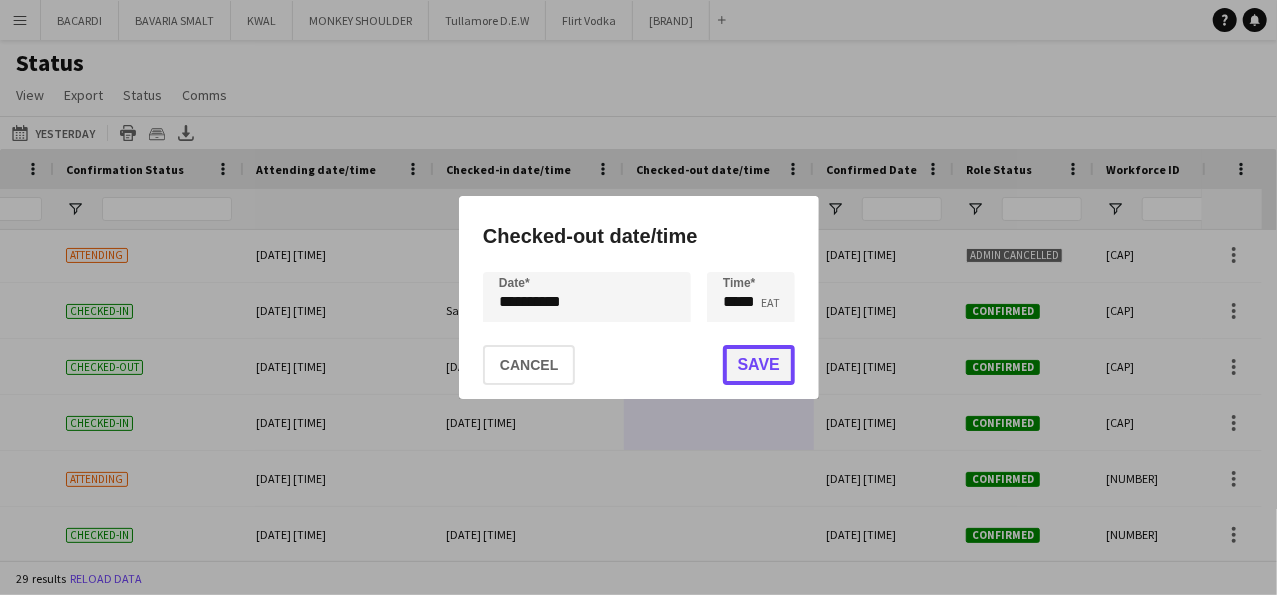 click on "Save" 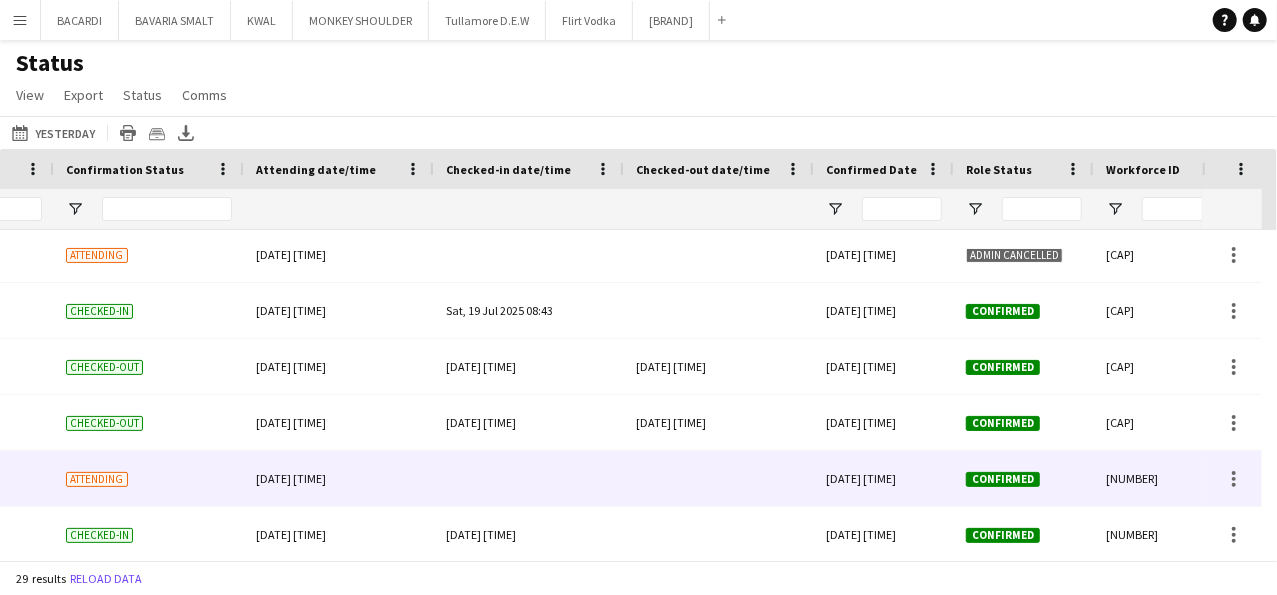 click at bounding box center (529, 478) 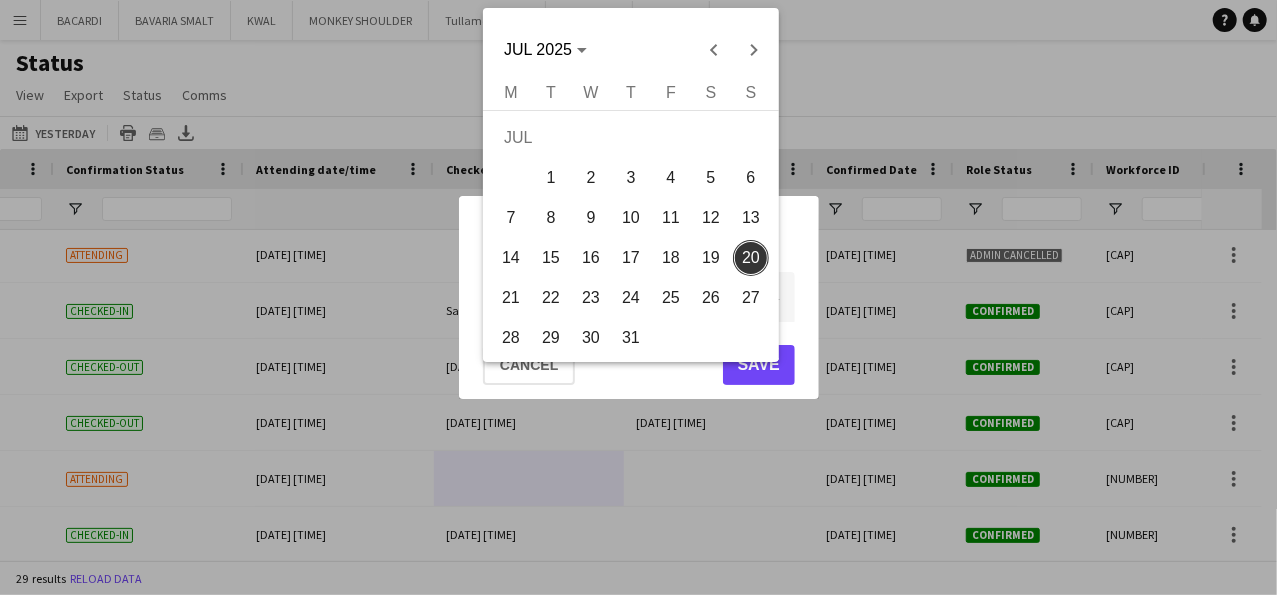 click on "**********" at bounding box center (638, 297) 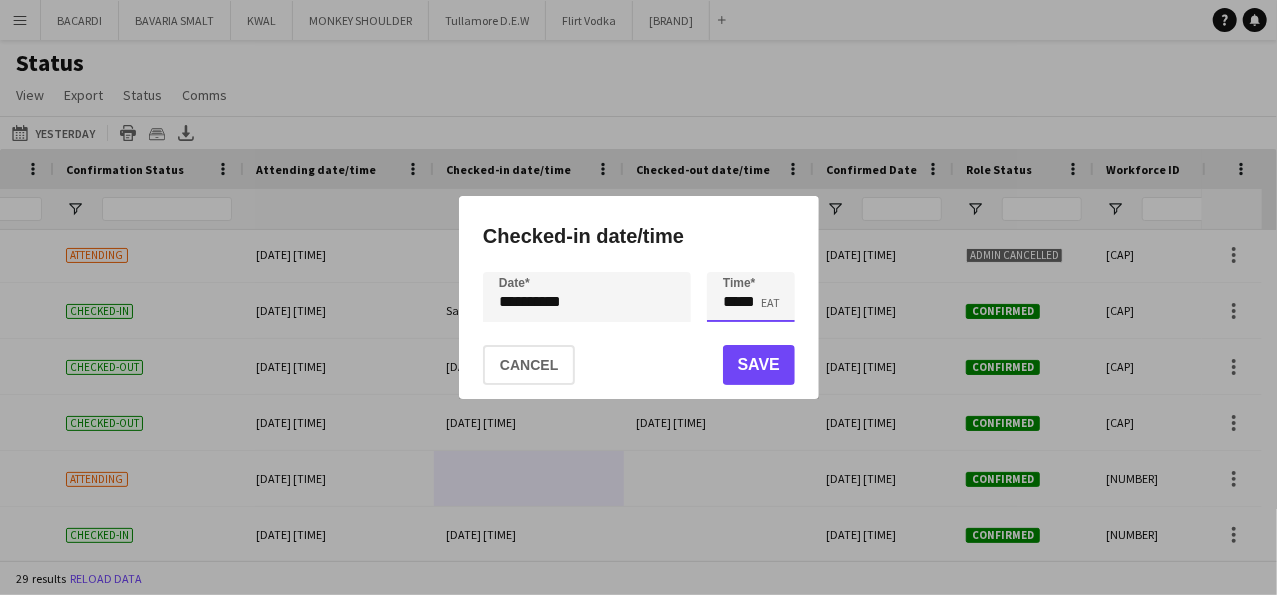 click on "*****" at bounding box center (751, 297) 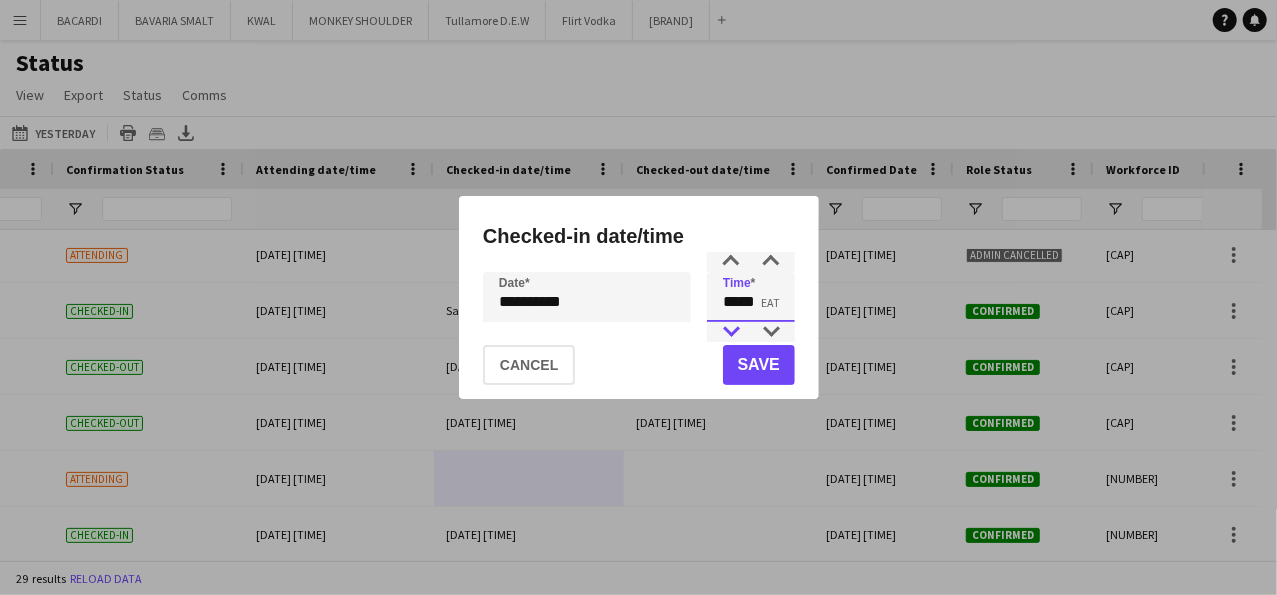 click at bounding box center [731, 332] 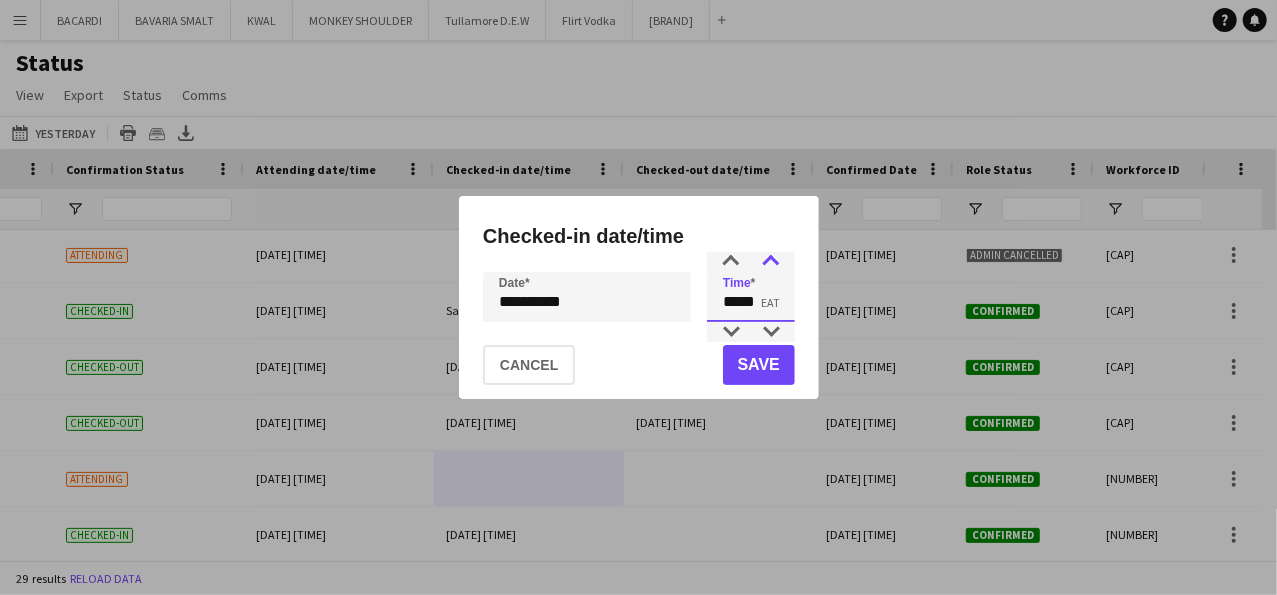 click at bounding box center (771, 262) 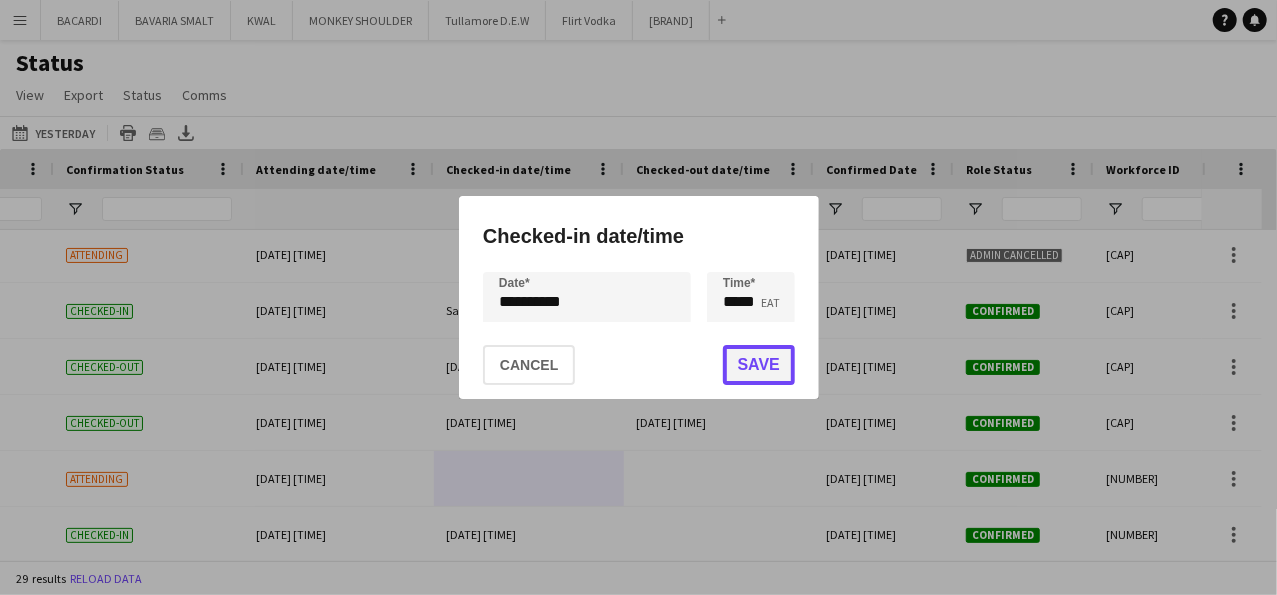 click on "Save" 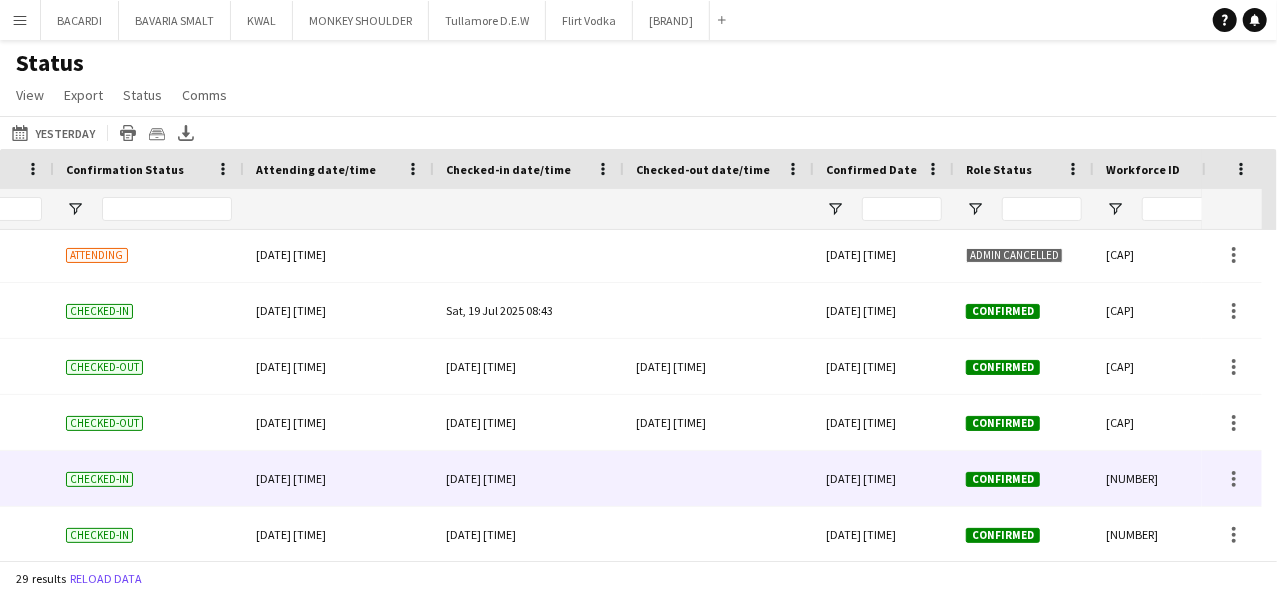 click at bounding box center (719, 478) 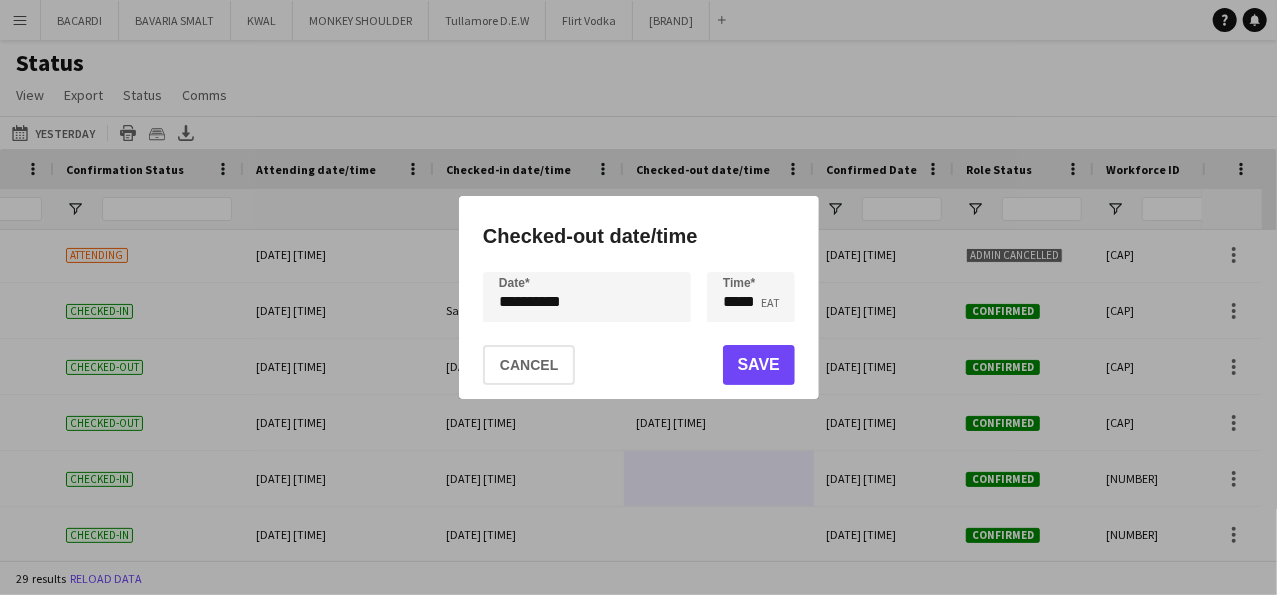 click on "**********" at bounding box center (638, 297) 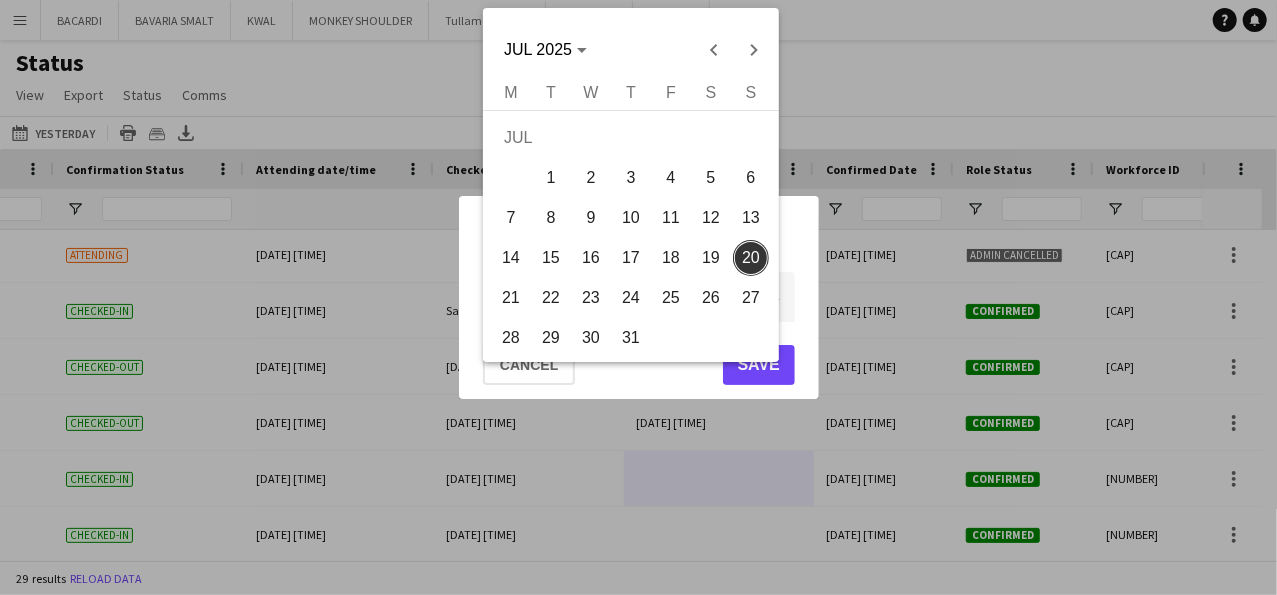 click on "19" at bounding box center [711, 258] 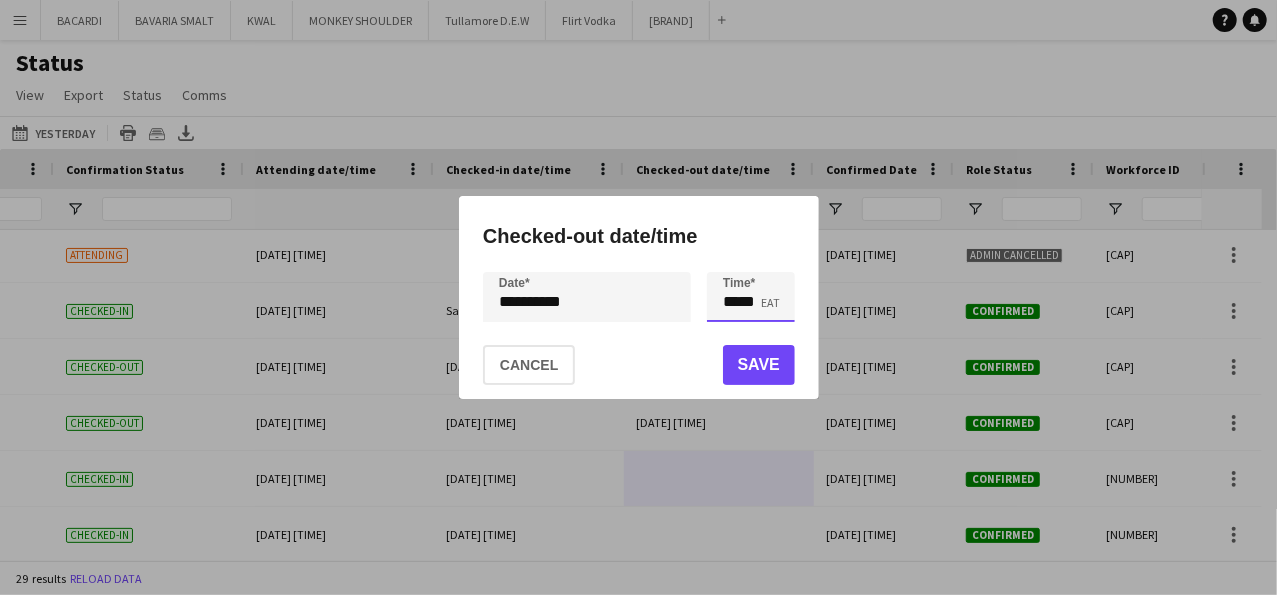 click on "*****" at bounding box center [751, 297] 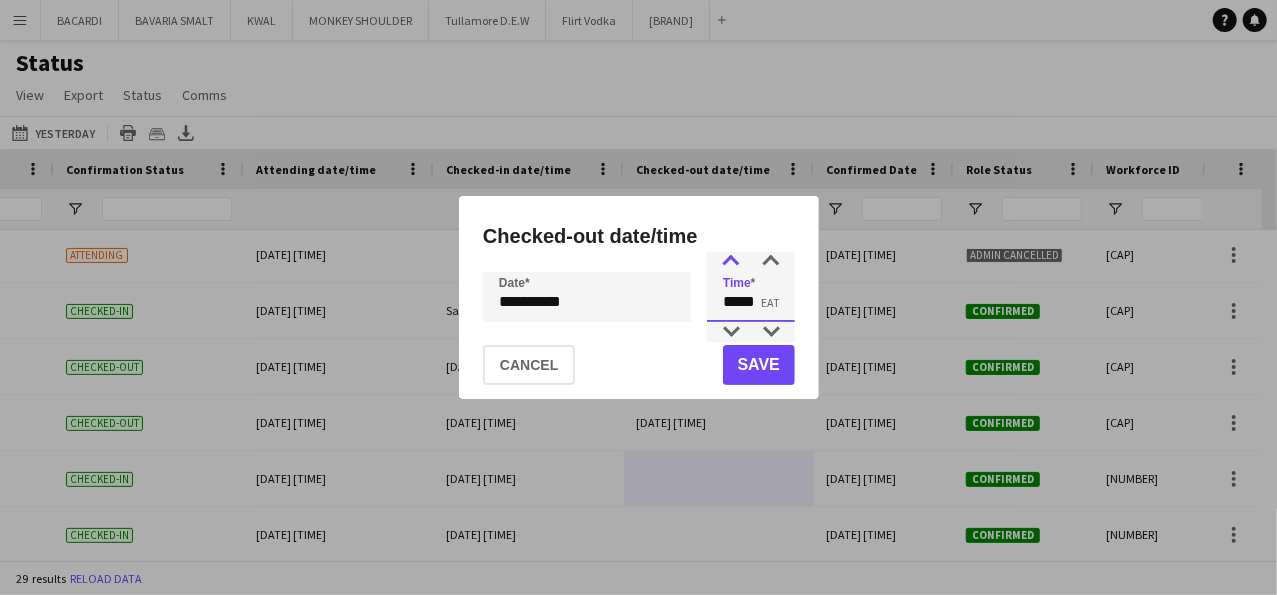 click at bounding box center [731, 262] 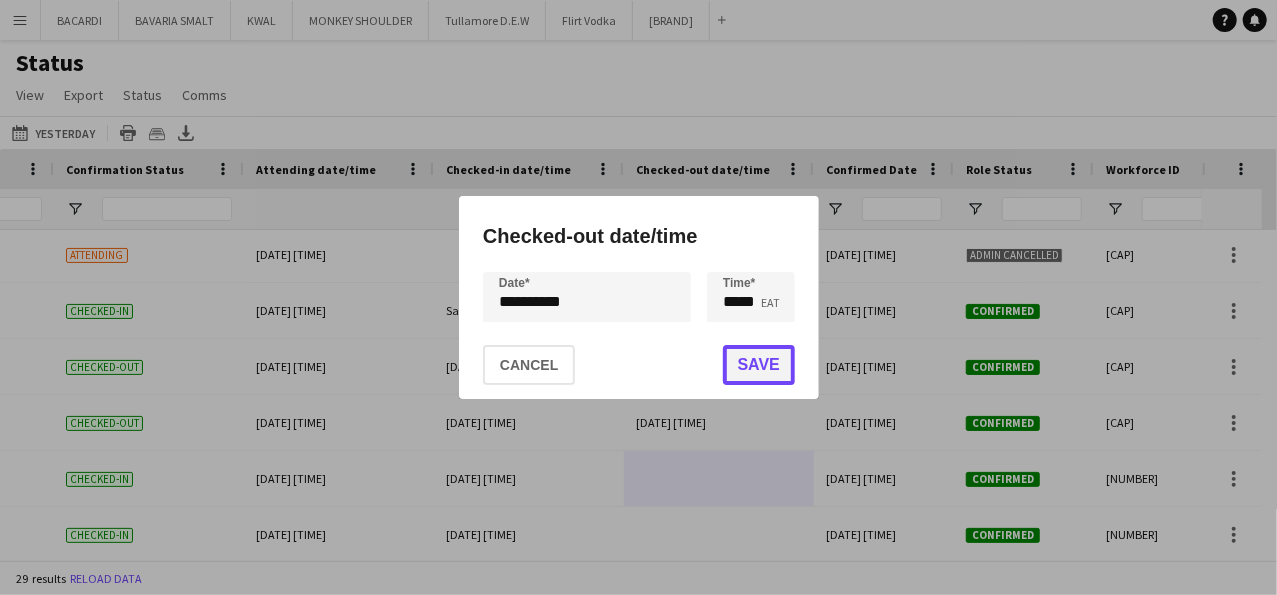click on "Save" 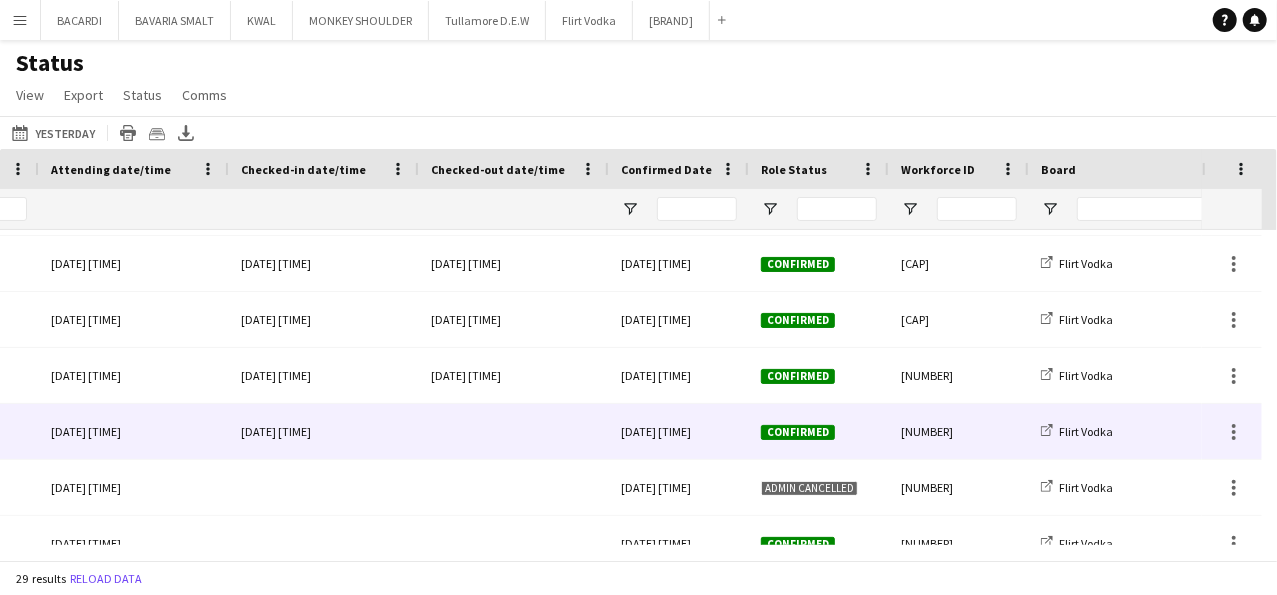 click at bounding box center (514, 431) 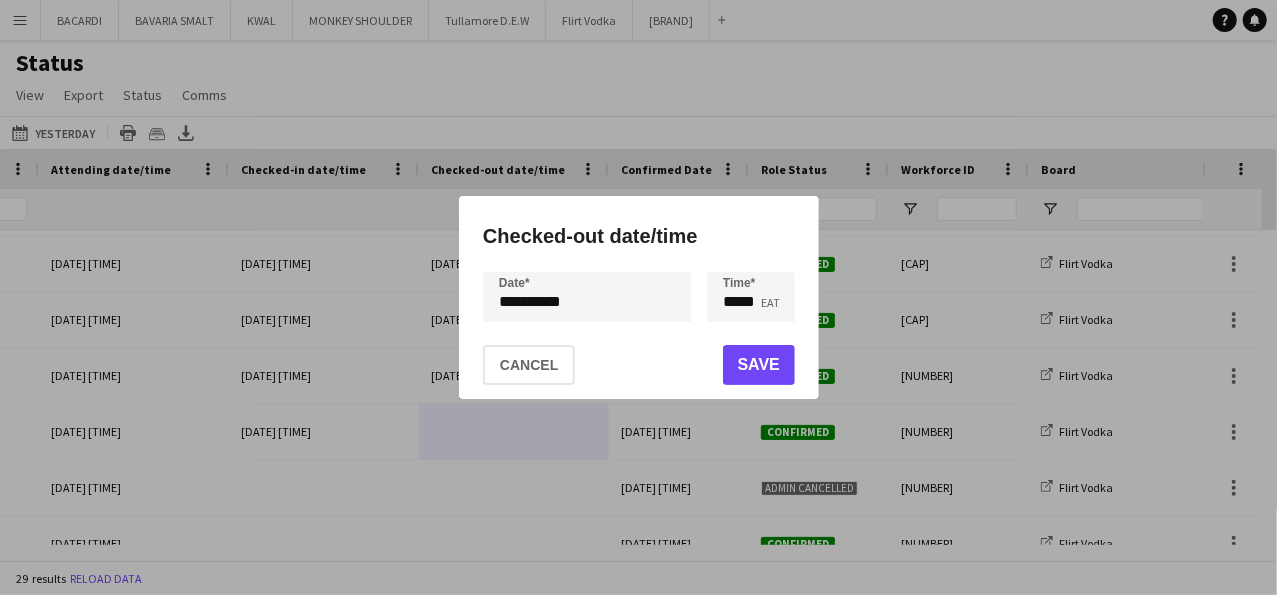 click on "**********" at bounding box center [638, 297] 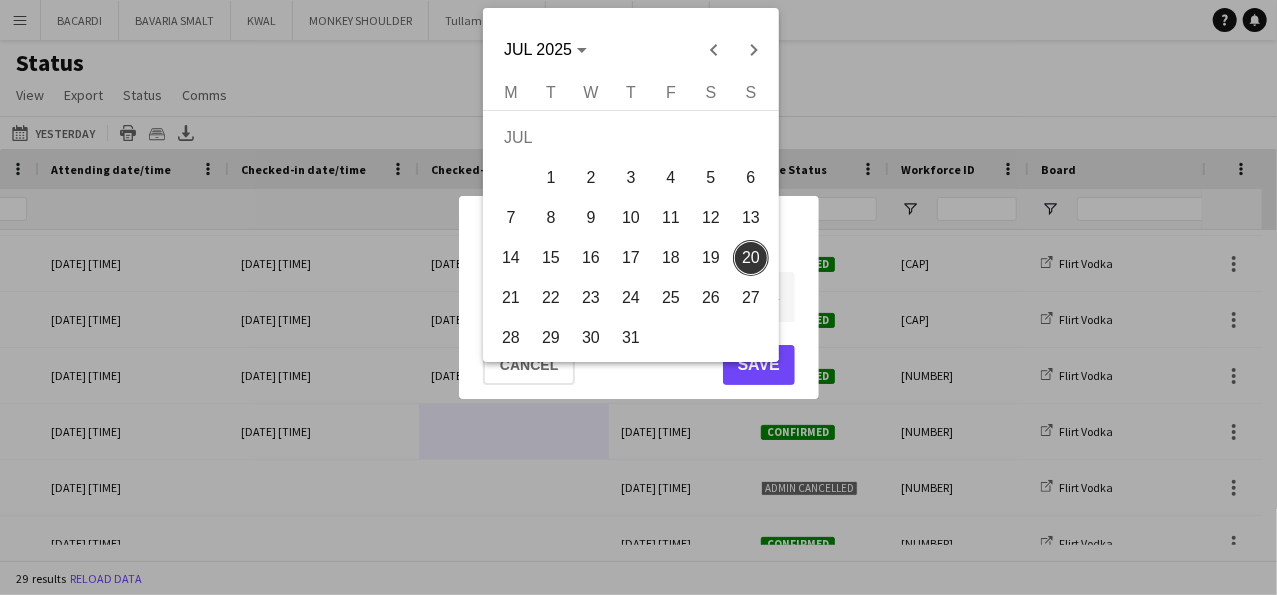 click on "19" at bounding box center (711, 258) 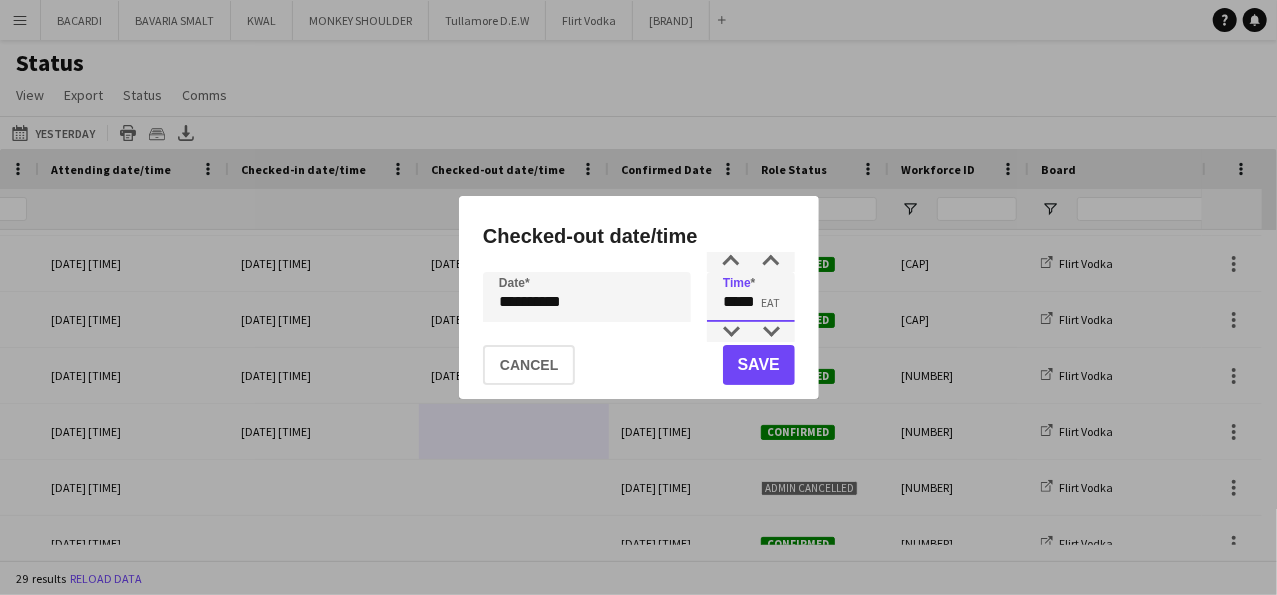 click on "*****" at bounding box center [751, 297] 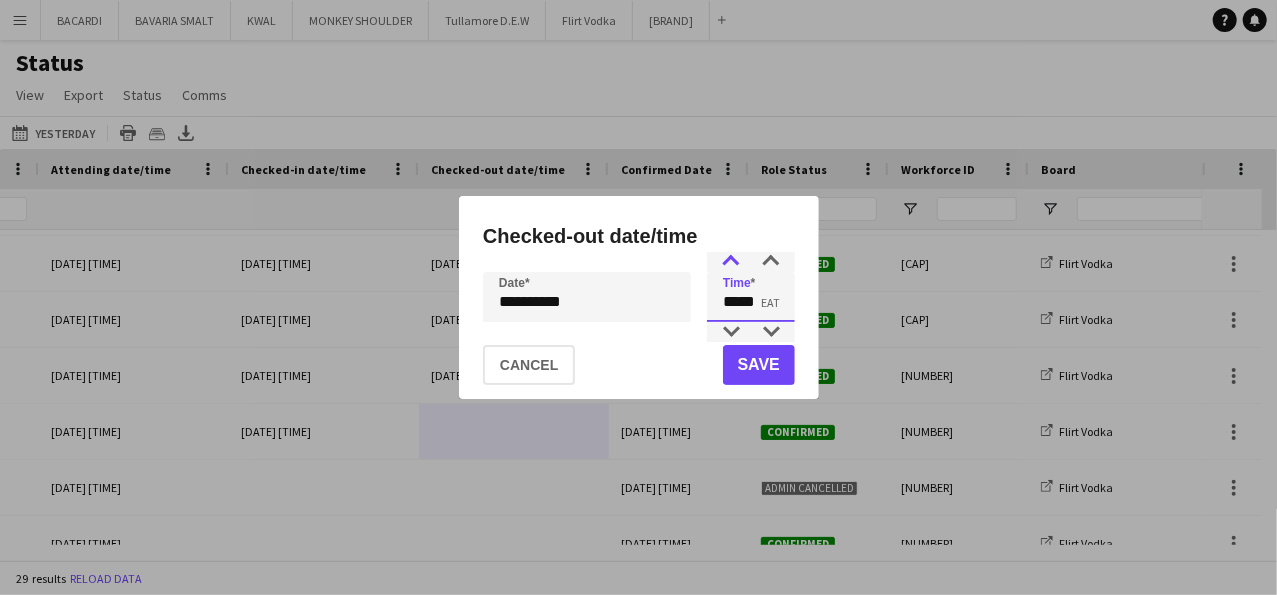 click at bounding box center (731, 262) 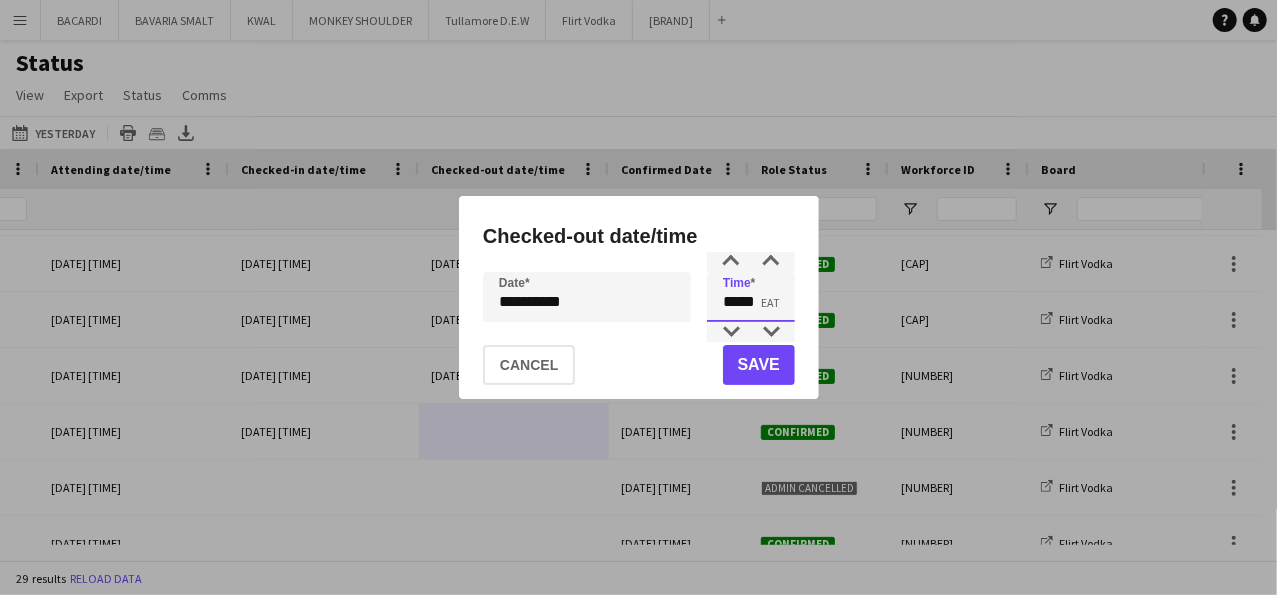 click on "*****" at bounding box center (751, 297) 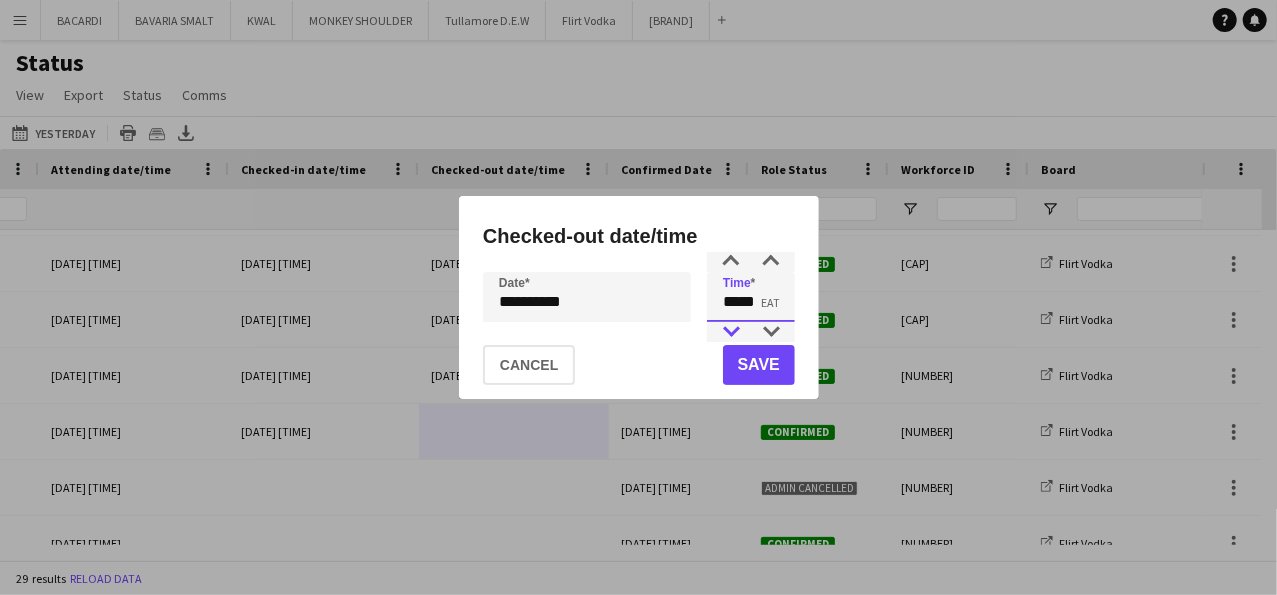 click at bounding box center [731, 332] 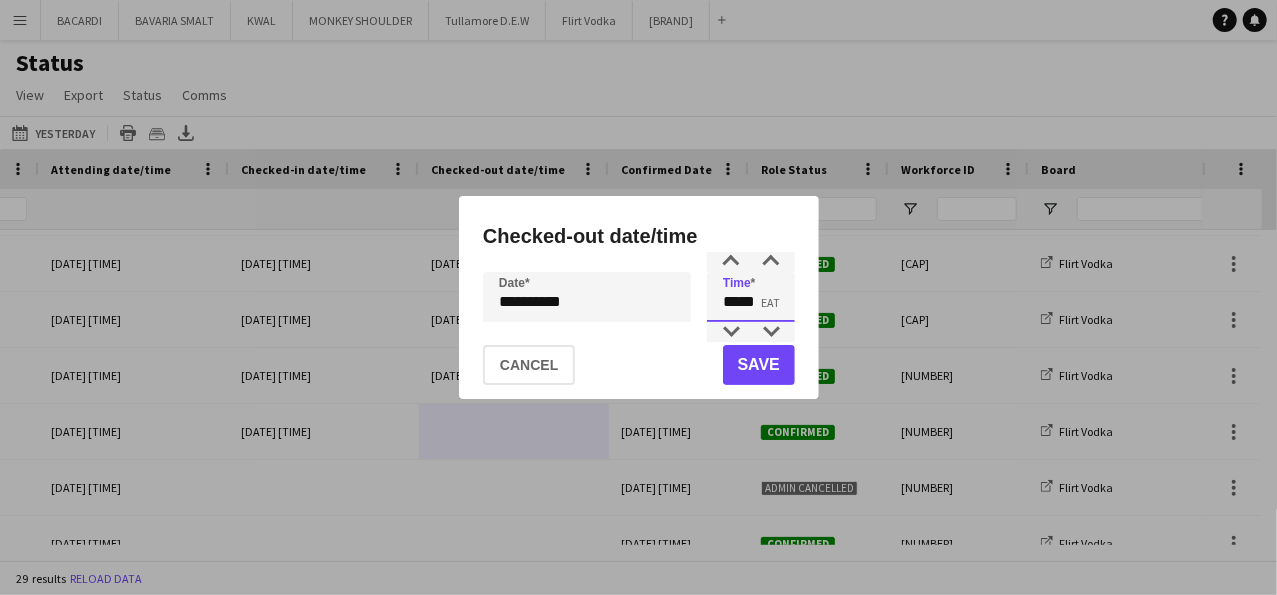 type on "*****" 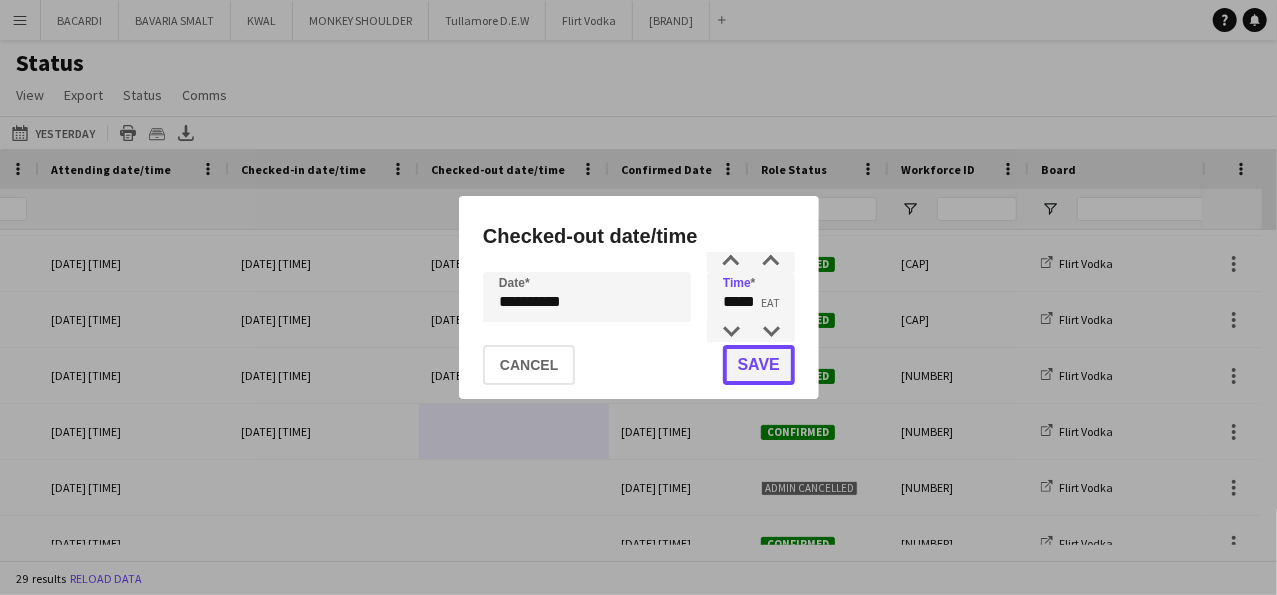 click on "Save" 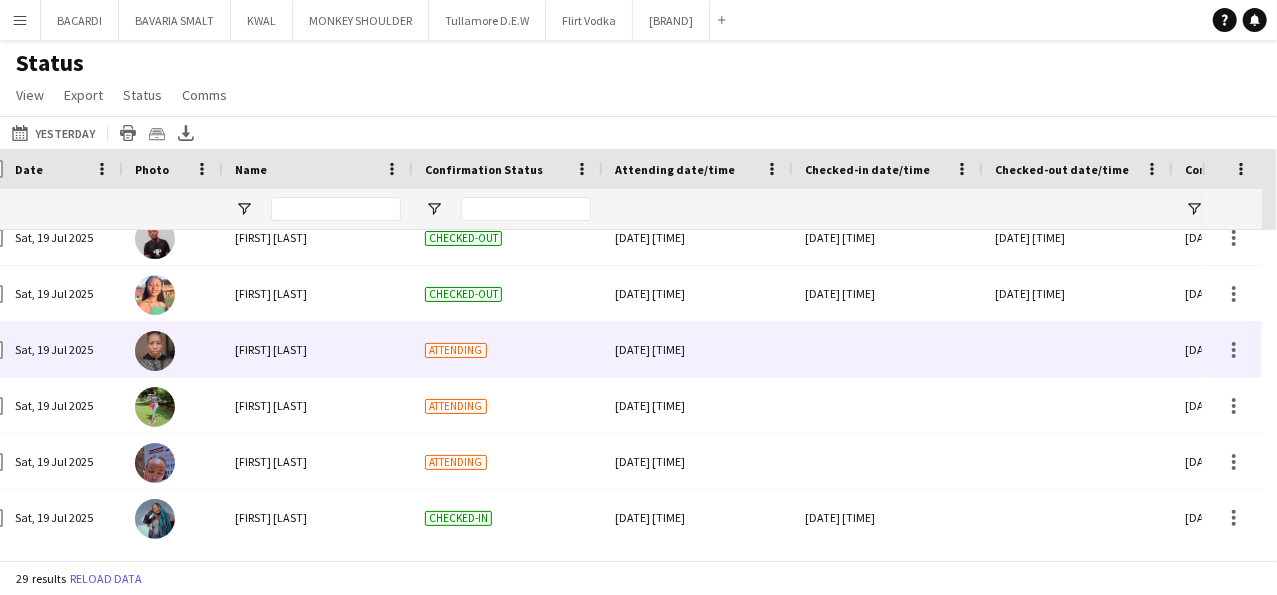 click at bounding box center (888, 349) 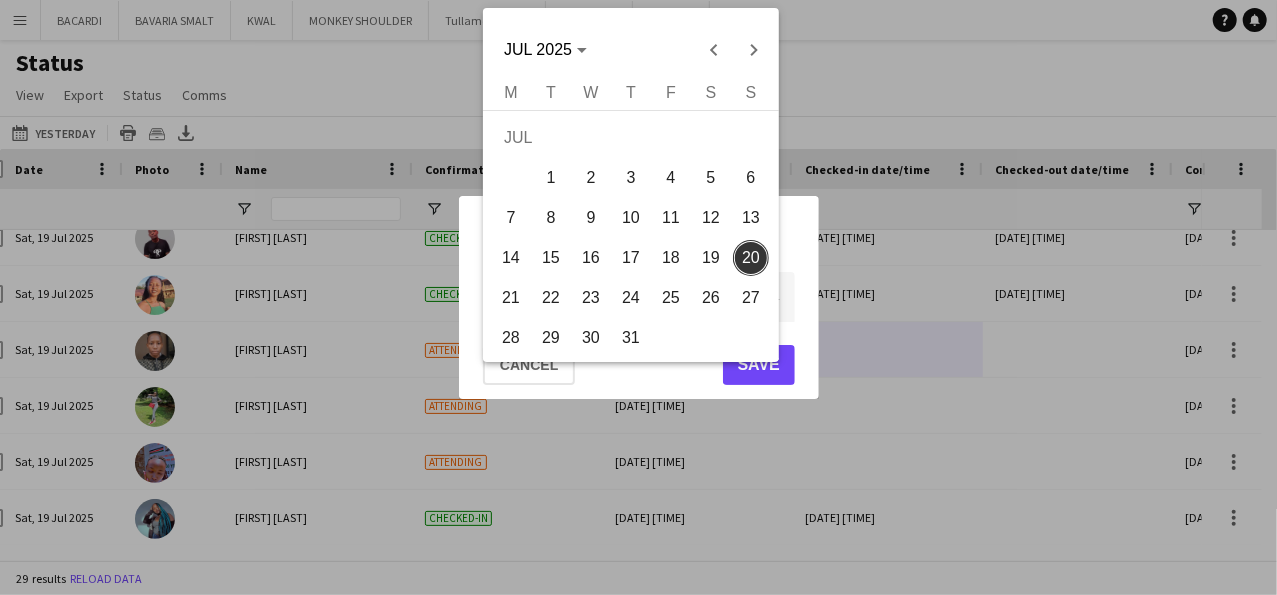 click on "**********" at bounding box center (638, 297) 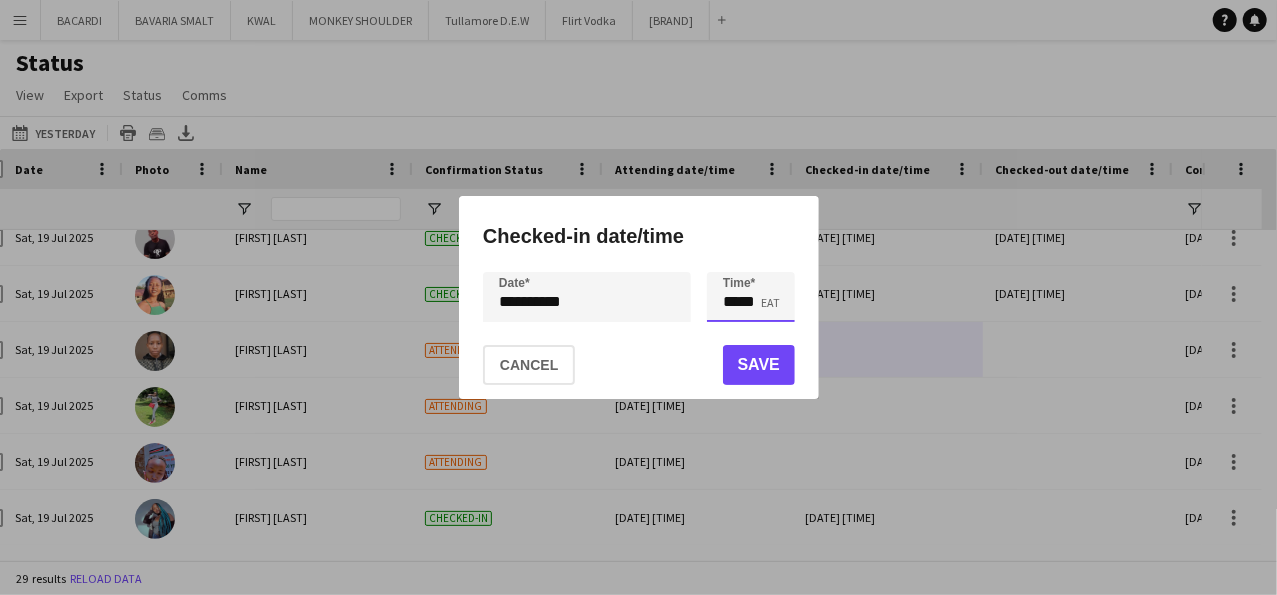 click on "*****" at bounding box center [751, 297] 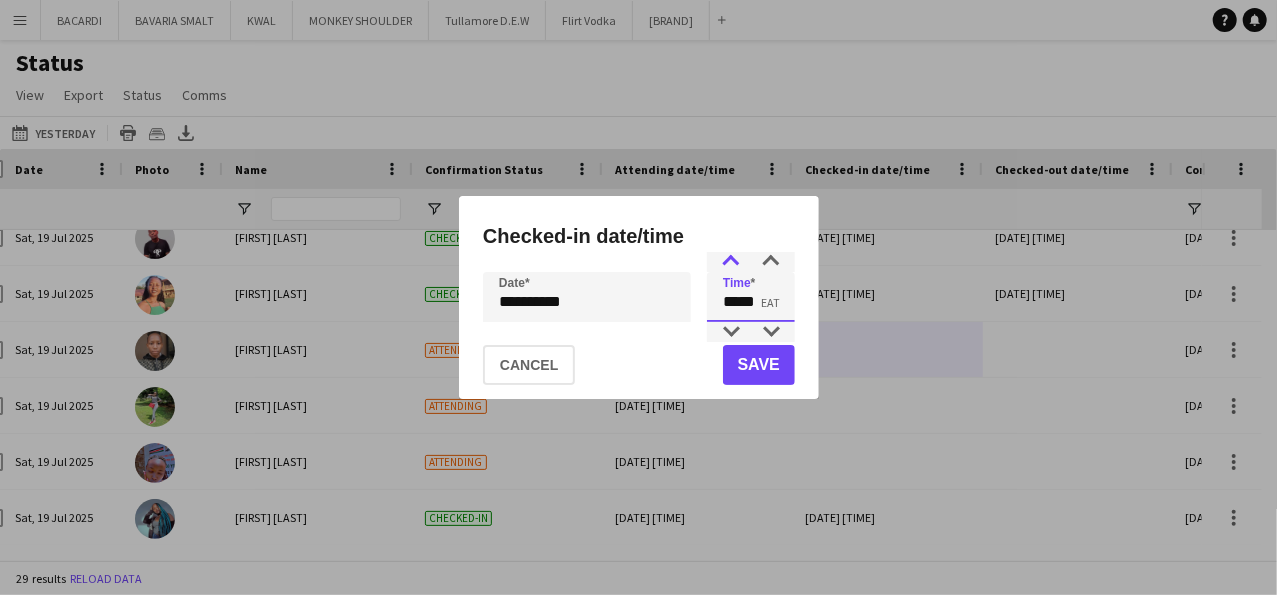 click at bounding box center (731, 262) 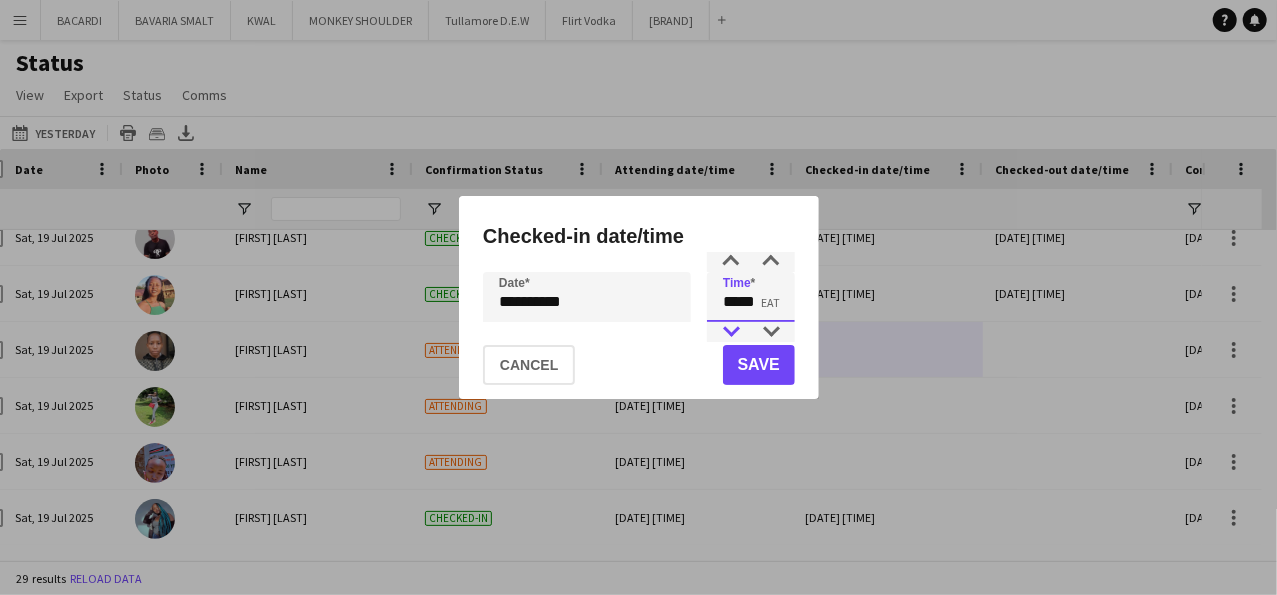 click at bounding box center [731, 332] 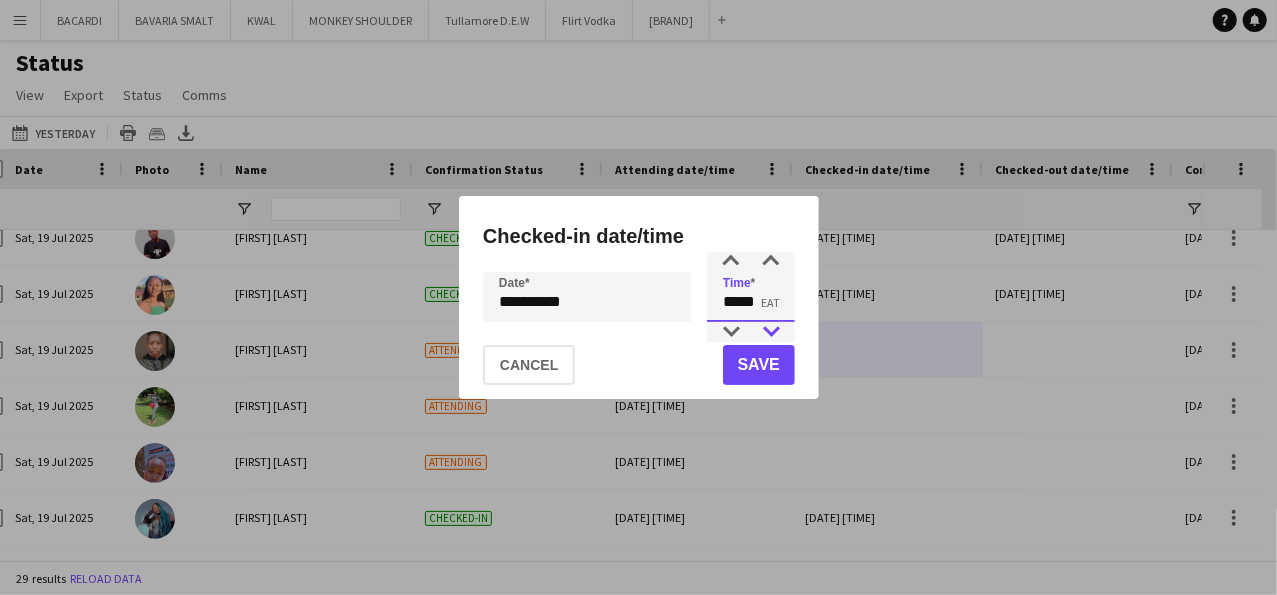 type on "*****" 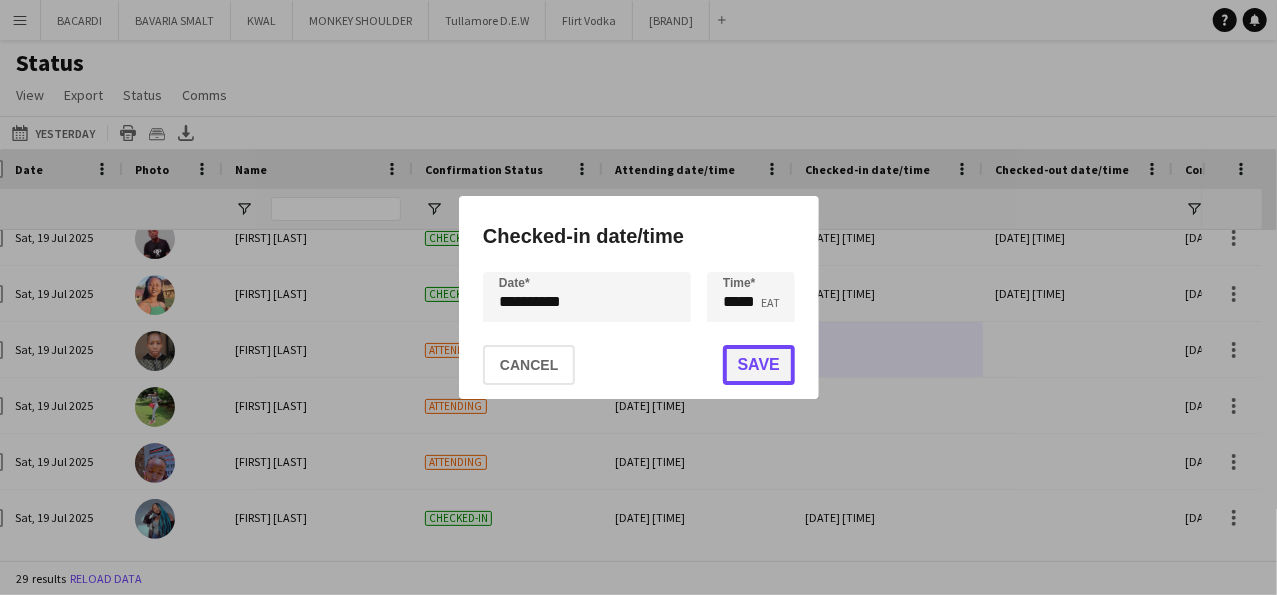 click on "Save" 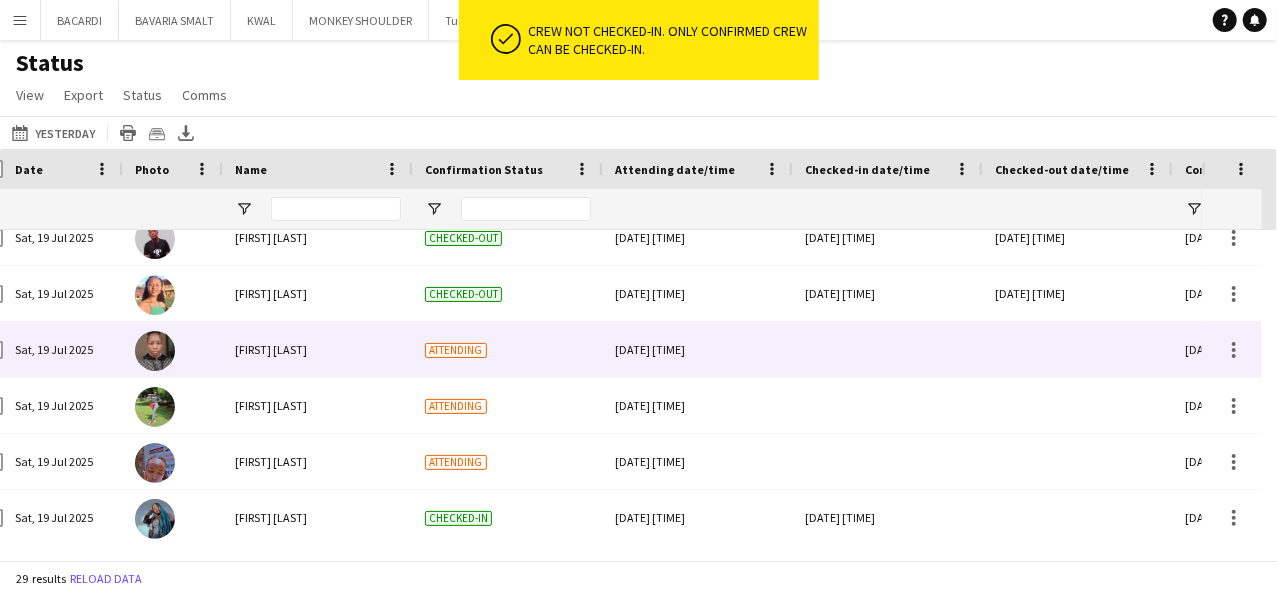 click at bounding box center (888, 349) 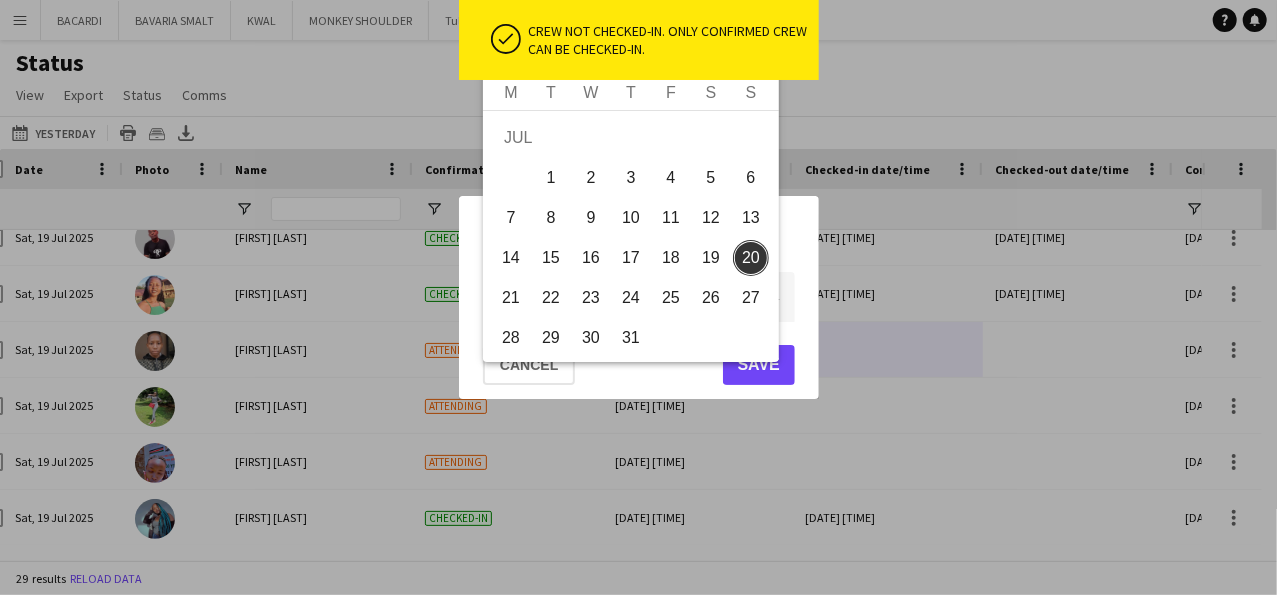 drag, startPoint x: 552, startPoint y: 302, endPoint x: 588, endPoint y: 296, distance: 36.496574 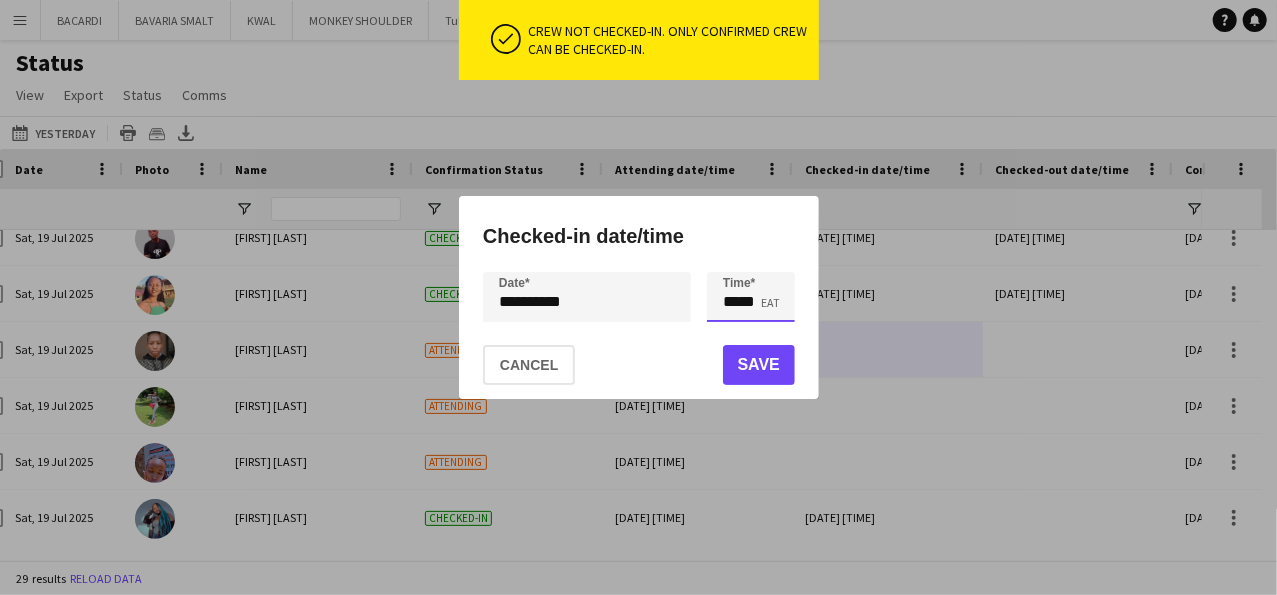 click on "*****" at bounding box center (751, 297) 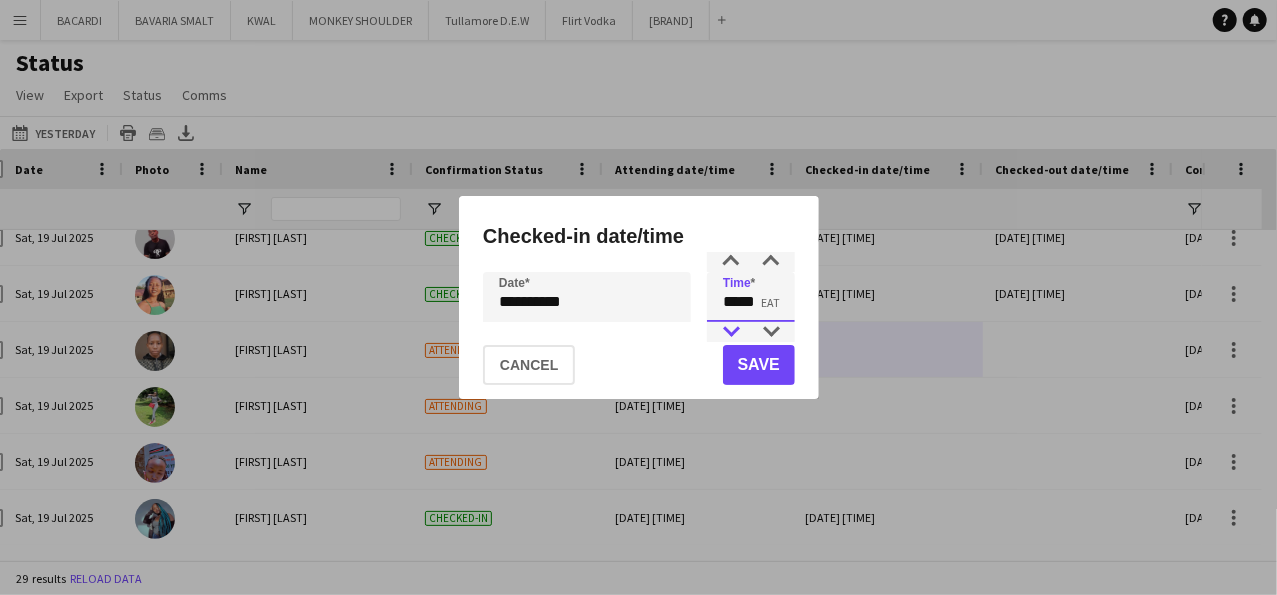 click at bounding box center [731, 332] 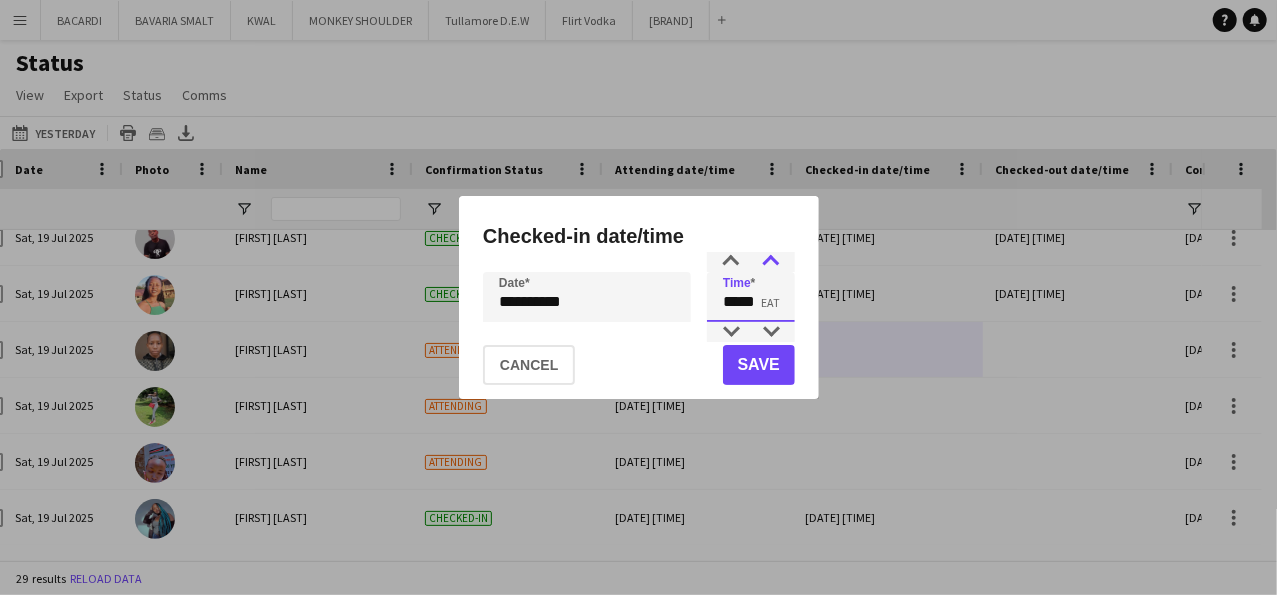 click at bounding box center [771, 262] 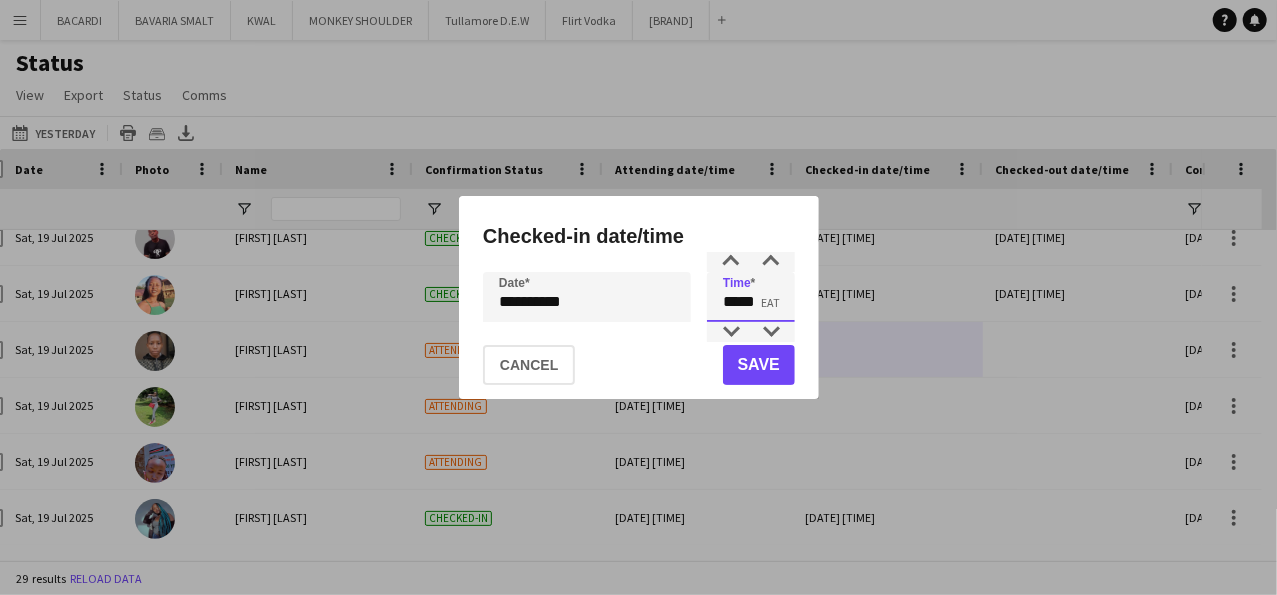 type on "*****" 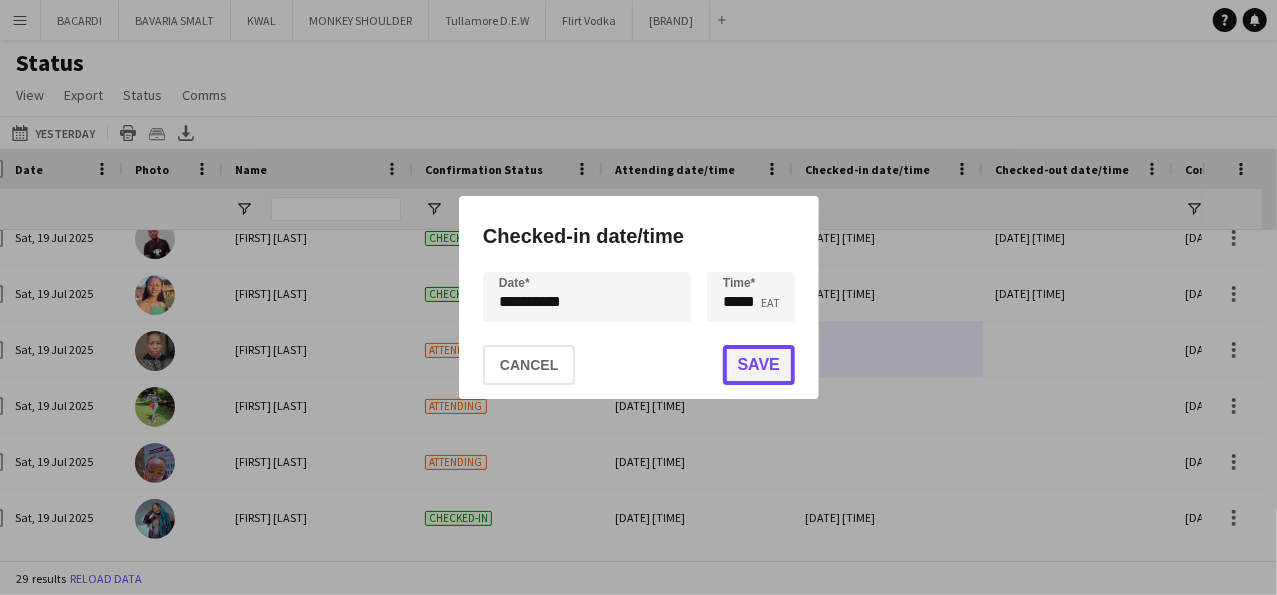 click on "Save" 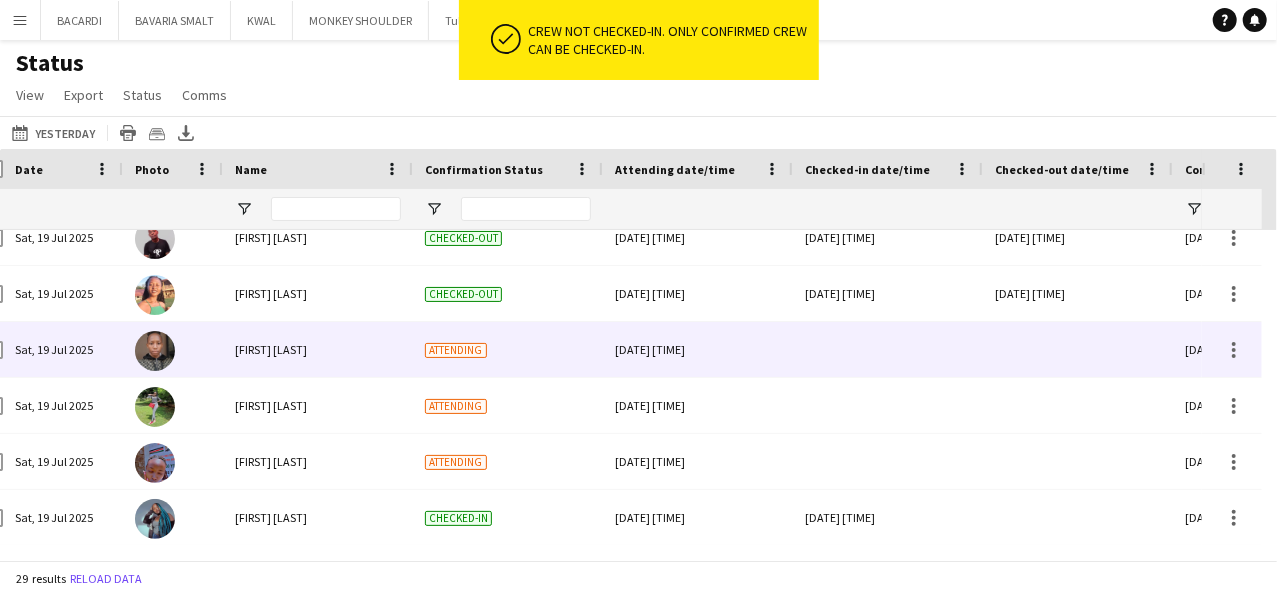 click at bounding box center (888, 349) 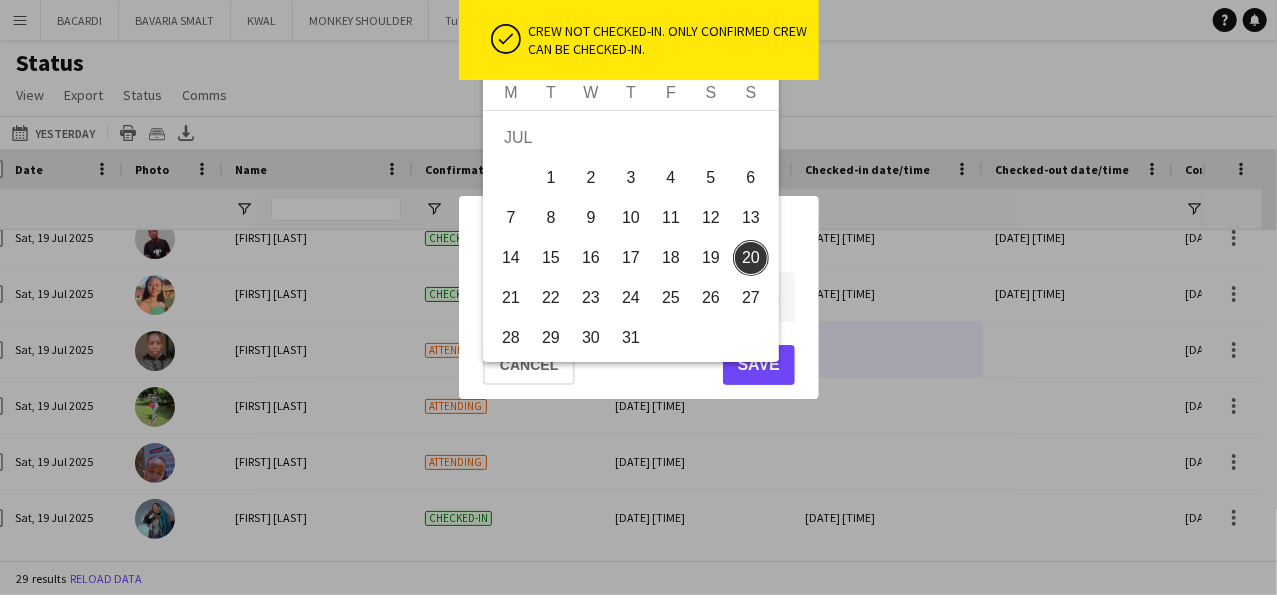 click on "**********" at bounding box center (638, 297) 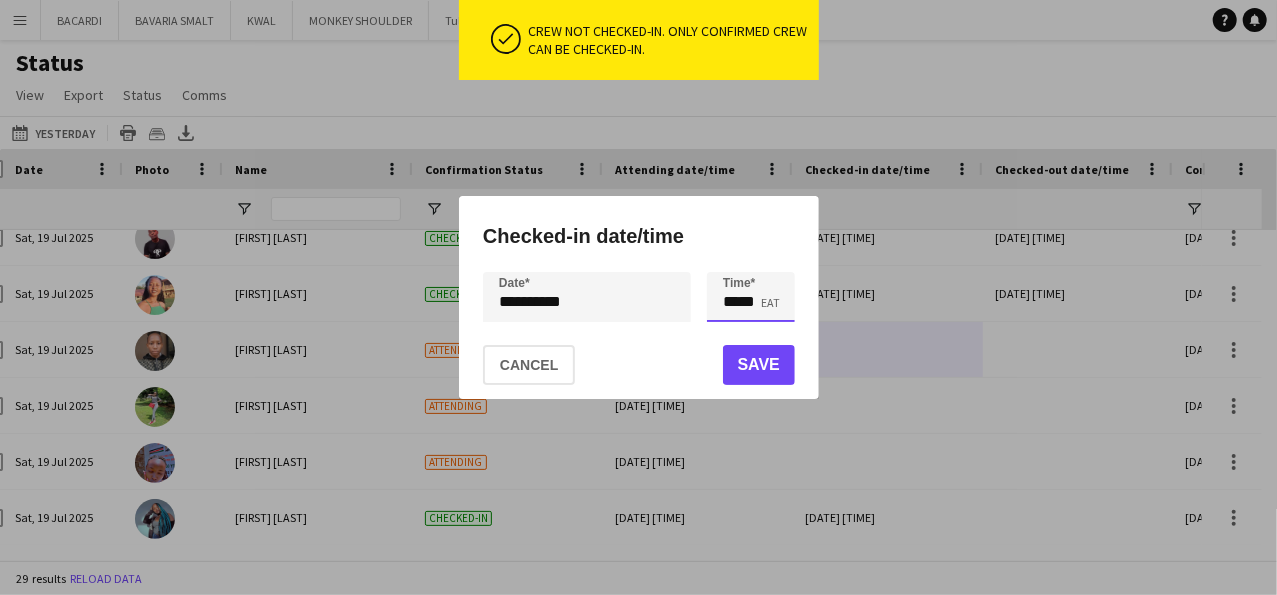 click on "*****" at bounding box center [751, 297] 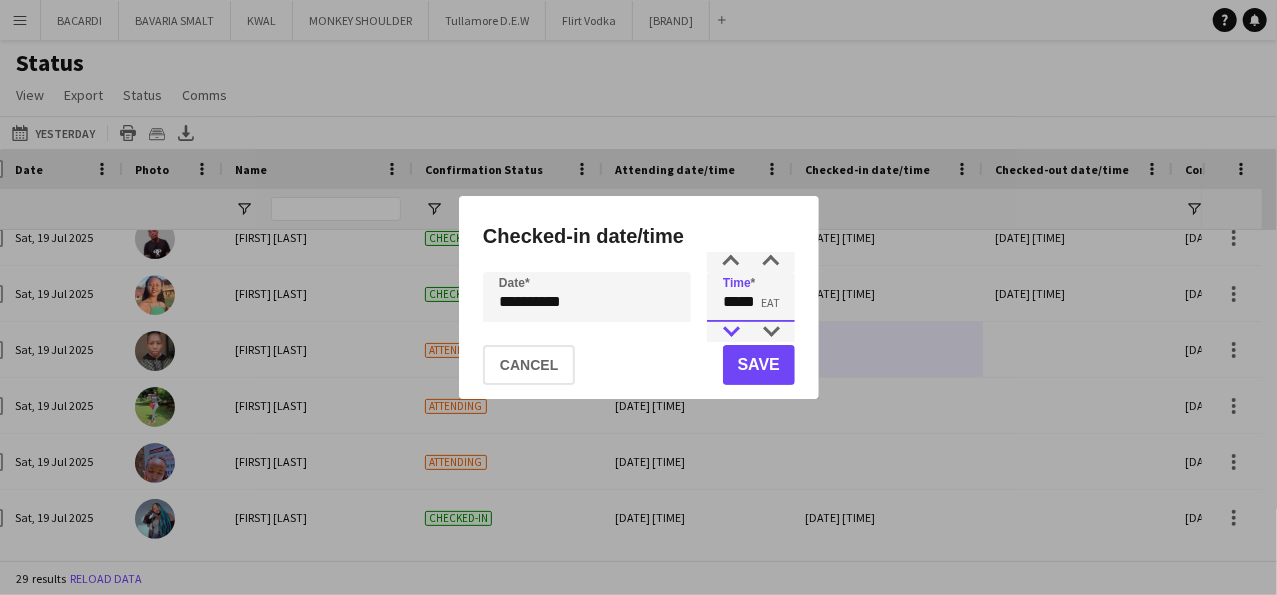 click at bounding box center [731, 332] 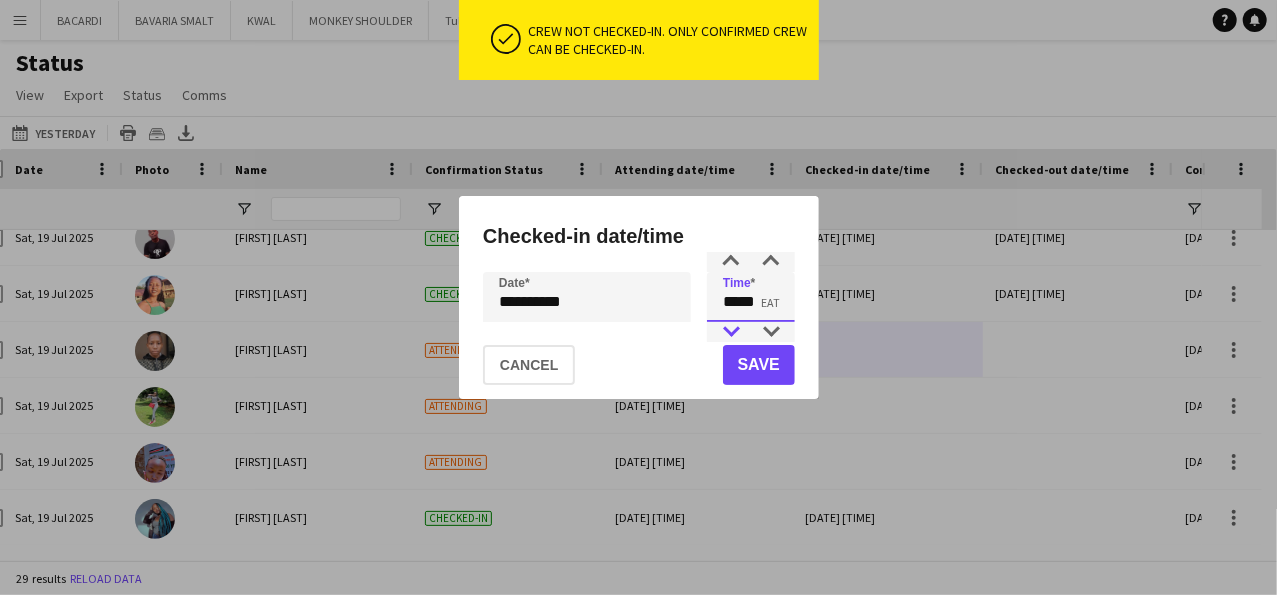 click at bounding box center (731, 332) 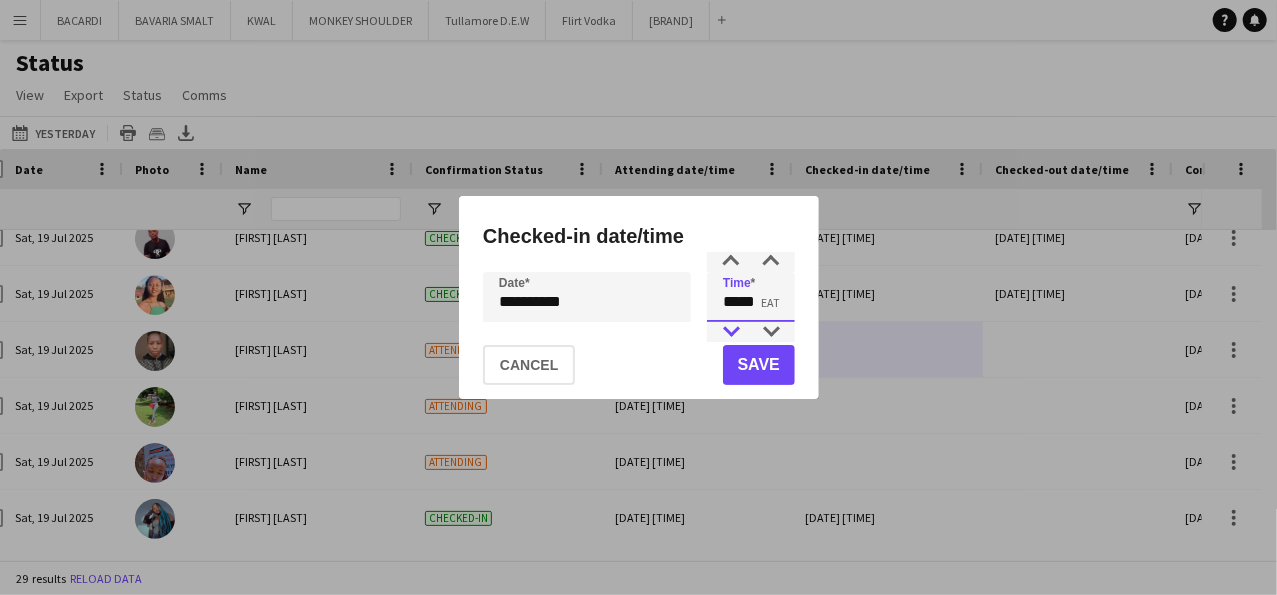 click at bounding box center (731, 332) 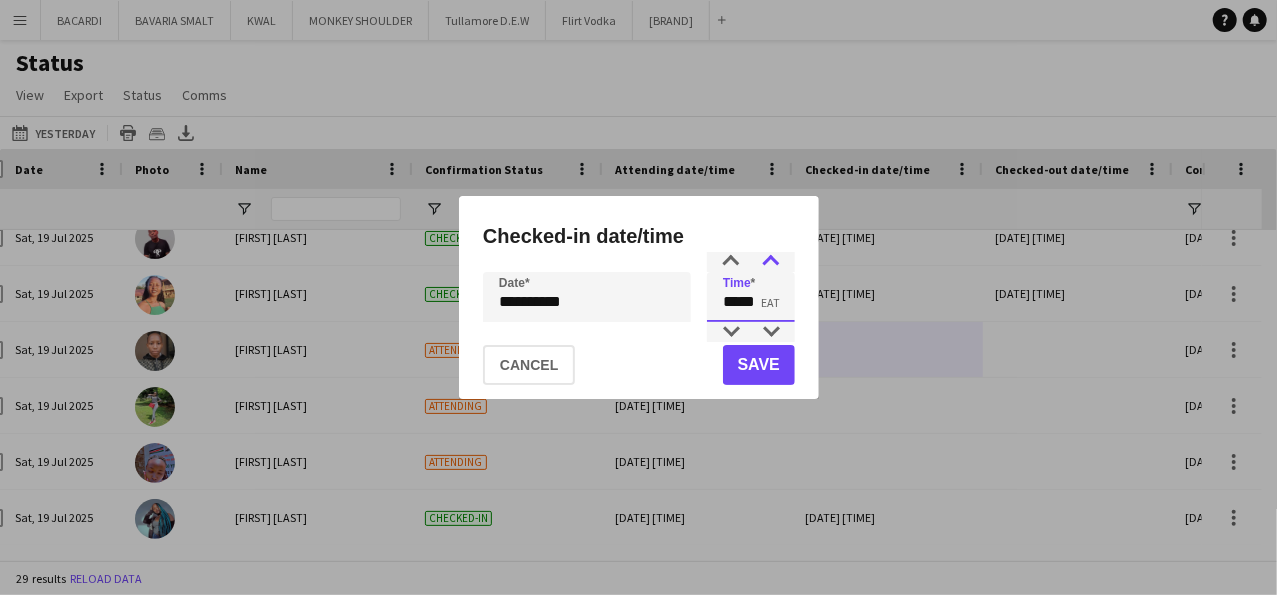 click at bounding box center (771, 262) 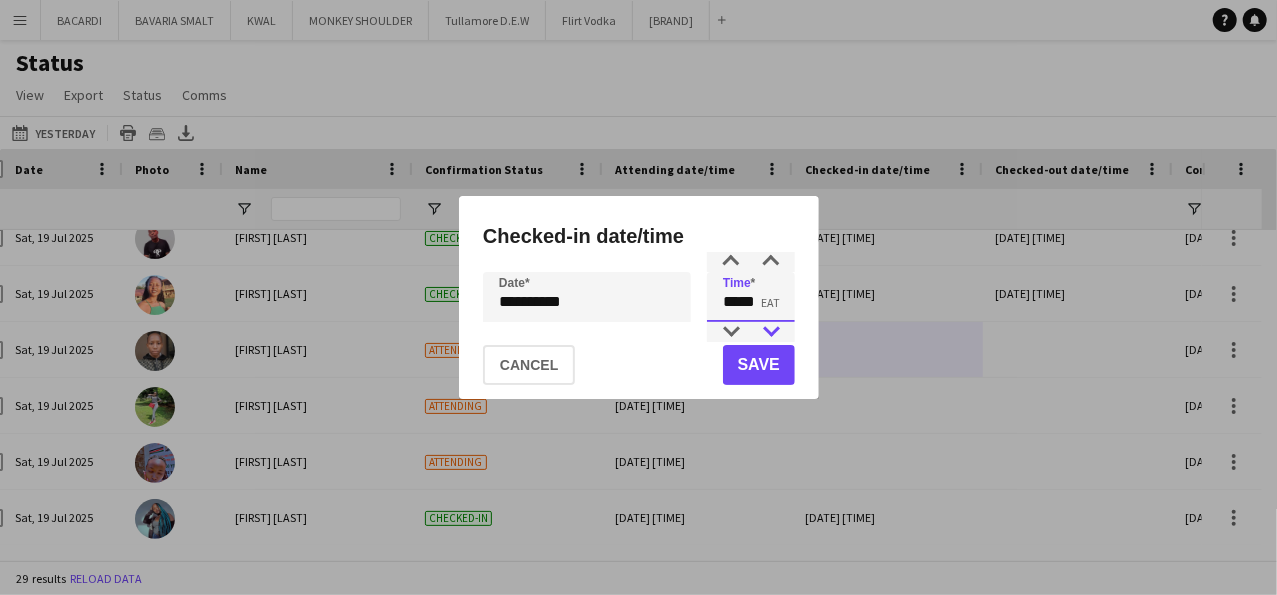 type on "*****" 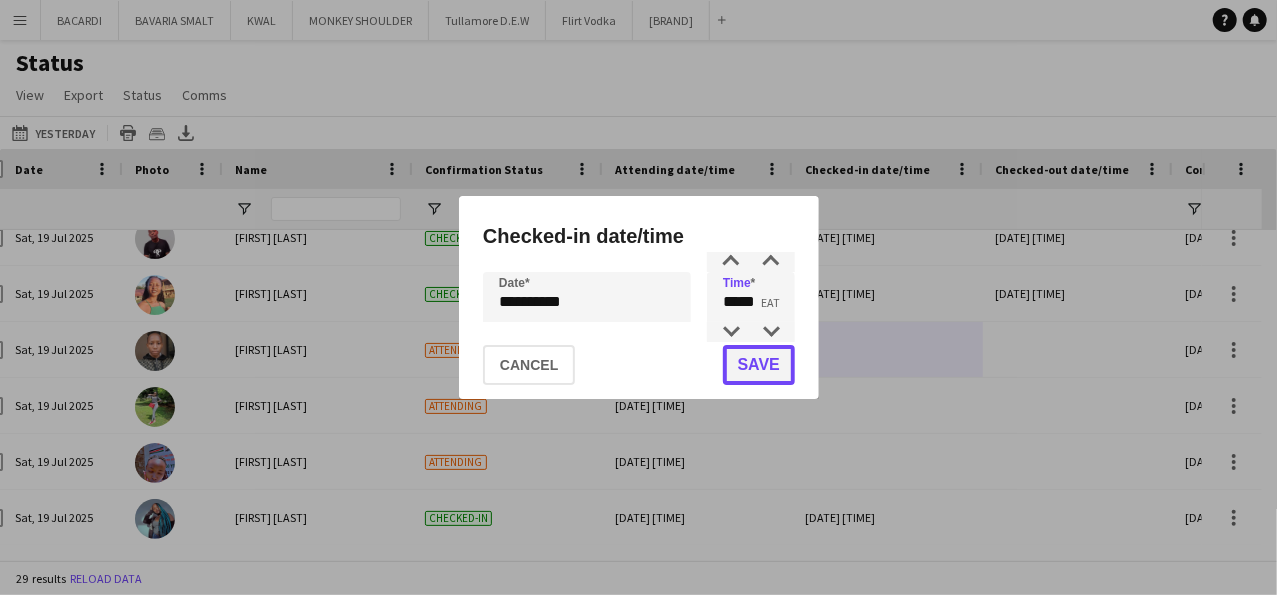 click on "Save" 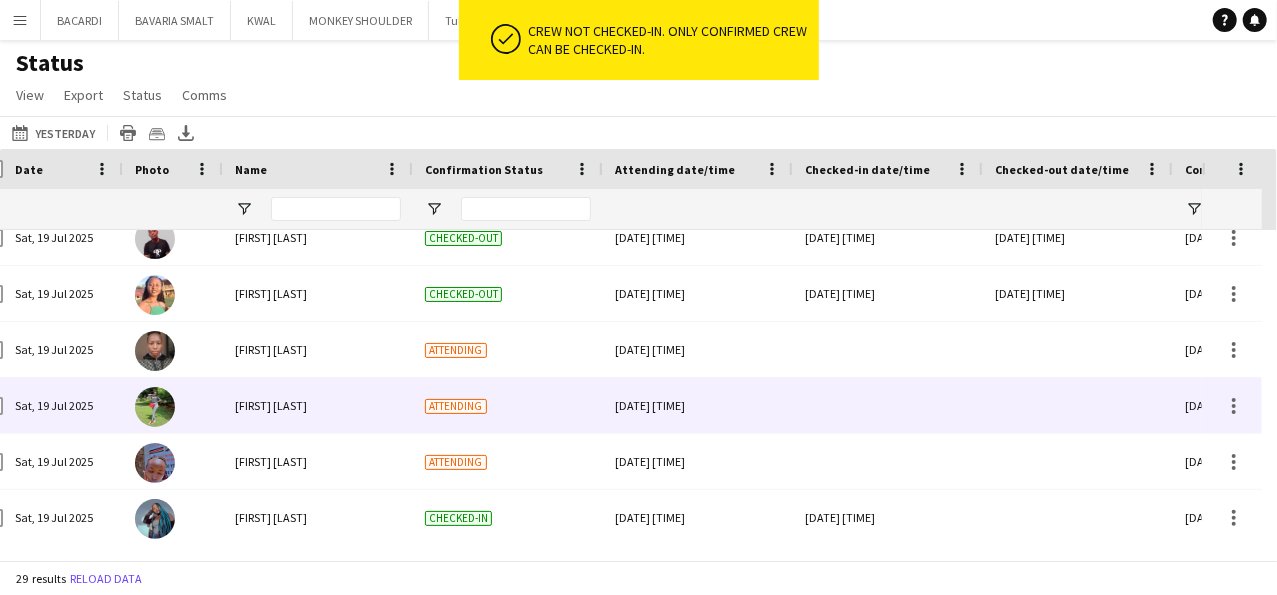 click at bounding box center [888, 405] 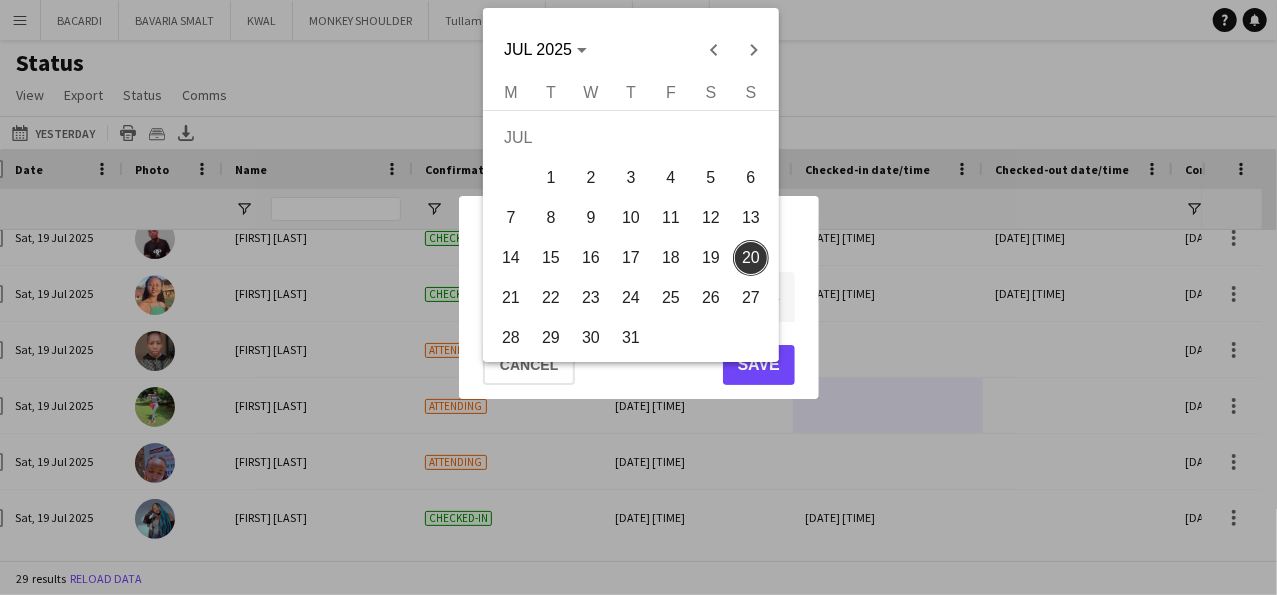 click on "**********" at bounding box center (638, 297) 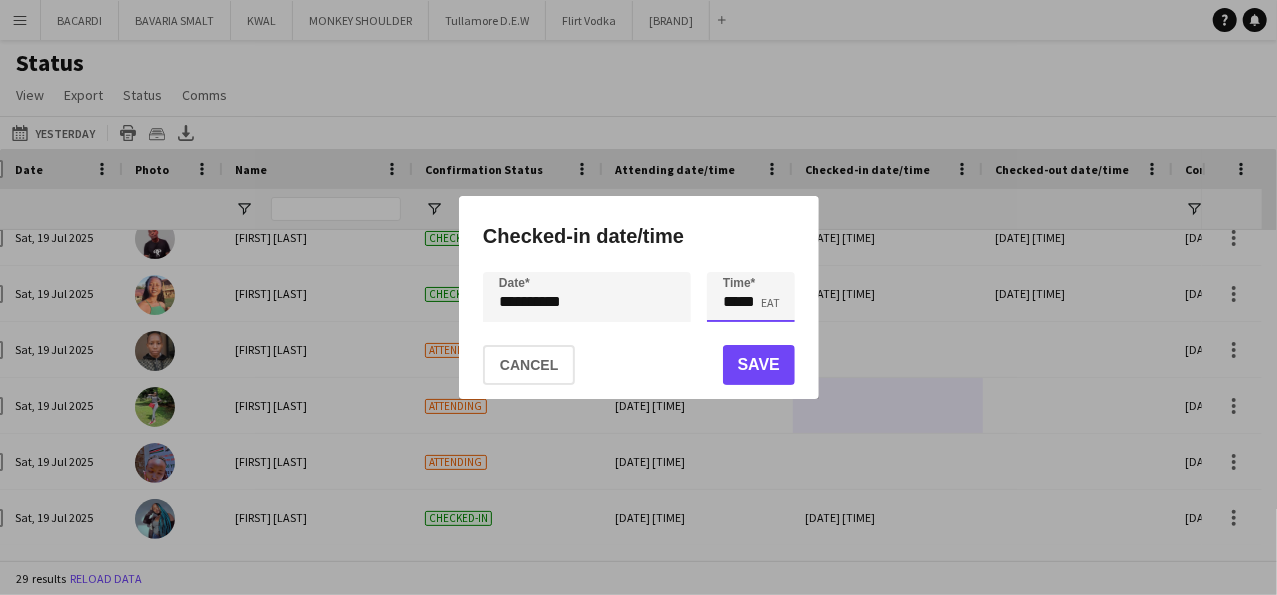 click on "*****" at bounding box center (751, 297) 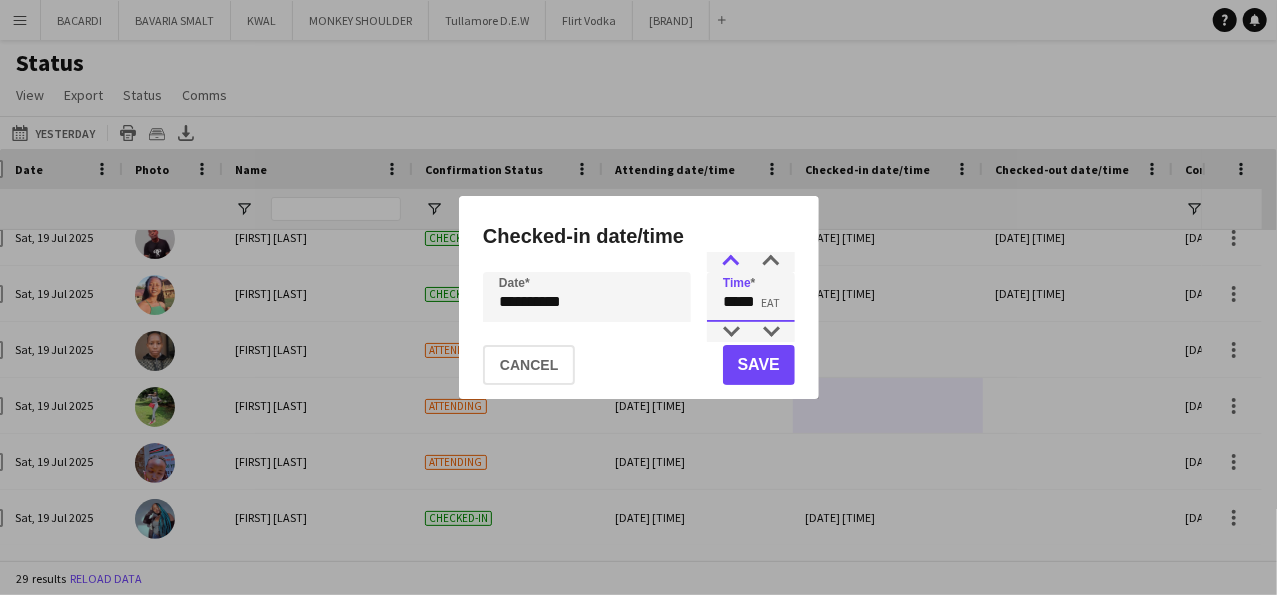 click at bounding box center [731, 262] 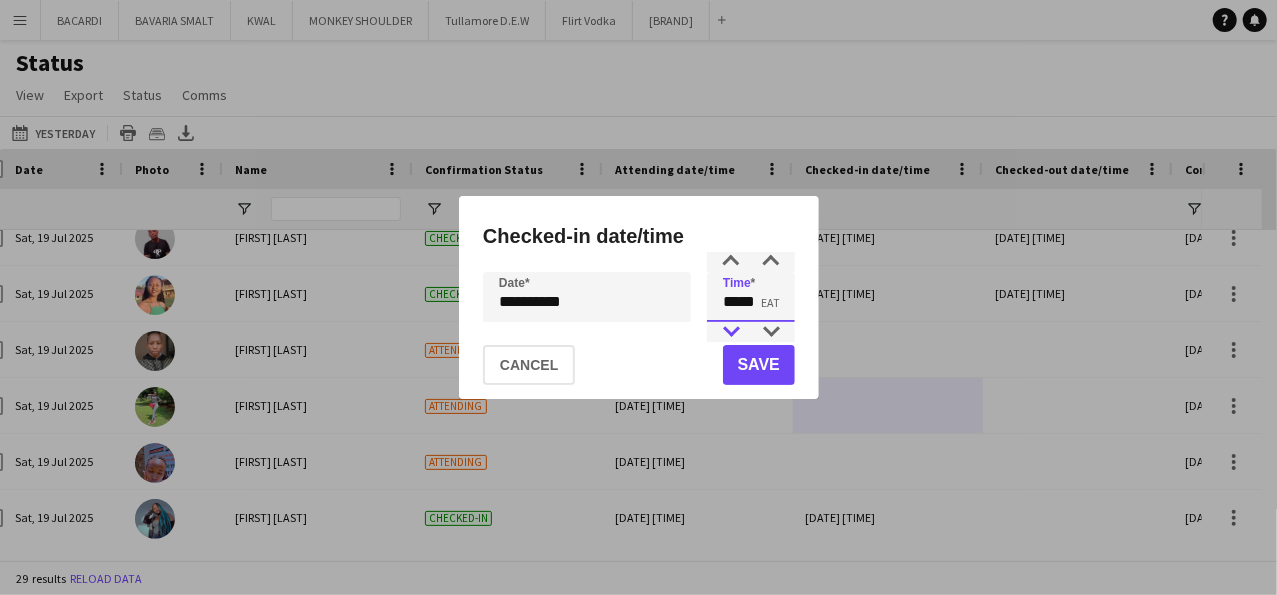 click at bounding box center (731, 332) 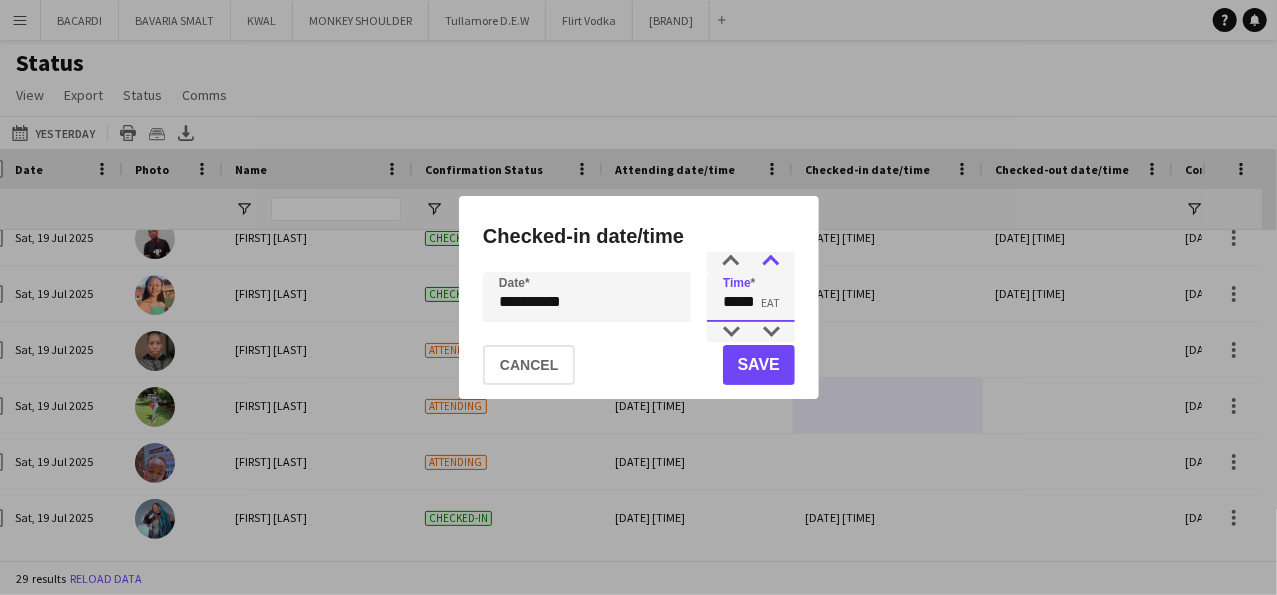 click at bounding box center (771, 262) 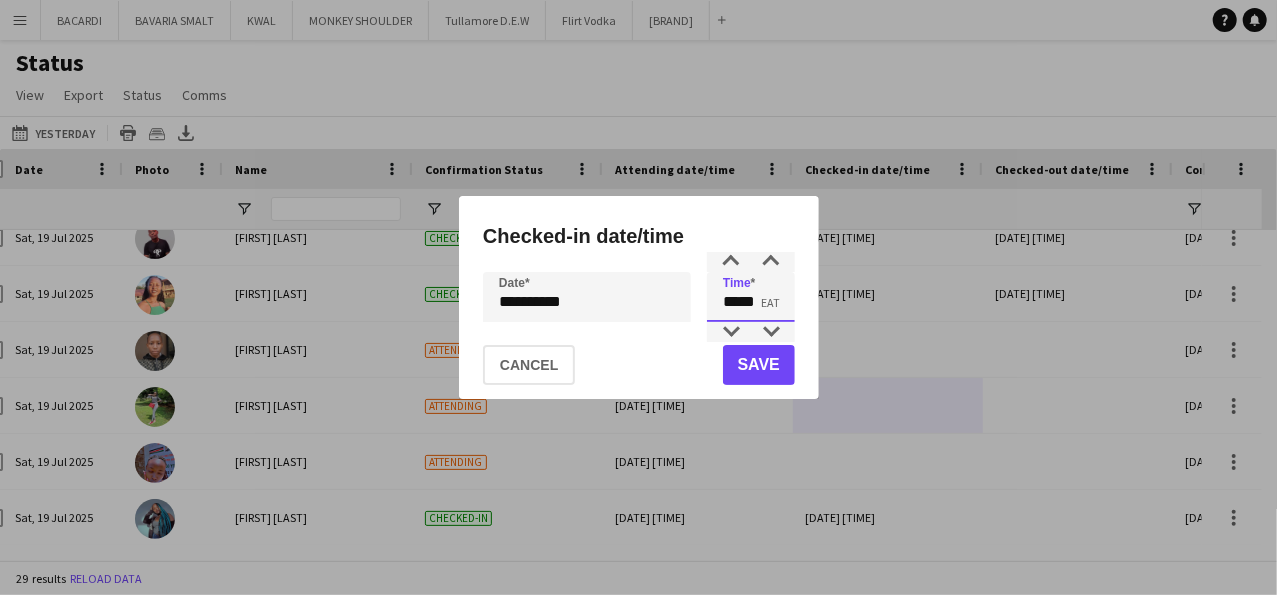 type on "*****" 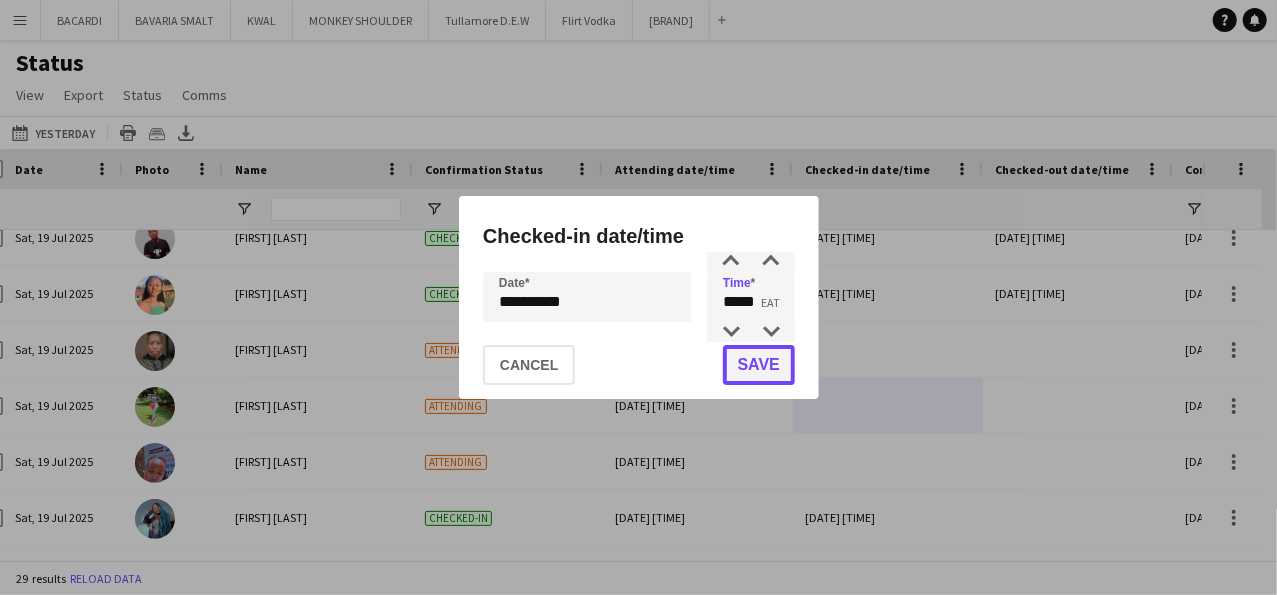 click on "Save" 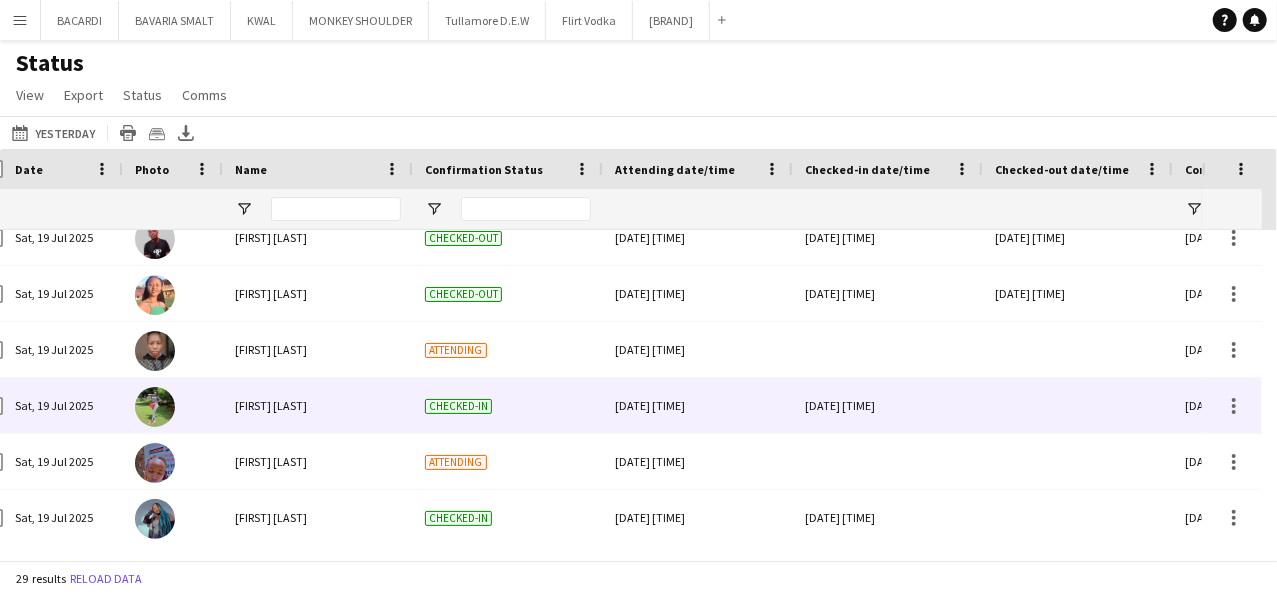 click at bounding box center (1078, 405) 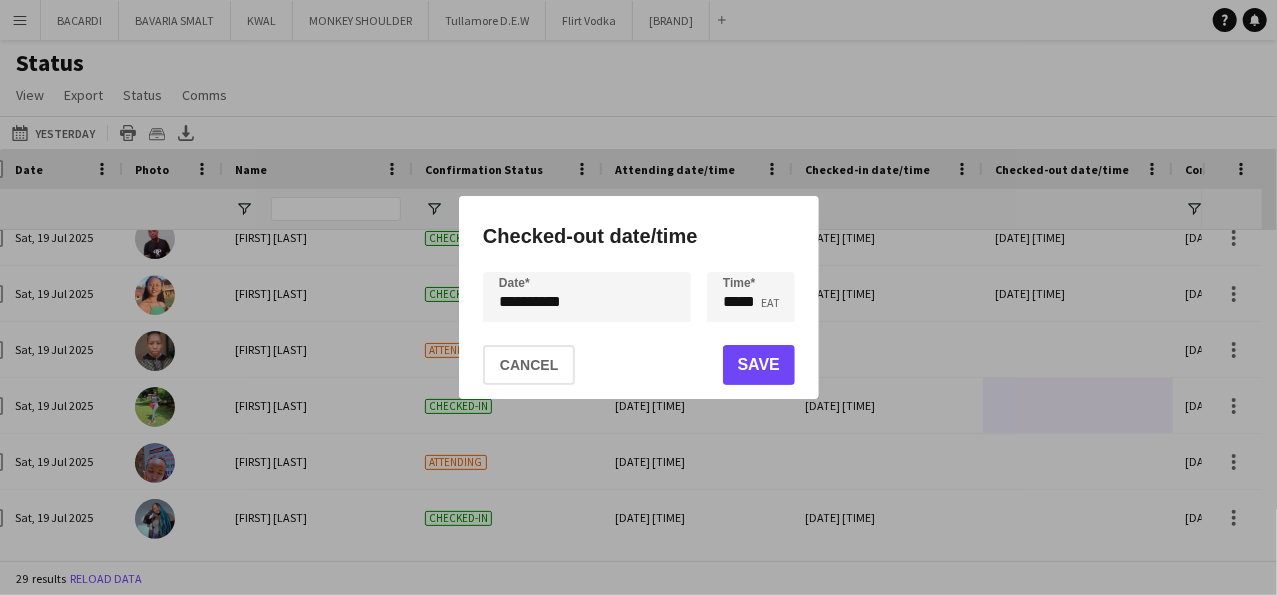 click on "**********" at bounding box center (638, 297) 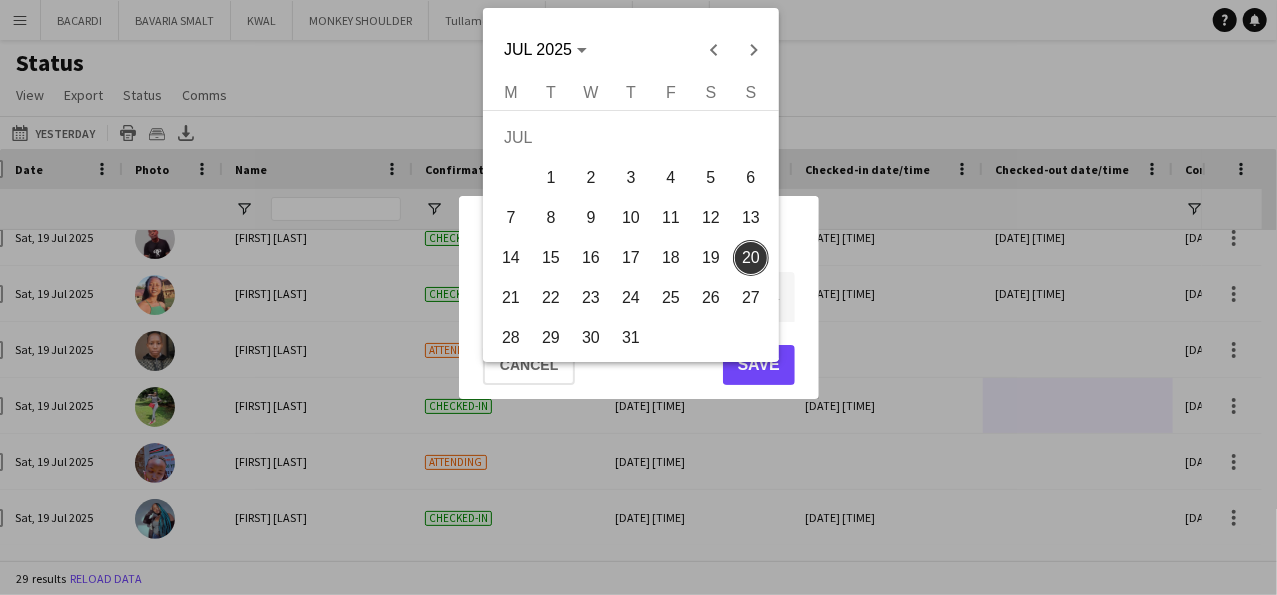 click on "19" at bounding box center (711, 258) 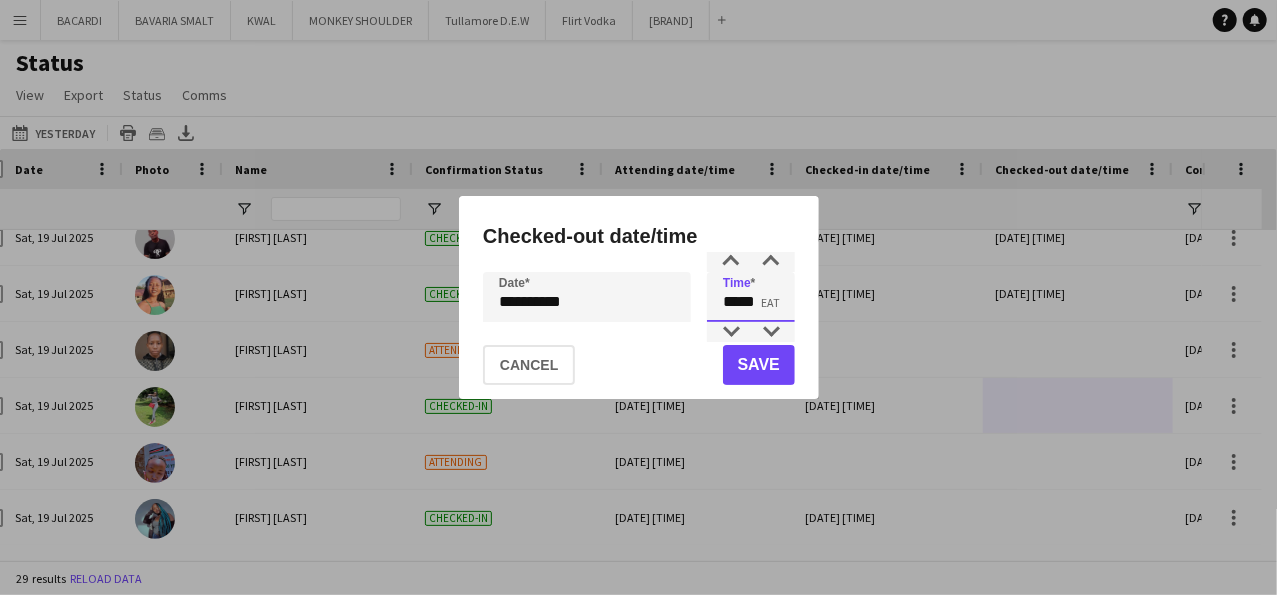 click on "*****" at bounding box center [751, 297] 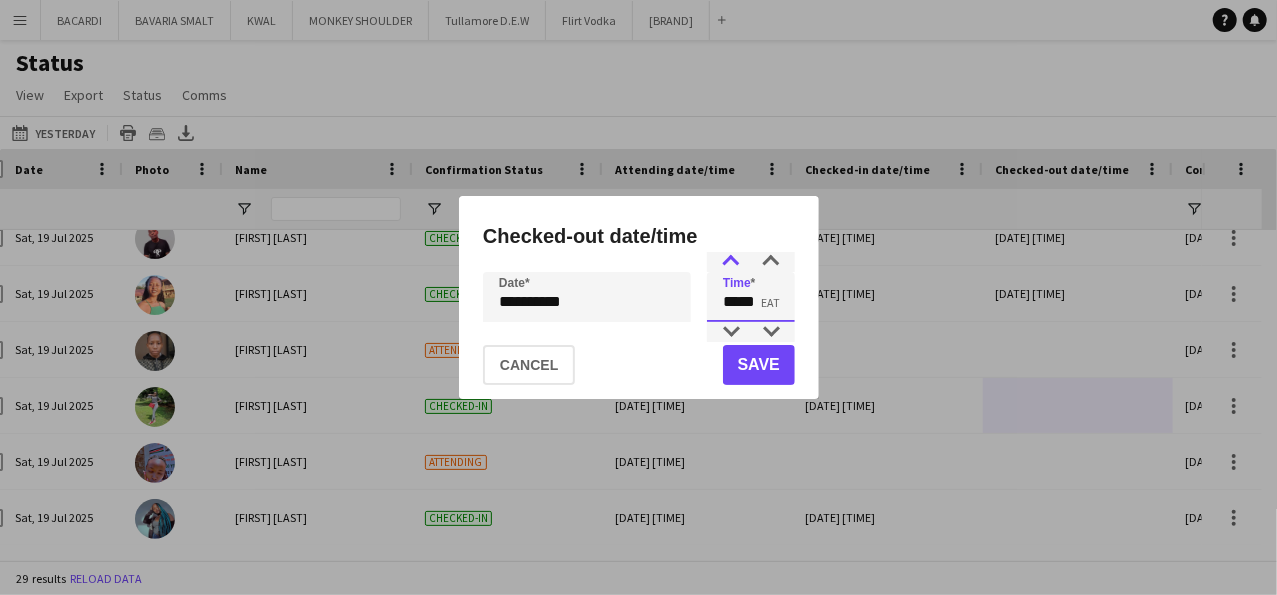 click at bounding box center [731, 262] 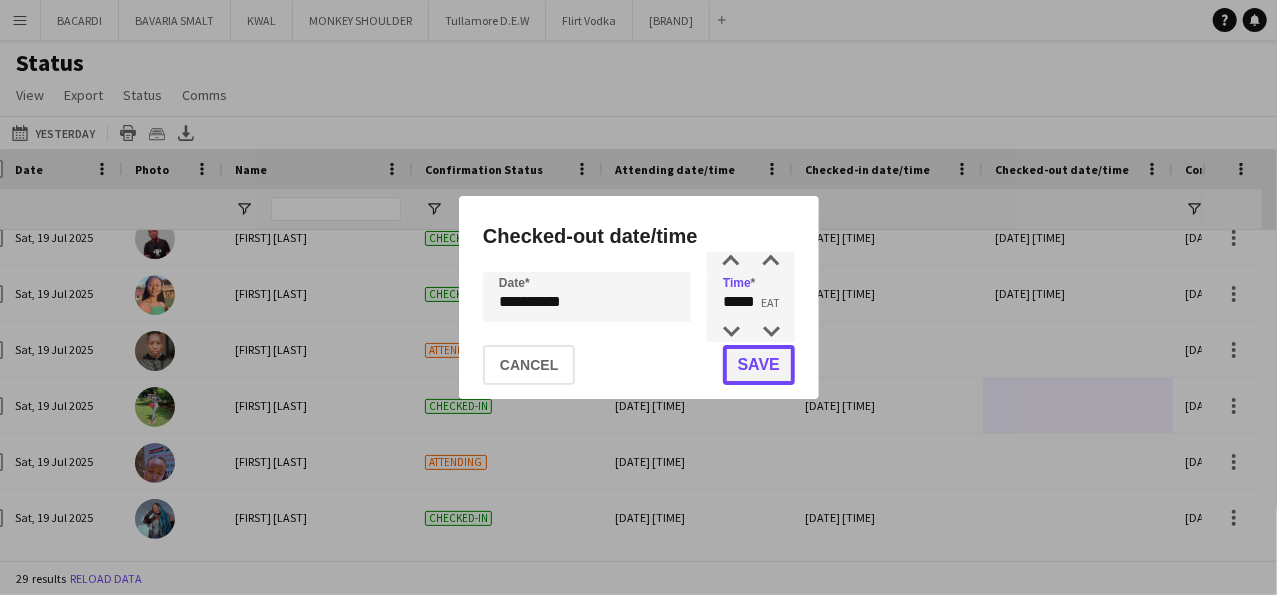 click on "Save" 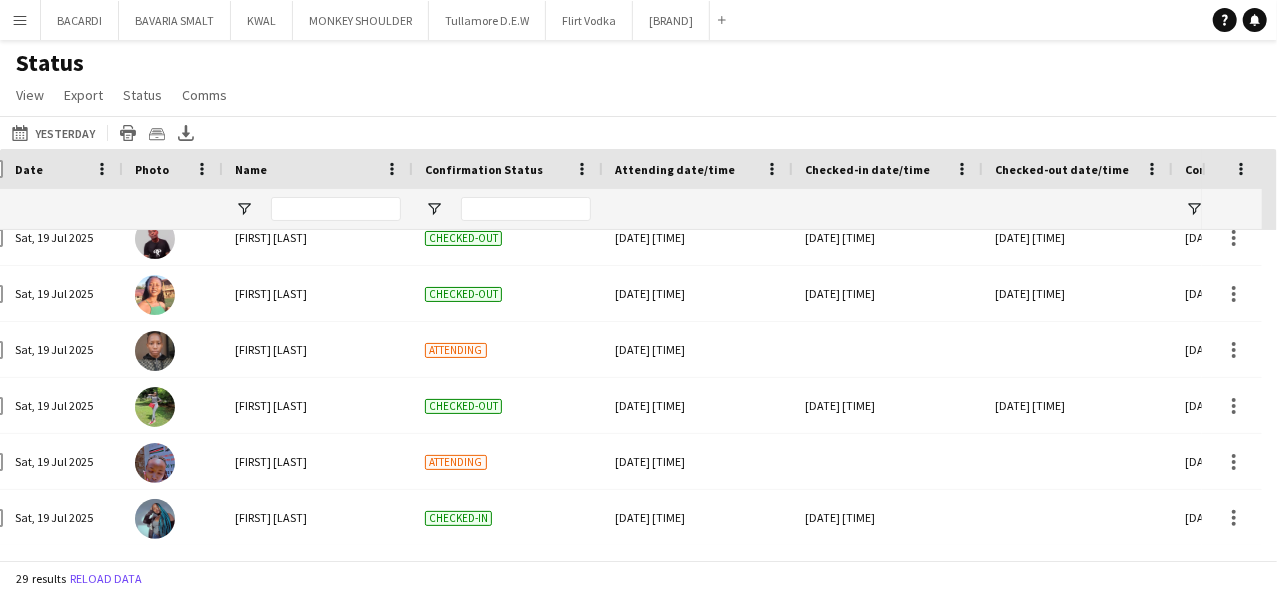 scroll, scrollTop: 0, scrollLeft: 114, axis: horizontal 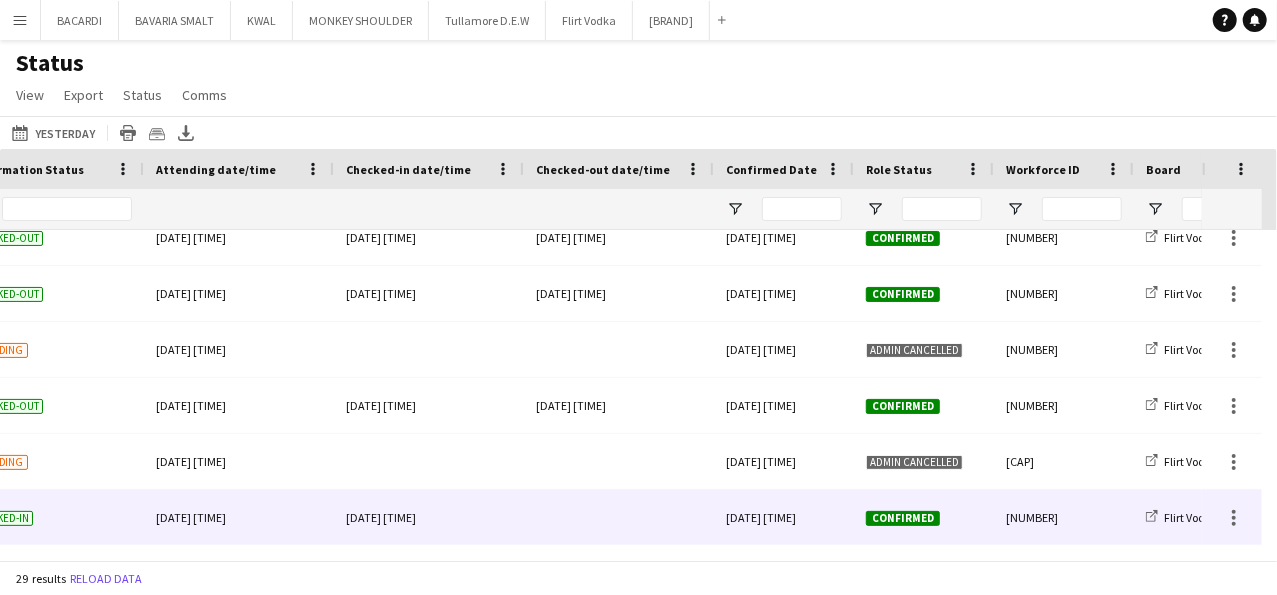 click at bounding box center [619, 517] 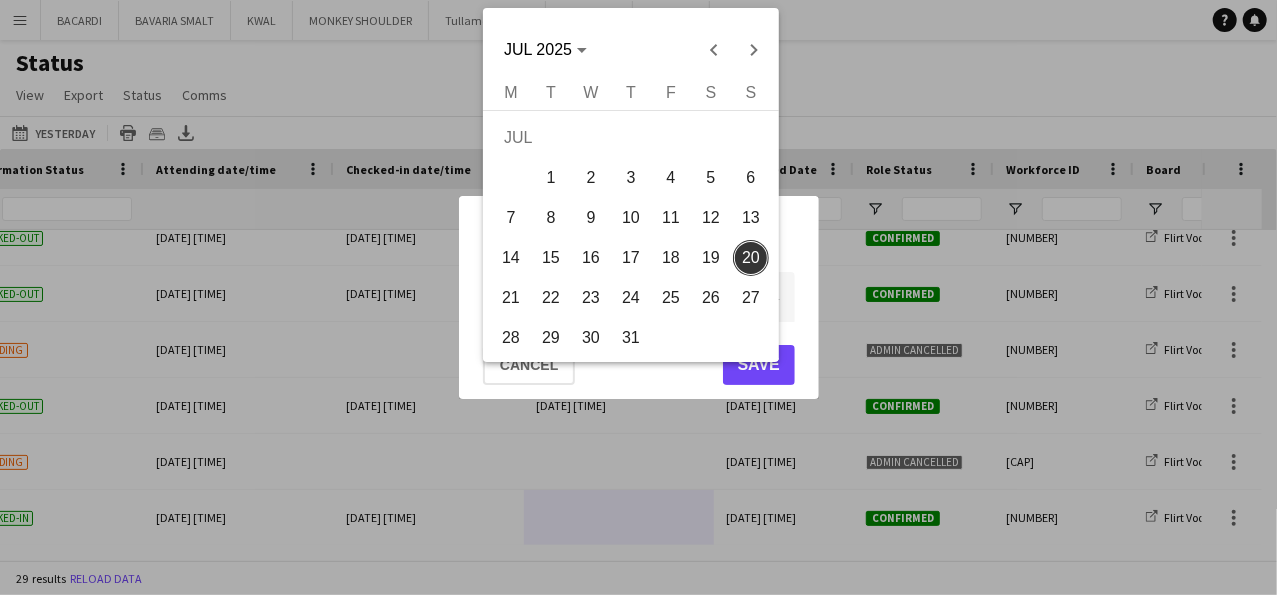 click on "**********" at bounding box center [638, 297] 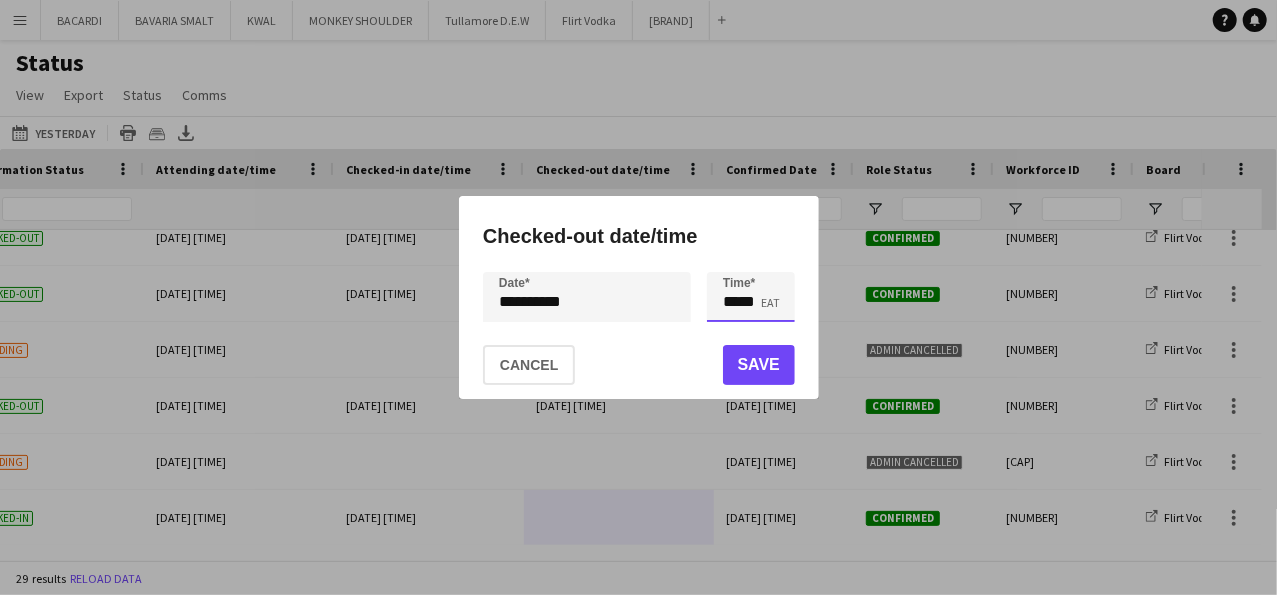 click on "*****" at bounding box center (751, 297) 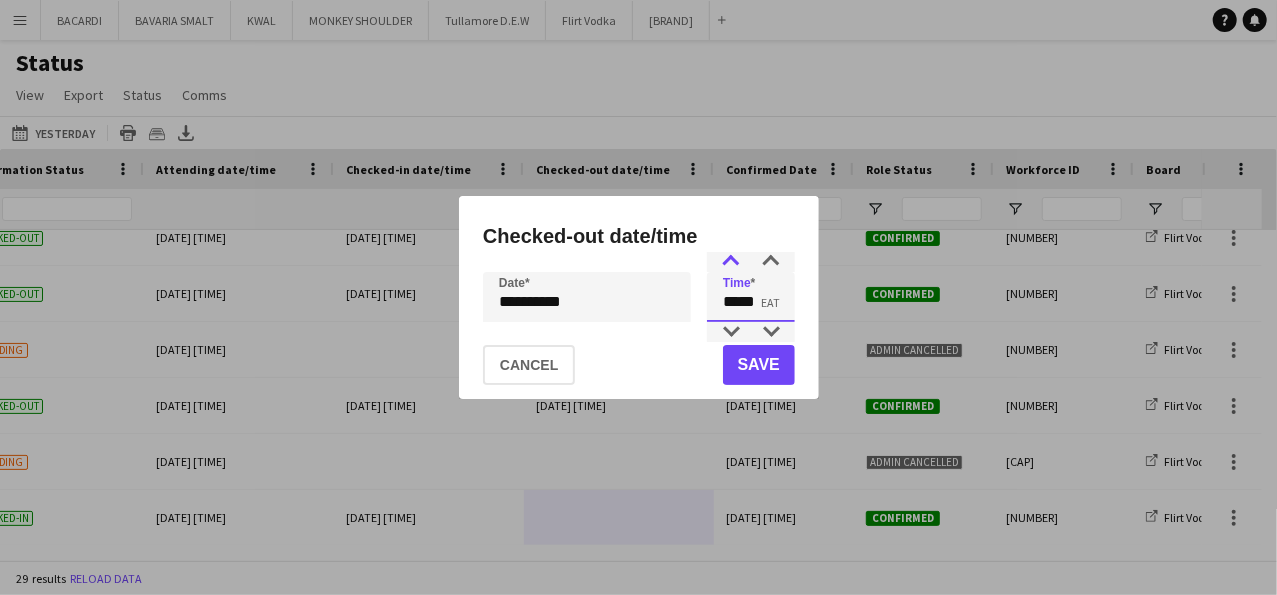 click at bounding box center (731, 262) 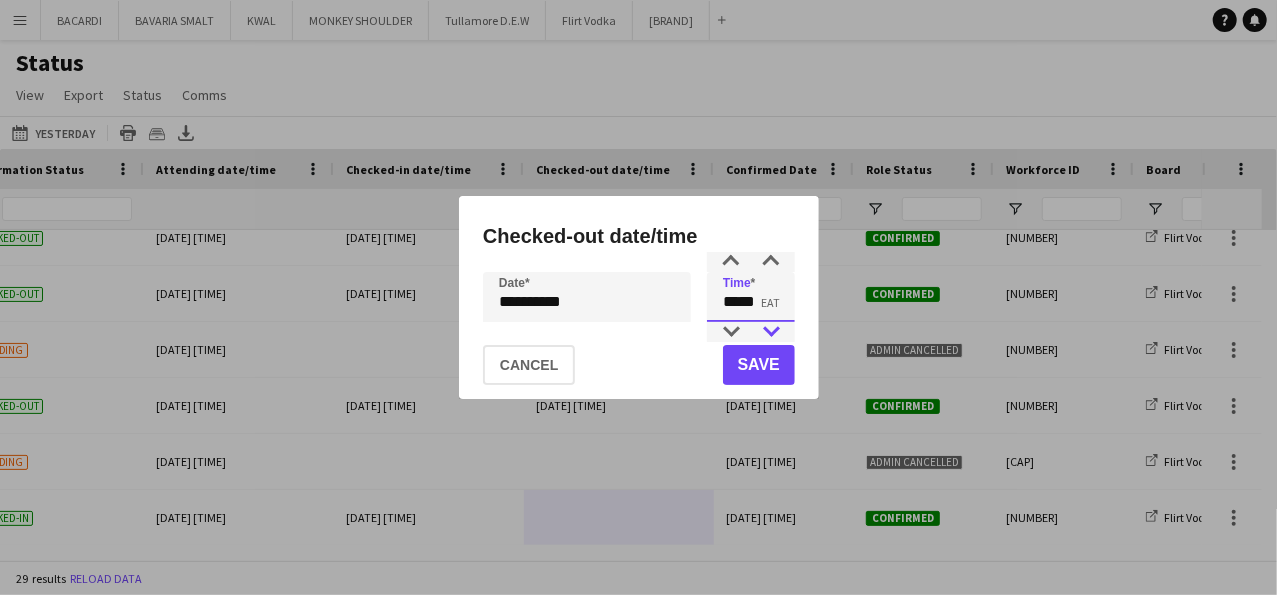 type on "*****" 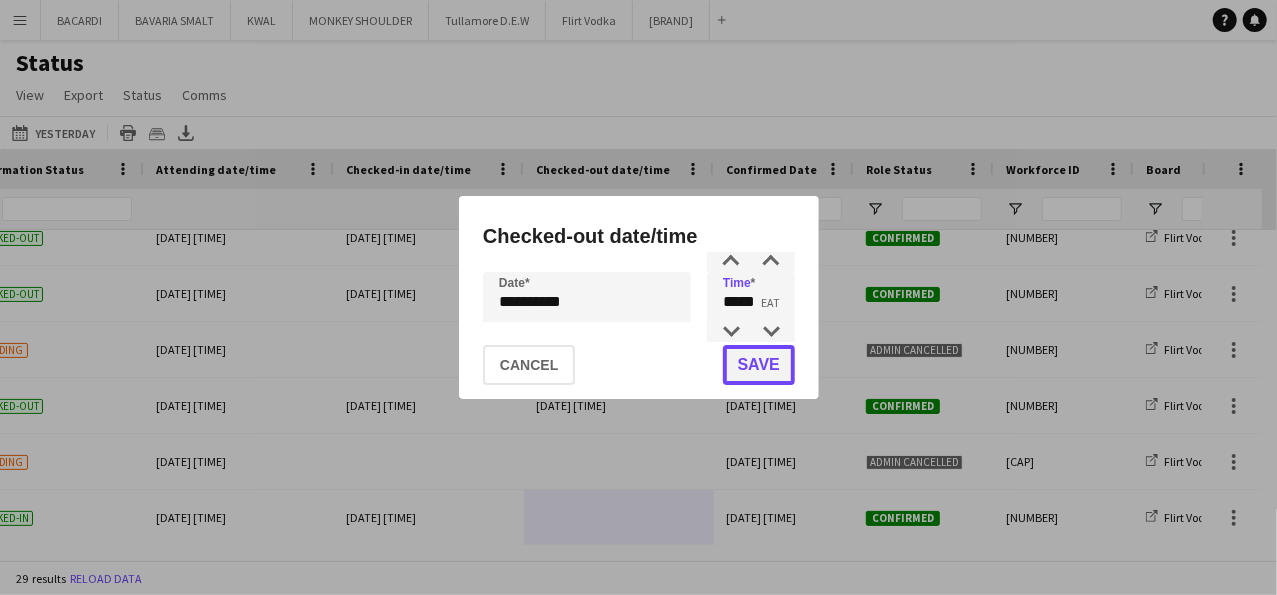 click on "Save" 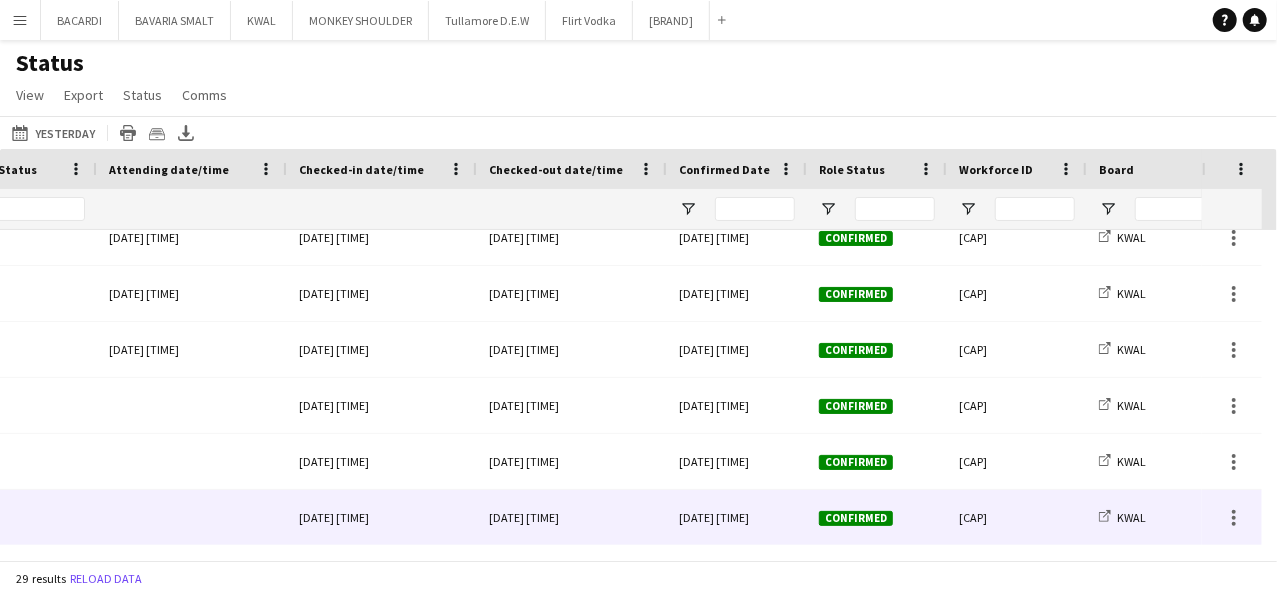 drag, startPoint x: 308, startPoint y: 545, endPoint x: 92, endPoint y: 537, distance: 216.1481 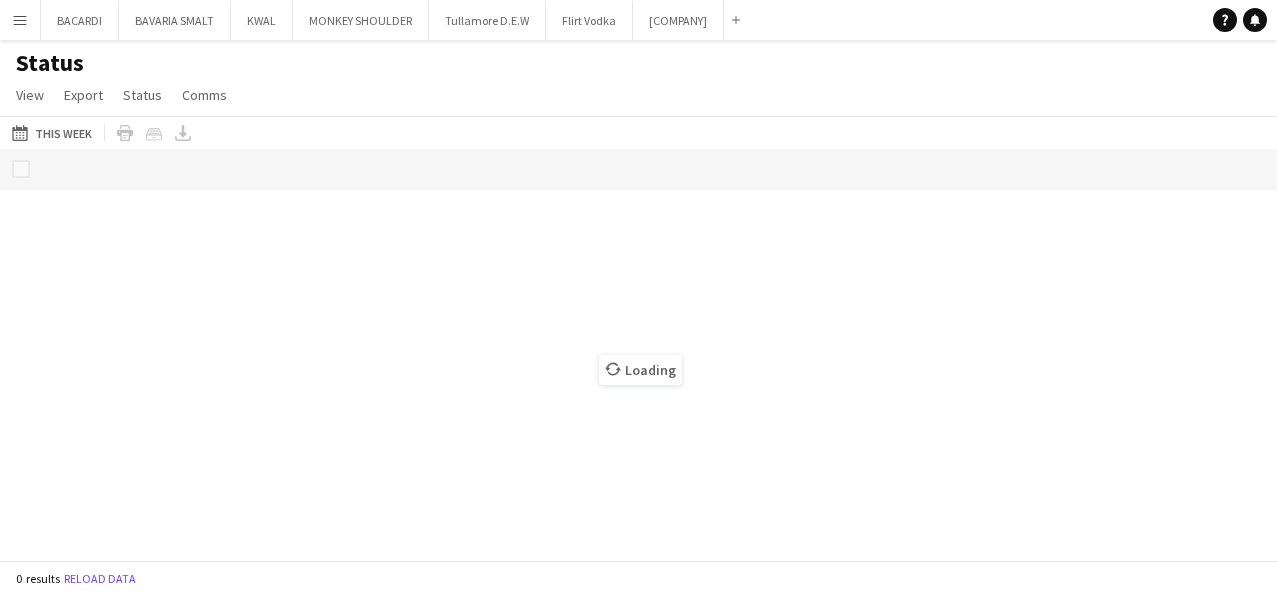 scroll, scrollTop: 0, scrollLeft: 0, axis: both 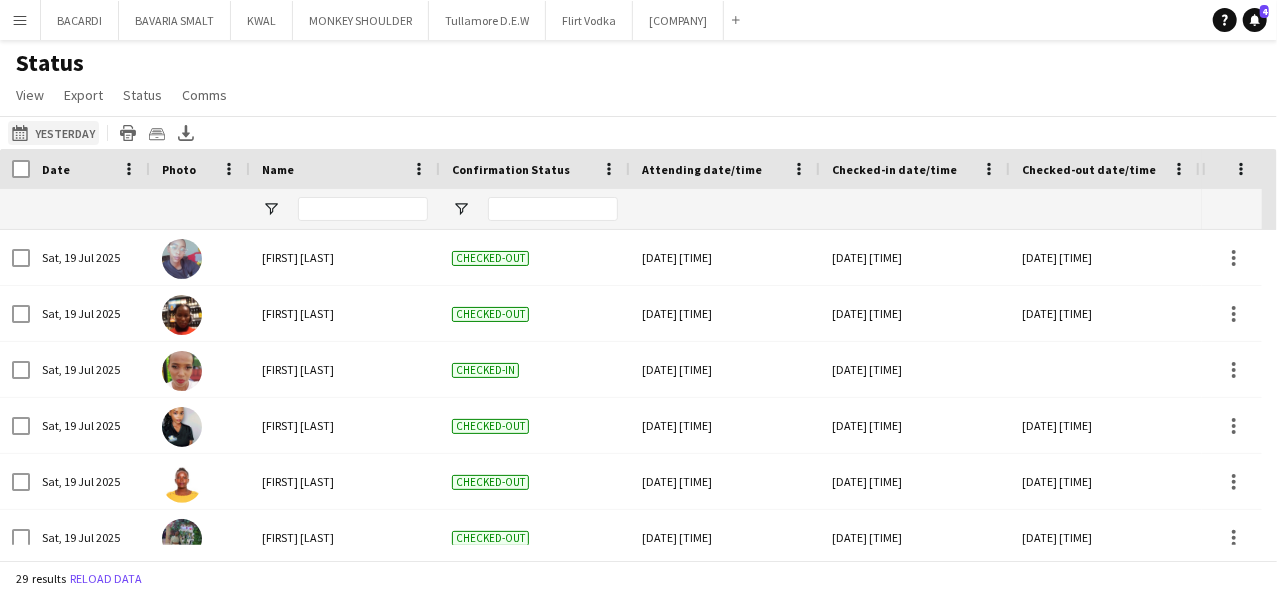 click on "This Week" 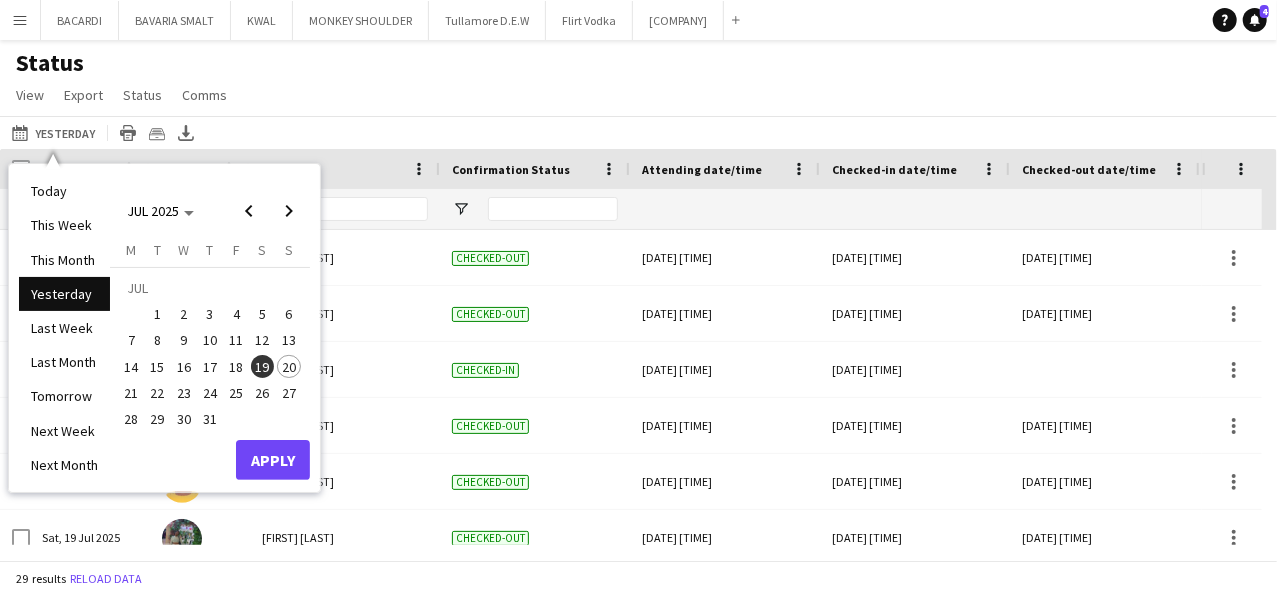 click on "20" at bounding box center (289, 367) 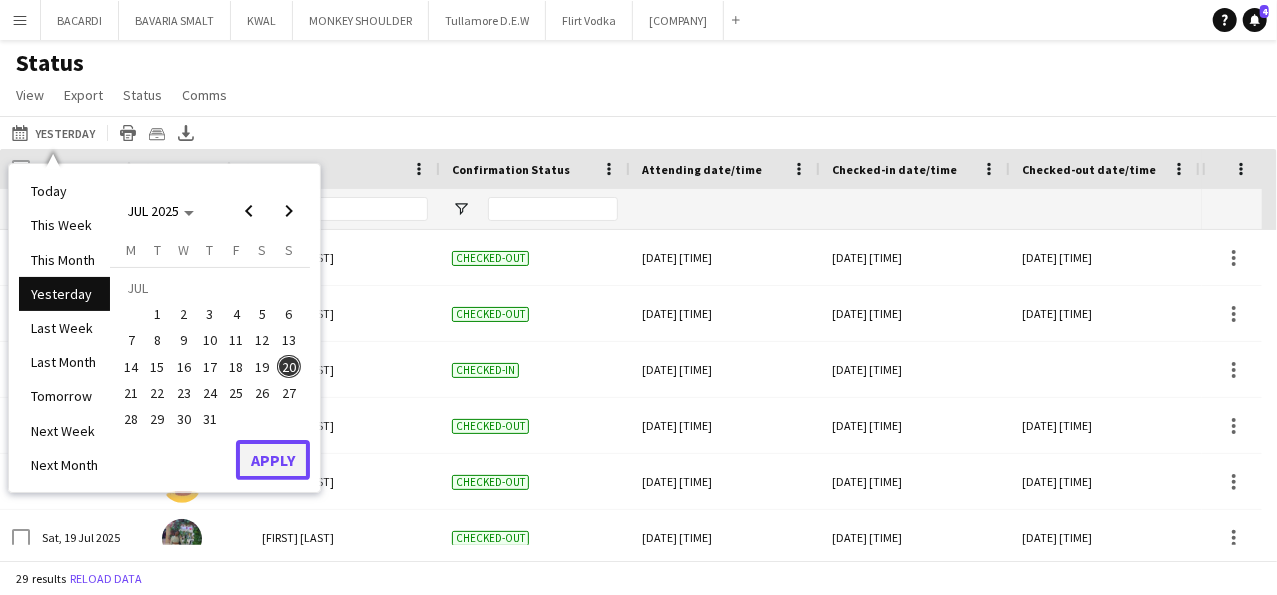 click on "Apply" at bounding box center (273, 460) 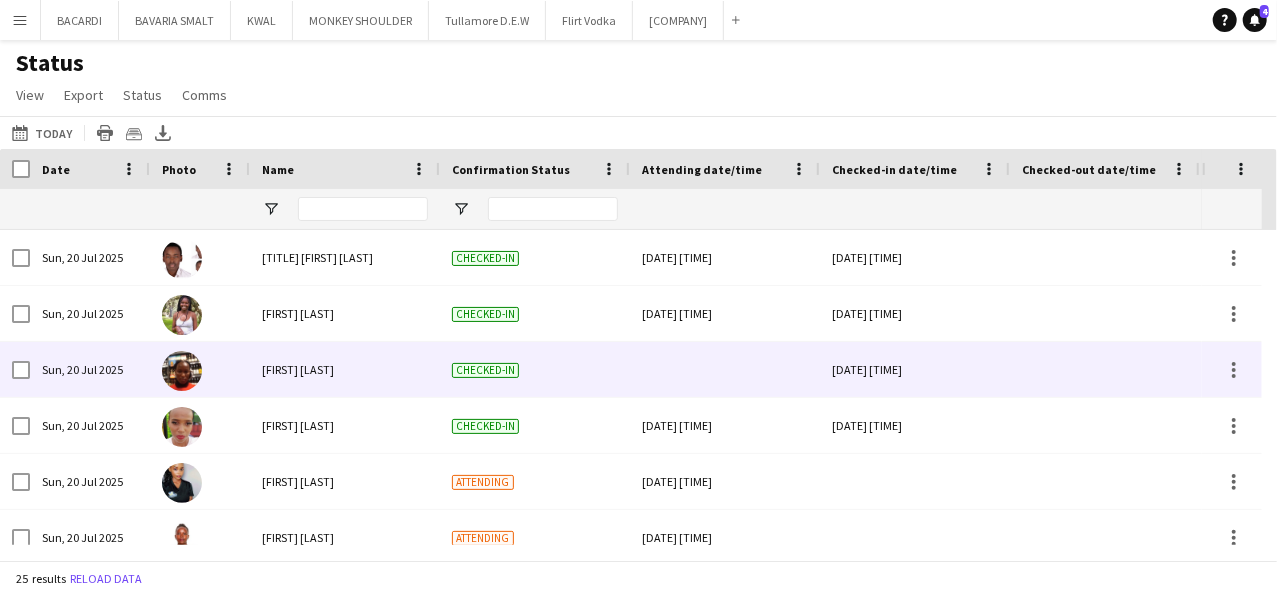 click at bounding box center [725, 369] 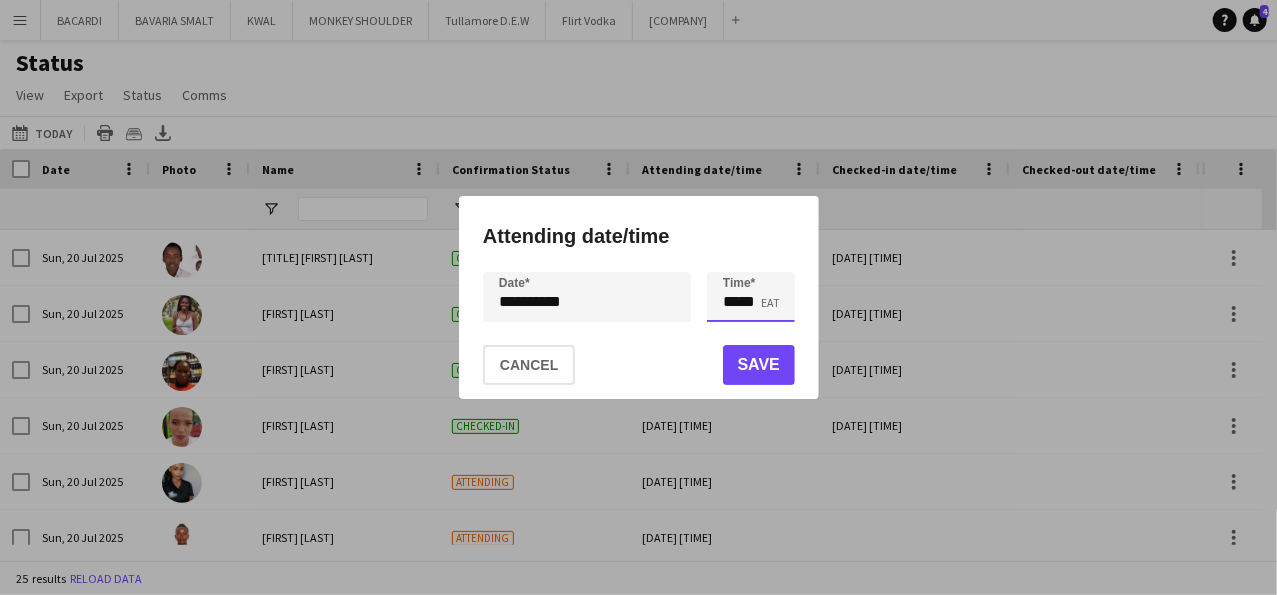 click on "*****" at bounding box center (751, 297) 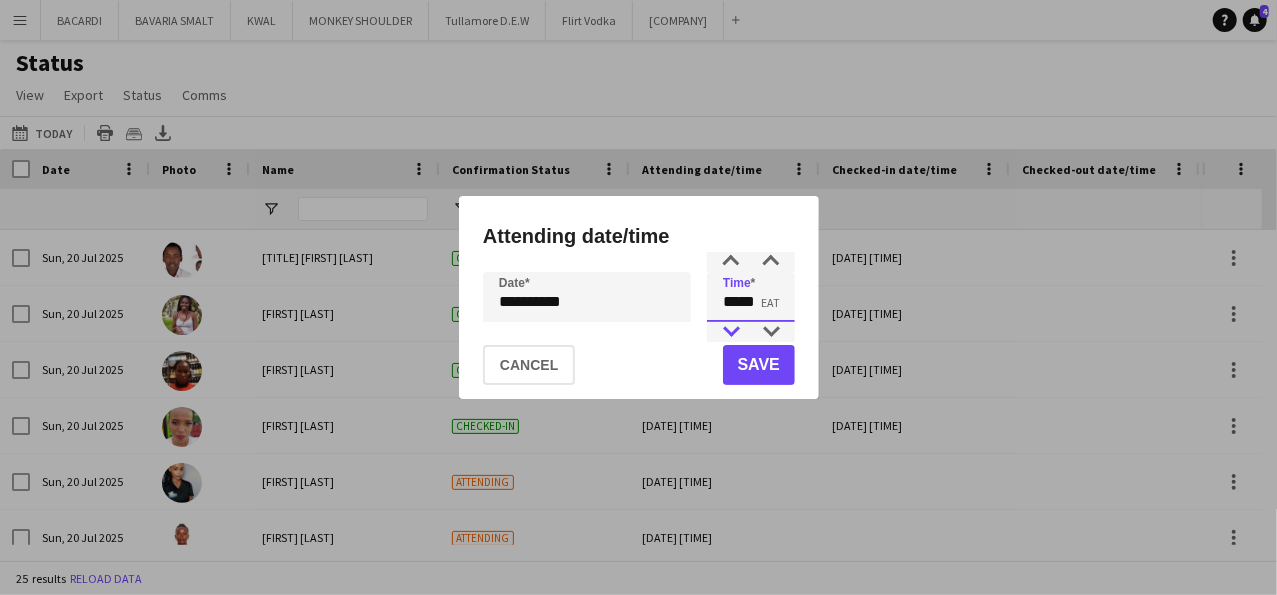 click at bounding box center [731, 332] 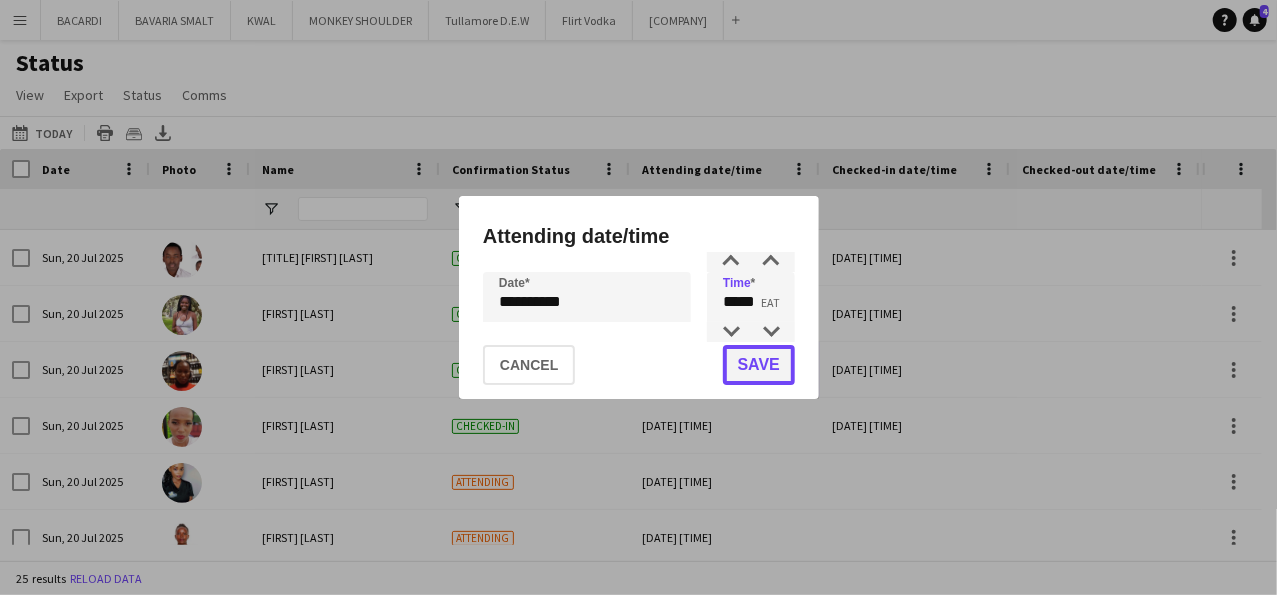 click on "Save" 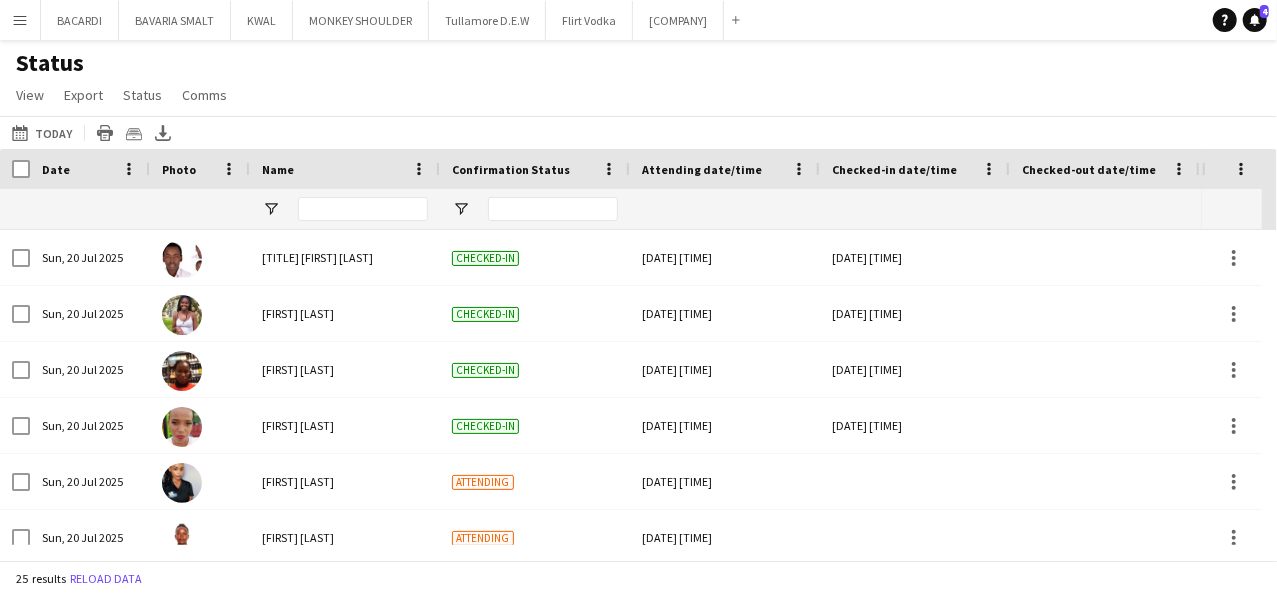 scroll, scrollTop: 118, scrollLeft: 0, axis: vertical 